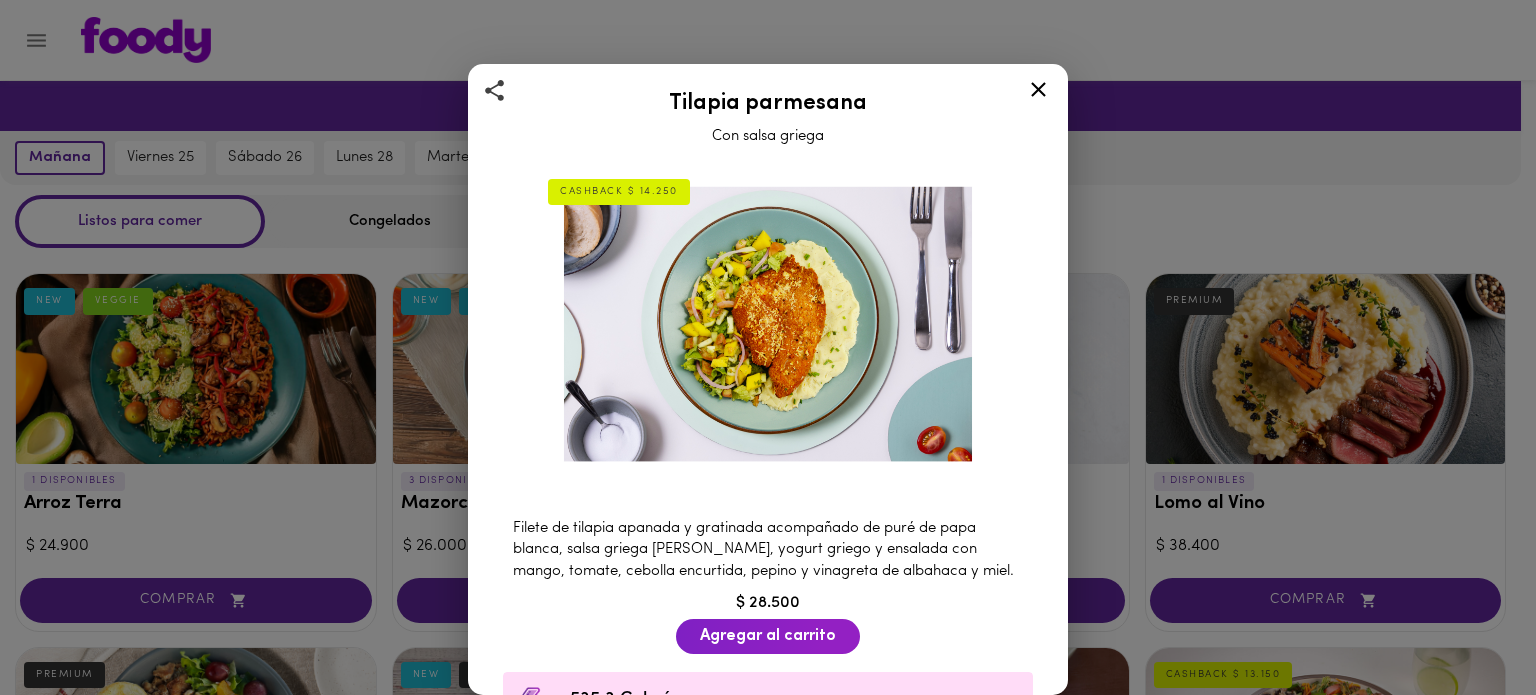 scroll, scrollTop: 1884, scrollLeft: 0, axis: vertical 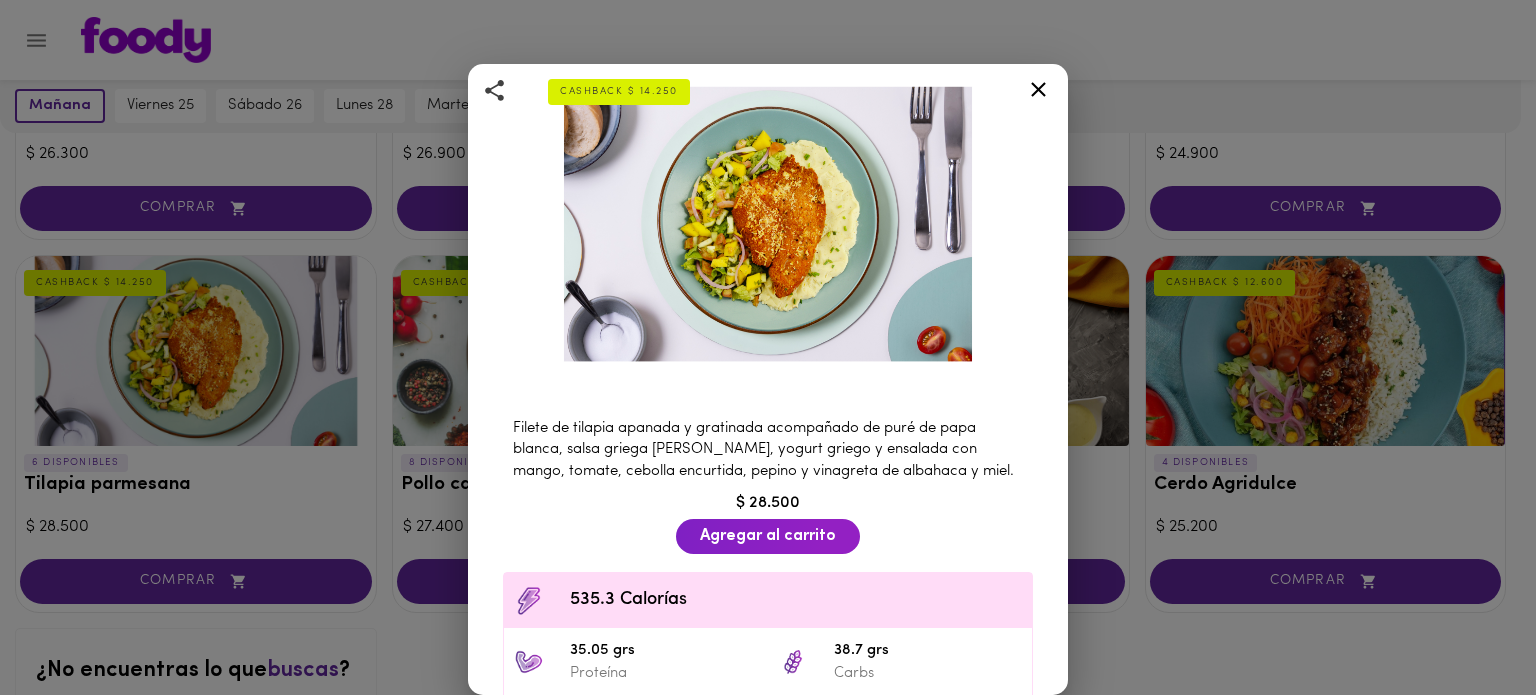 click 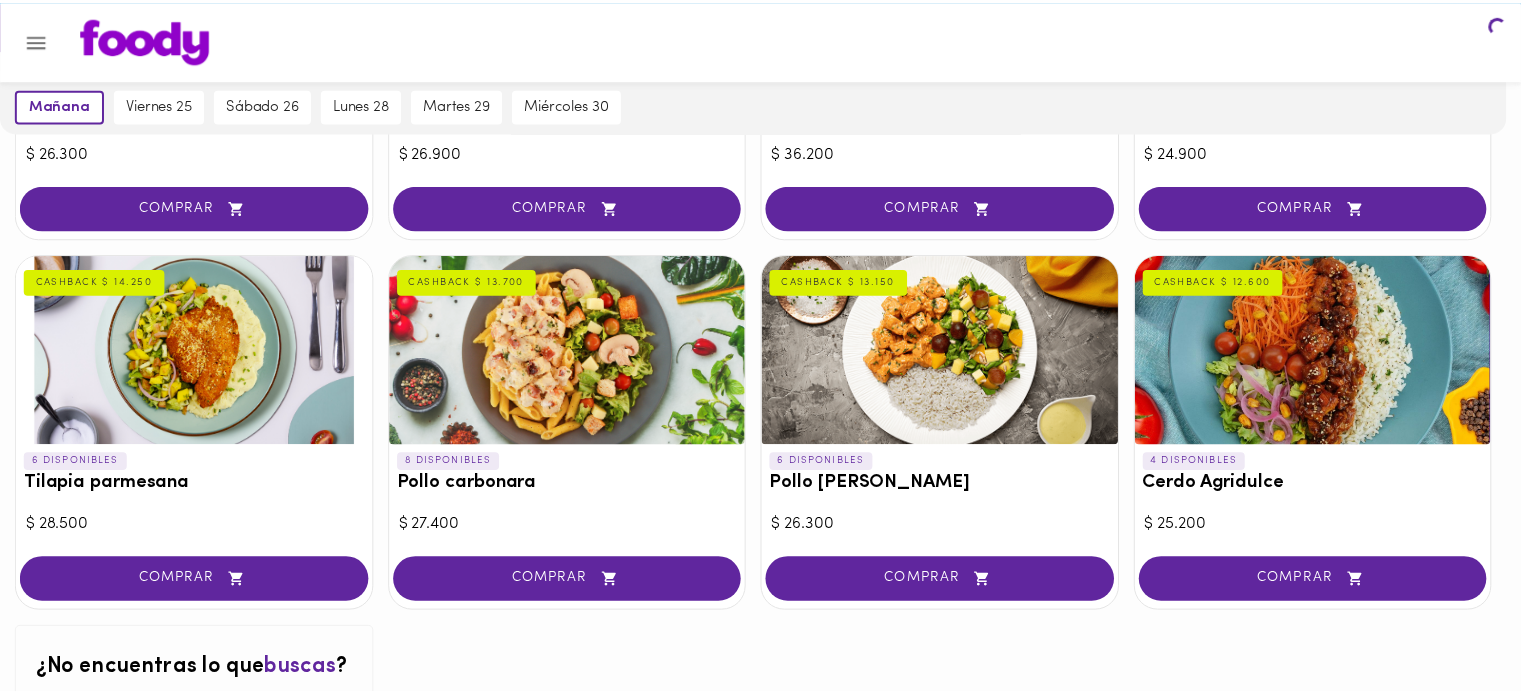 scroll, scrollTop: 0, scrollLeft: 0, axis: both 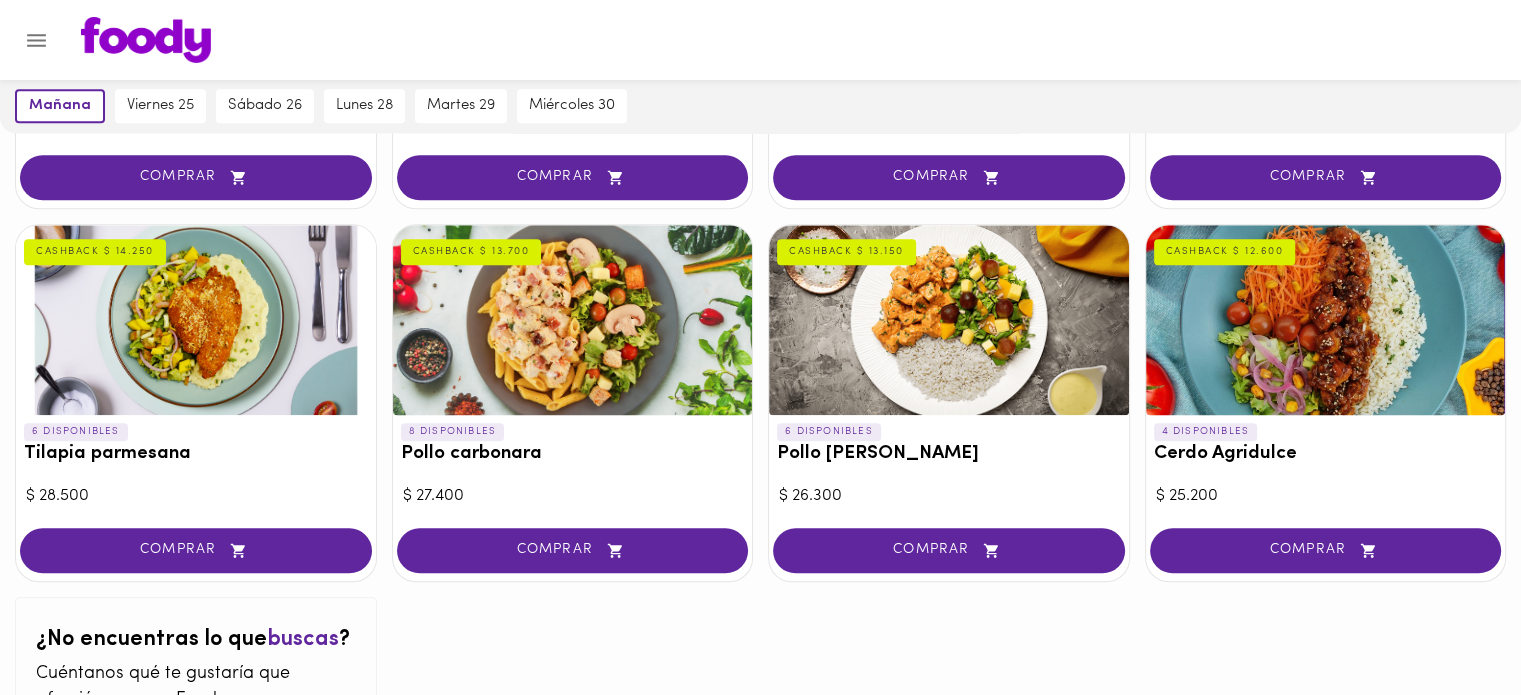 click at bounding box center (949, 320) 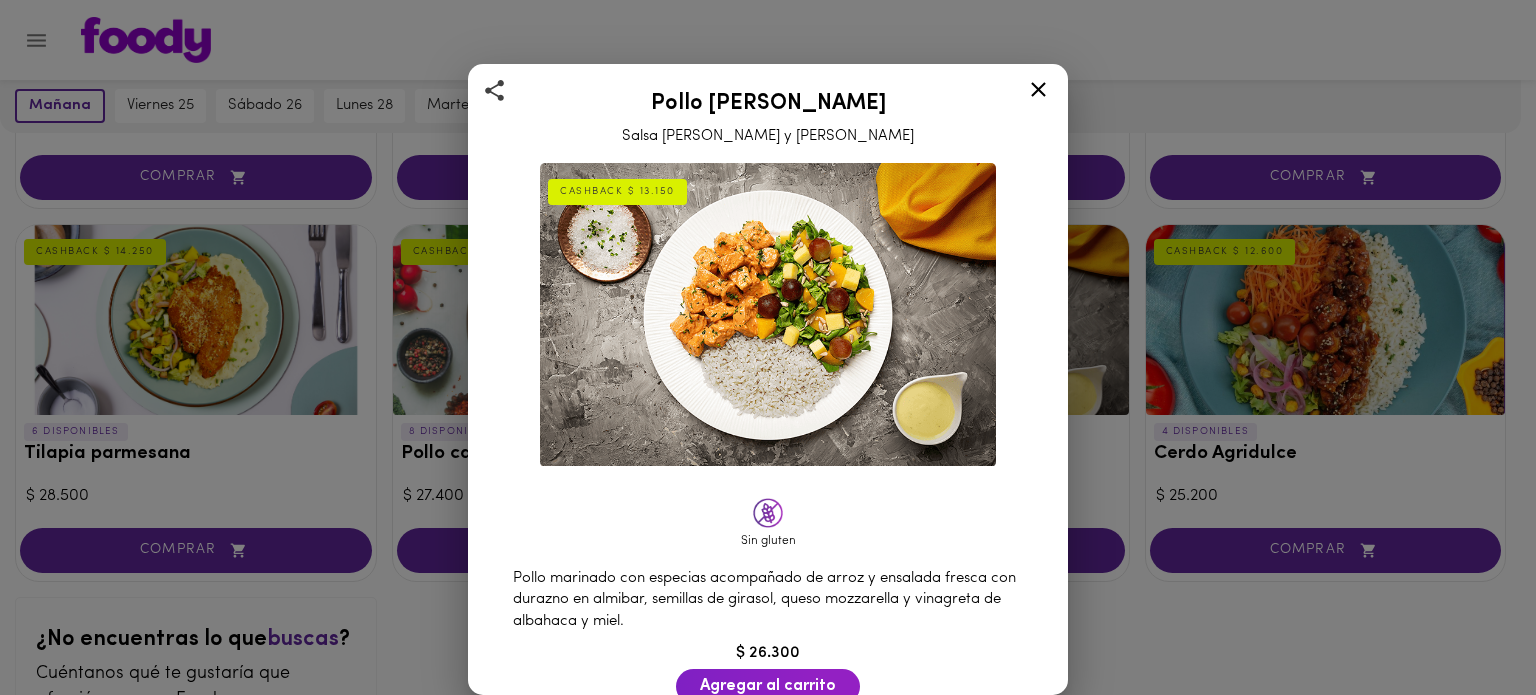 click 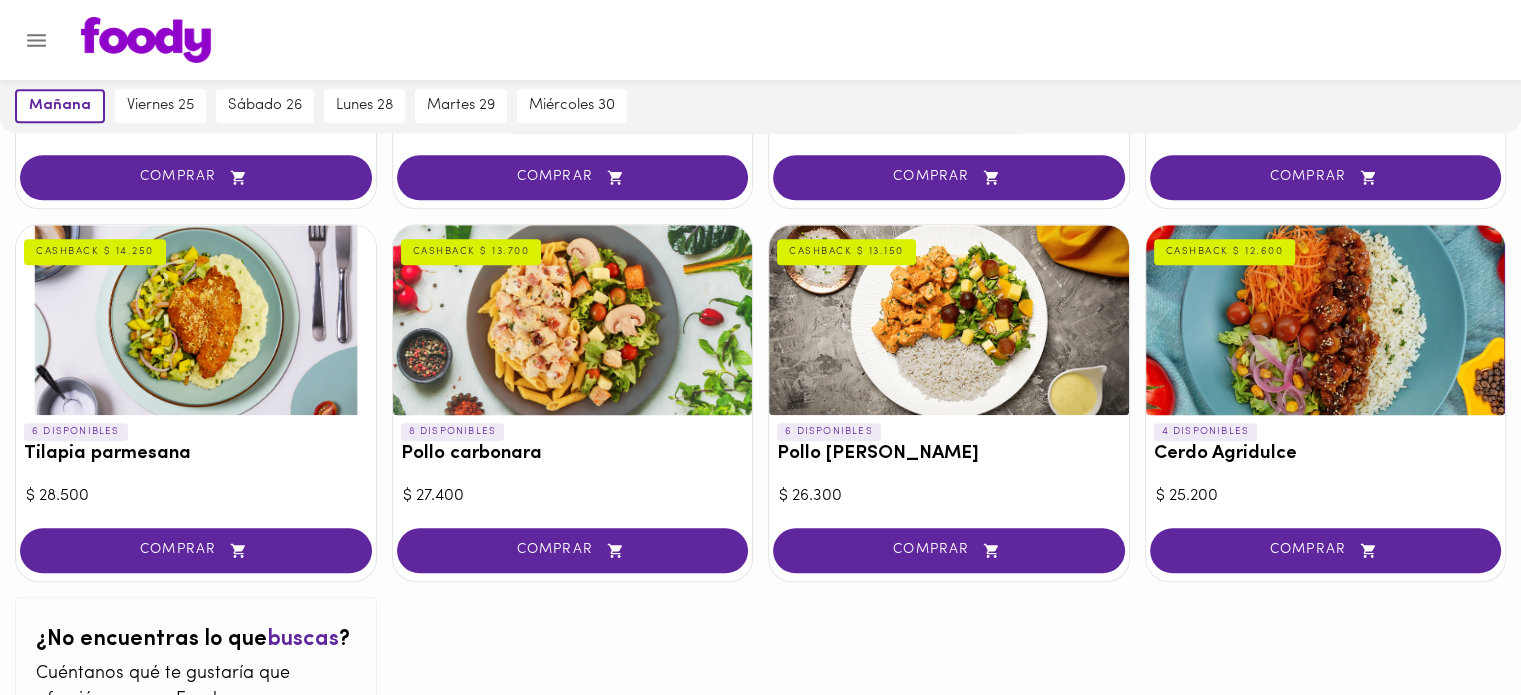 click at bounding box center [1326, 320] 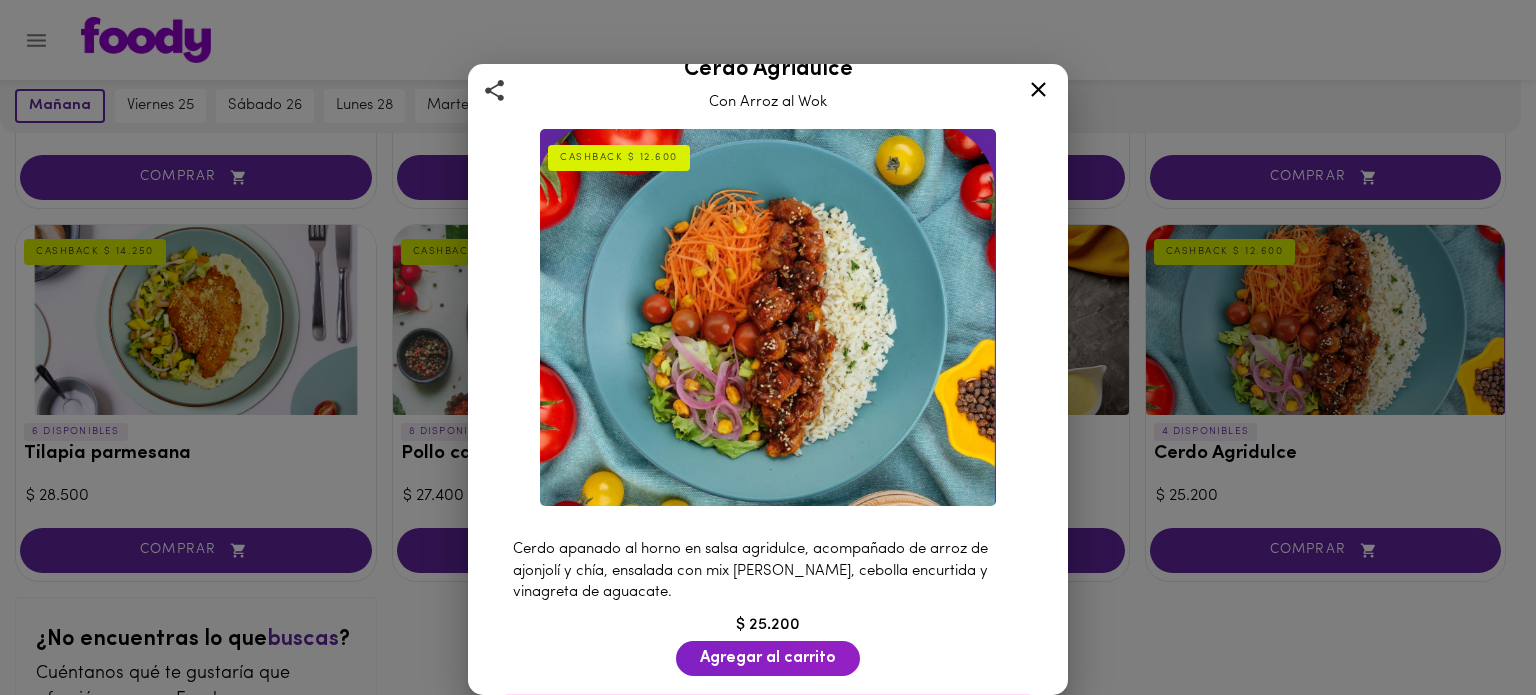 scroll, scrollTop: 36, scrollLeft: 0, axis: vertical 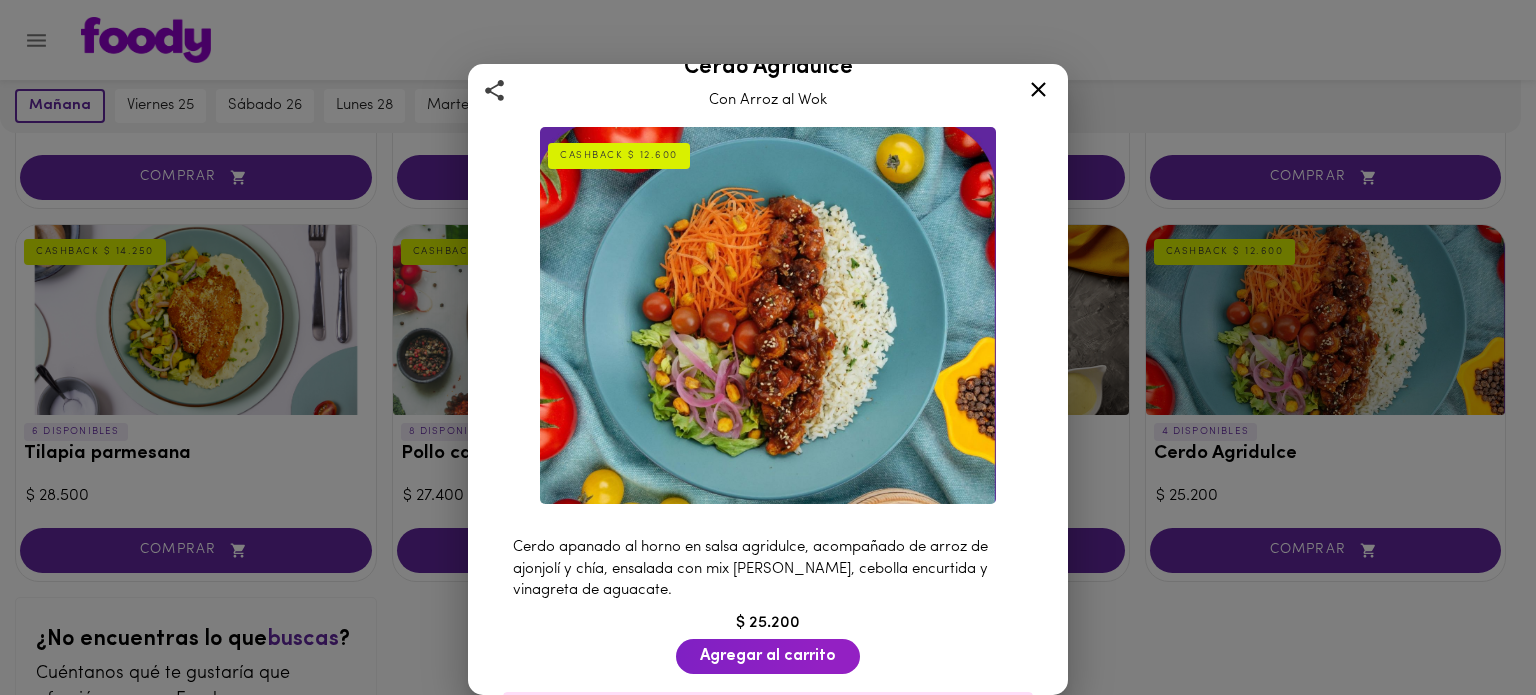 drag, startPoint x: 1037, startPoint y: 87, endPoint x: 984, endPoint y: 412, distance: 329.29318 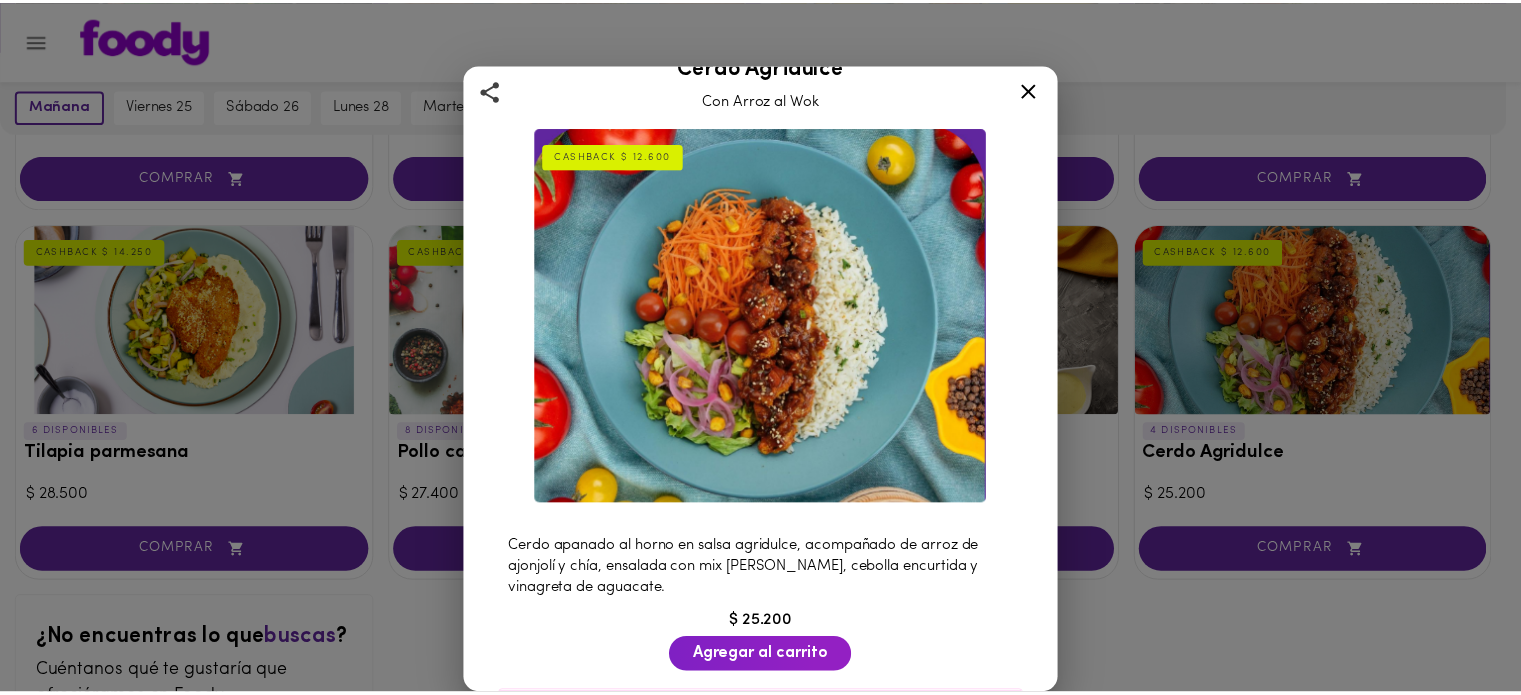 scroll, scrollTop: 0, scrollLeft: 0, axis: both 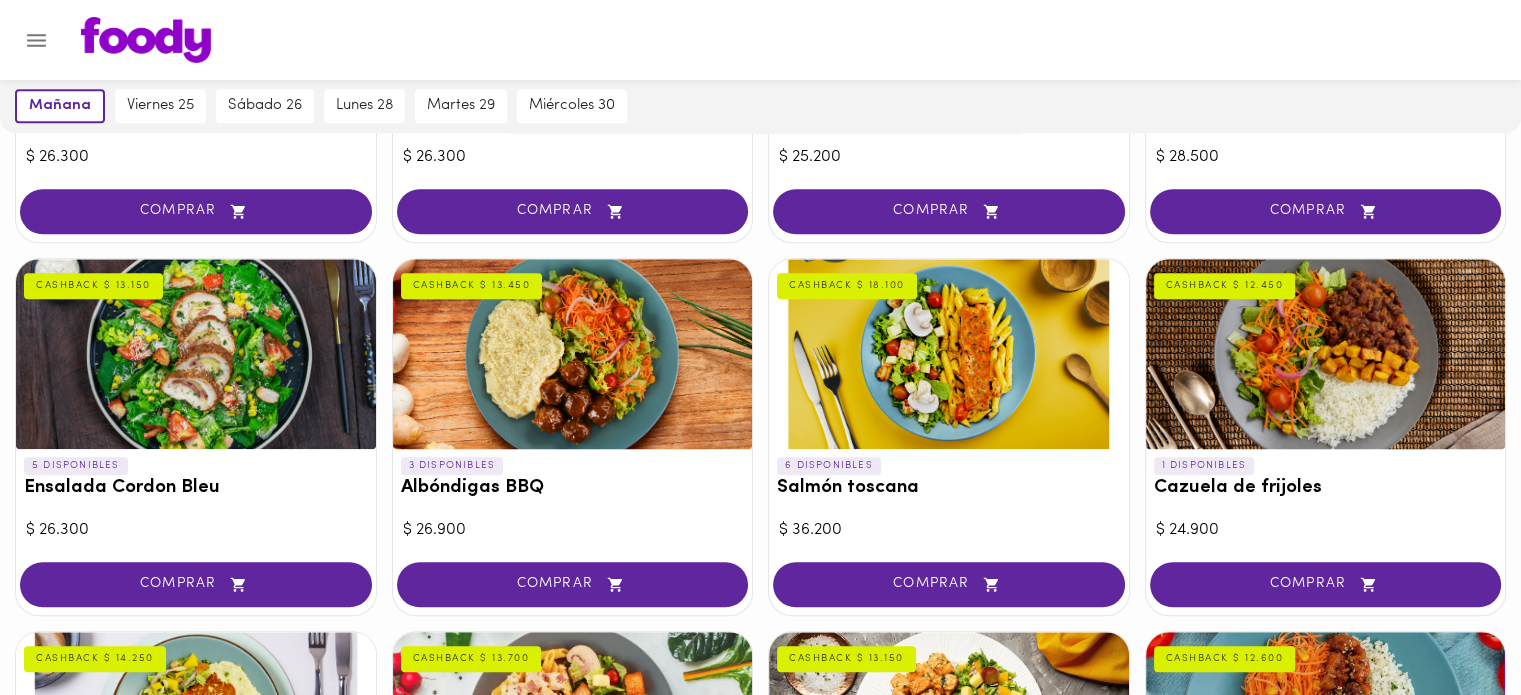 click at bounding box center (1326, 354) 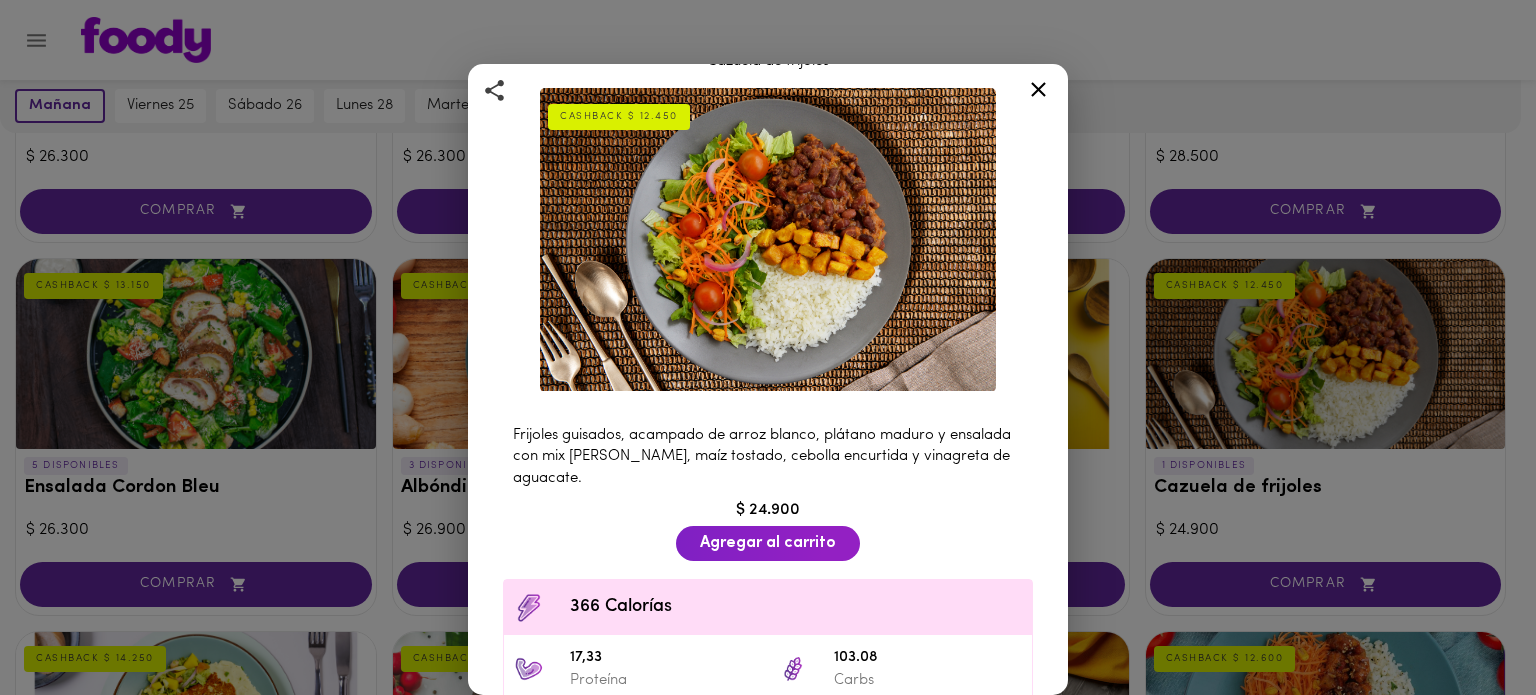 scroll, scrollTop: 38, scrollLeft: 0, axis: vertical 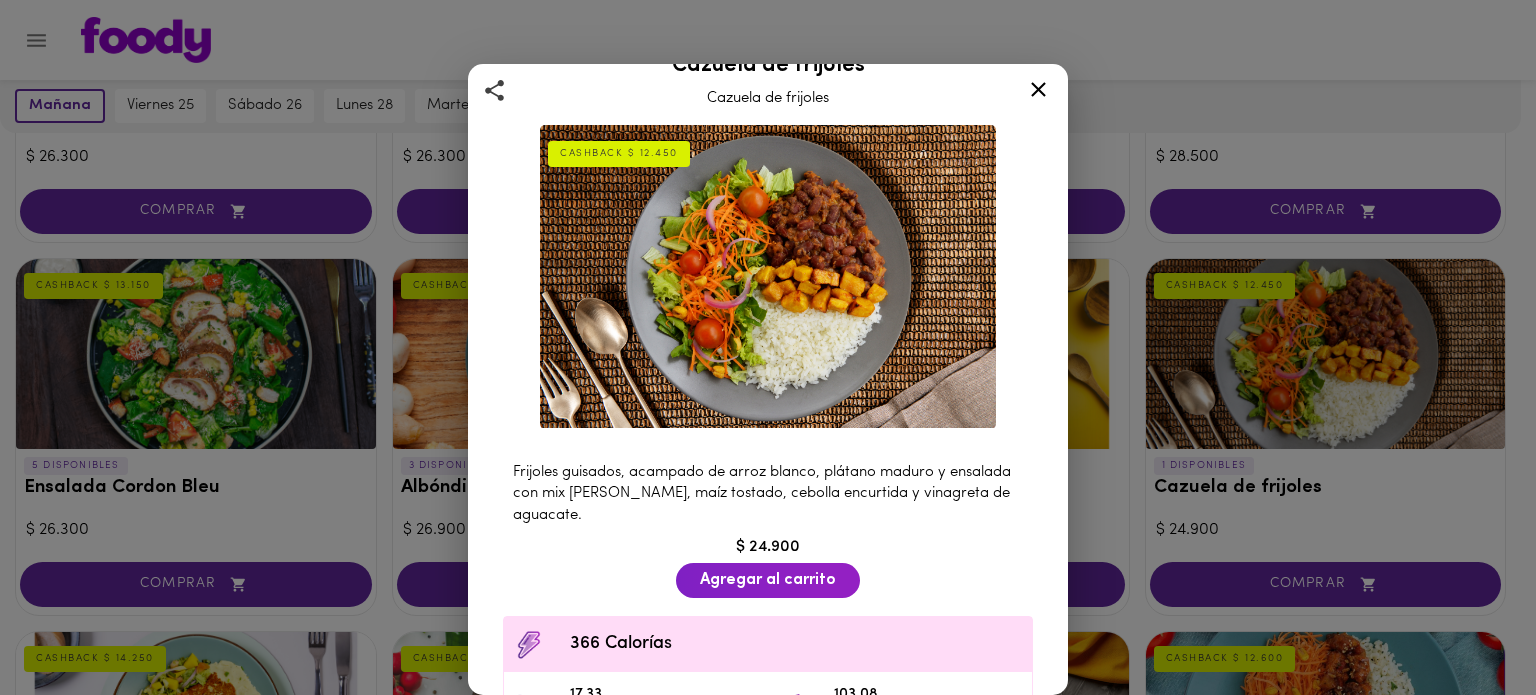 click 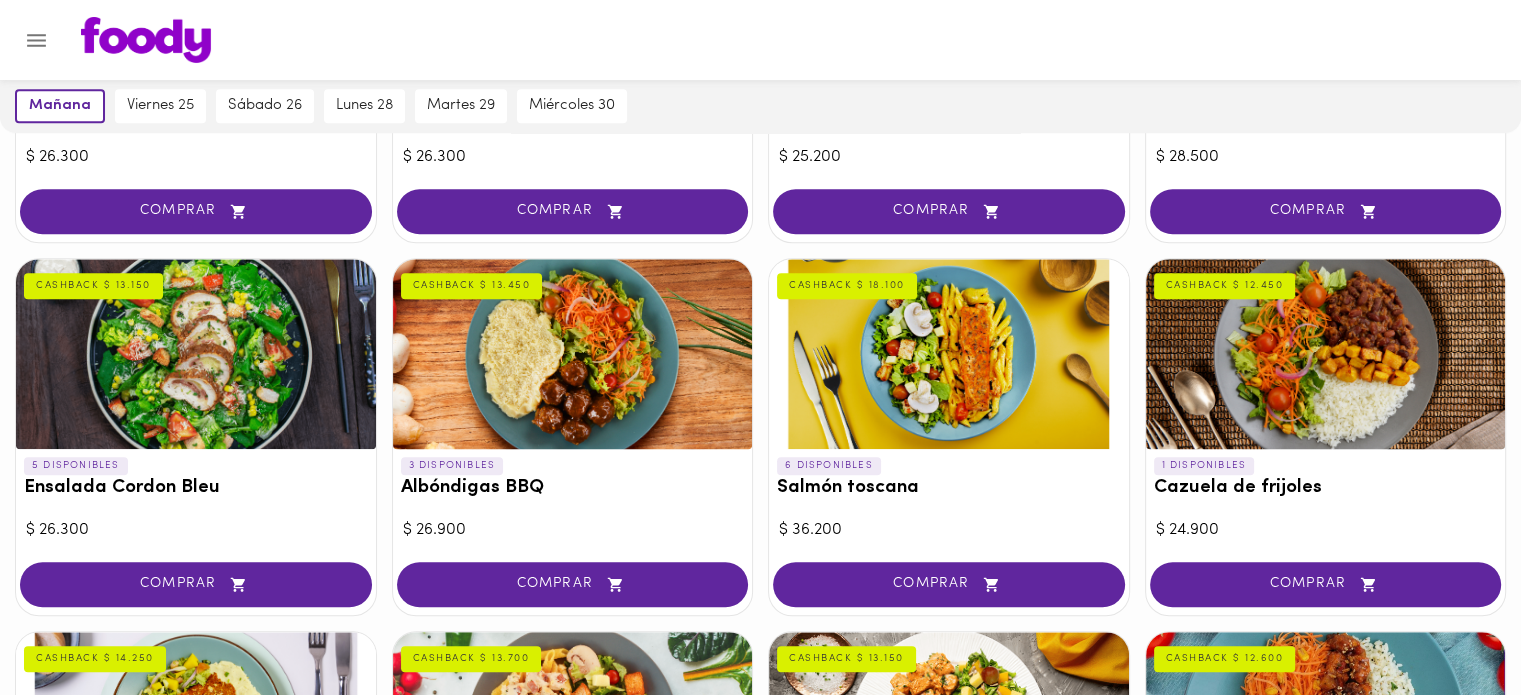 click at bounding box center [949, 354] 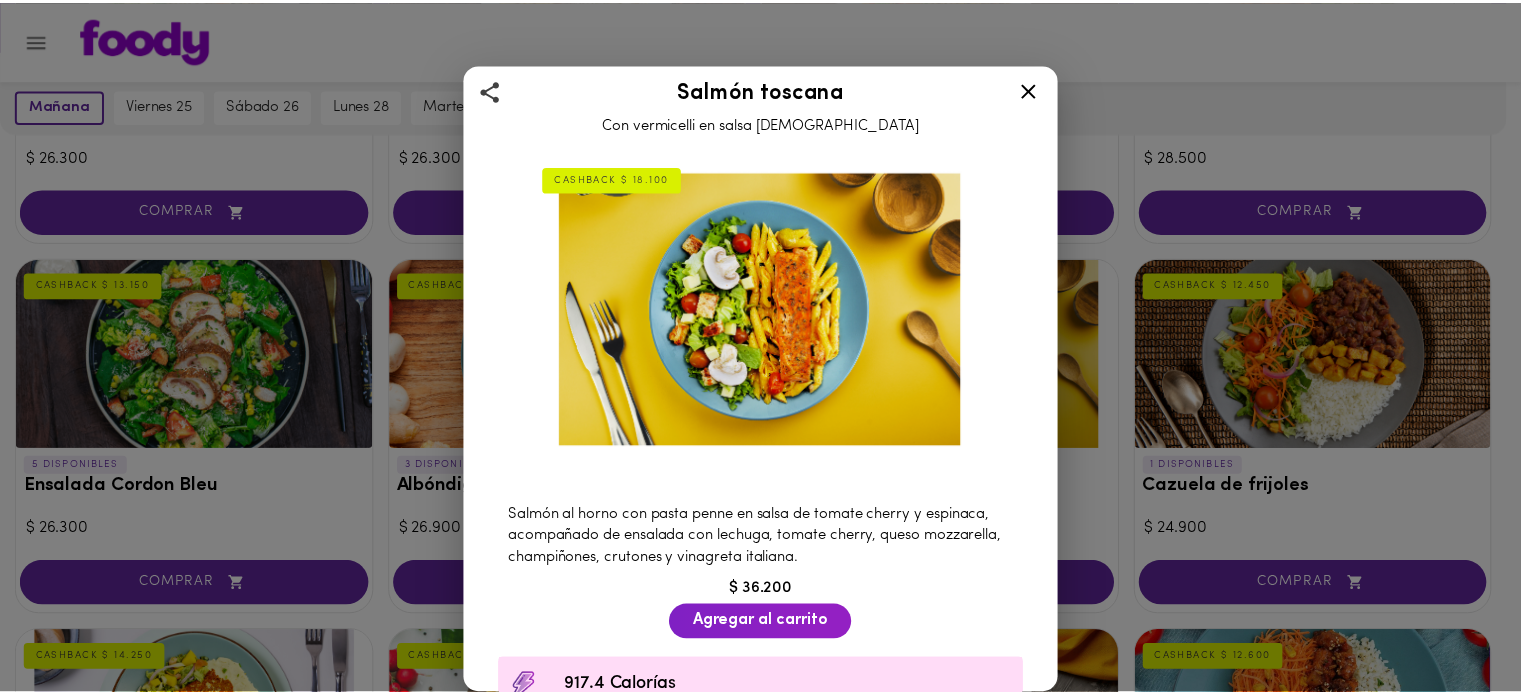 scroll, scrollTop: 0, scrollLeft: 0, axis: both 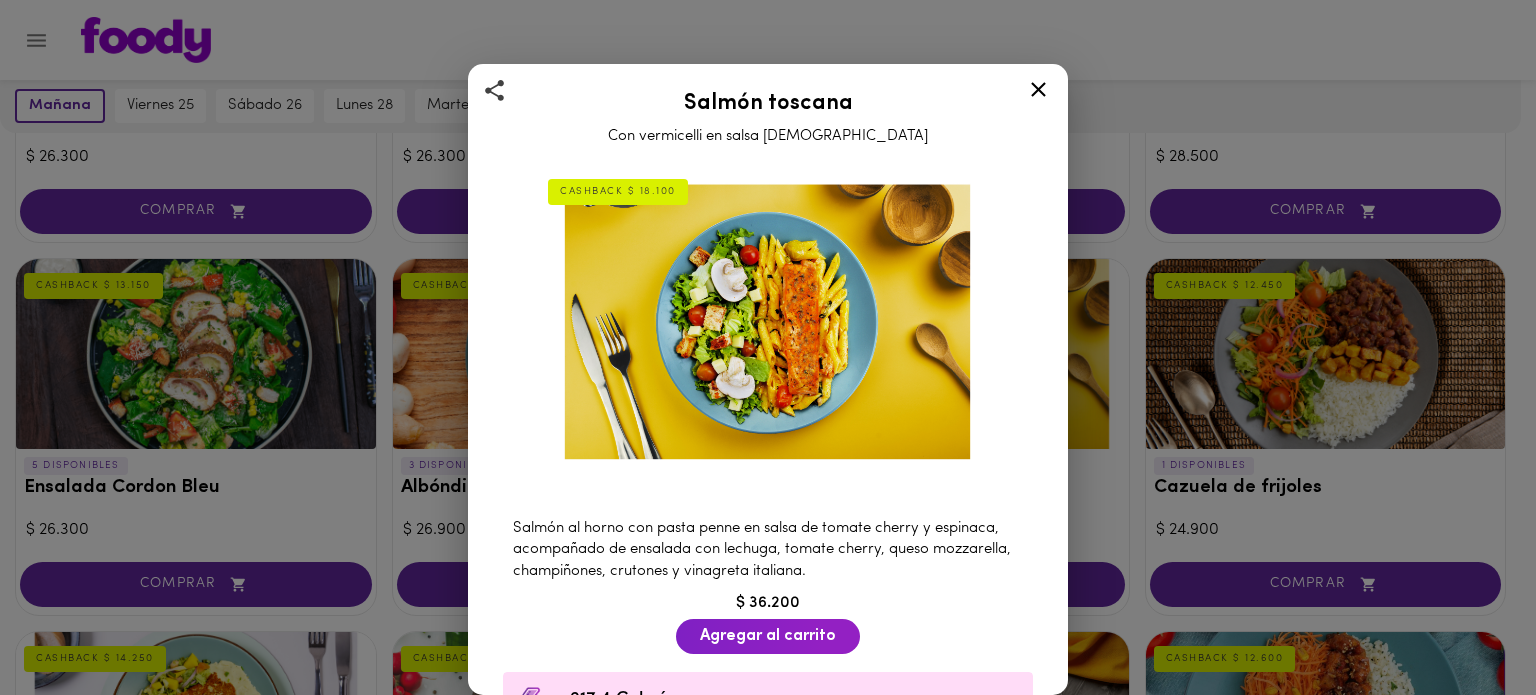 click 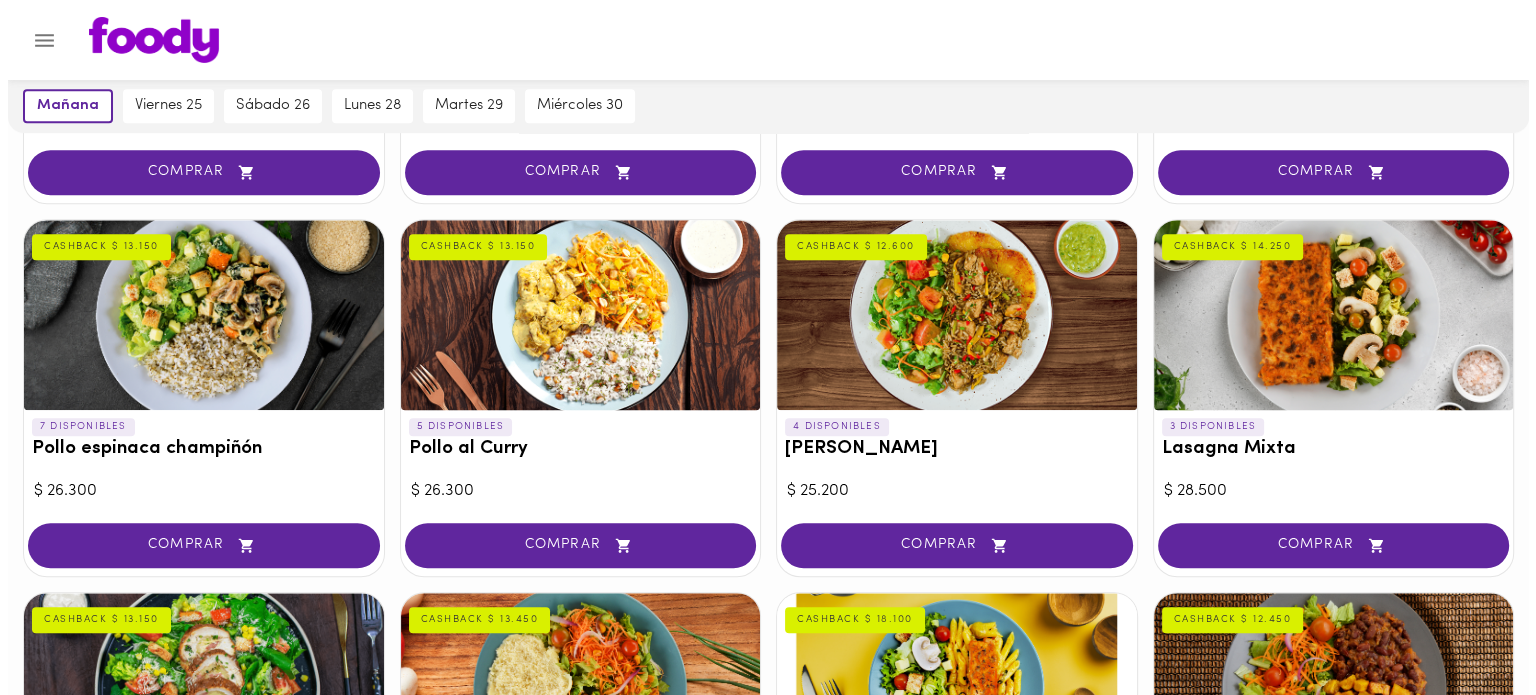 scroll, scrollTop: 1116, scrollLeft: 0, axis: vertical 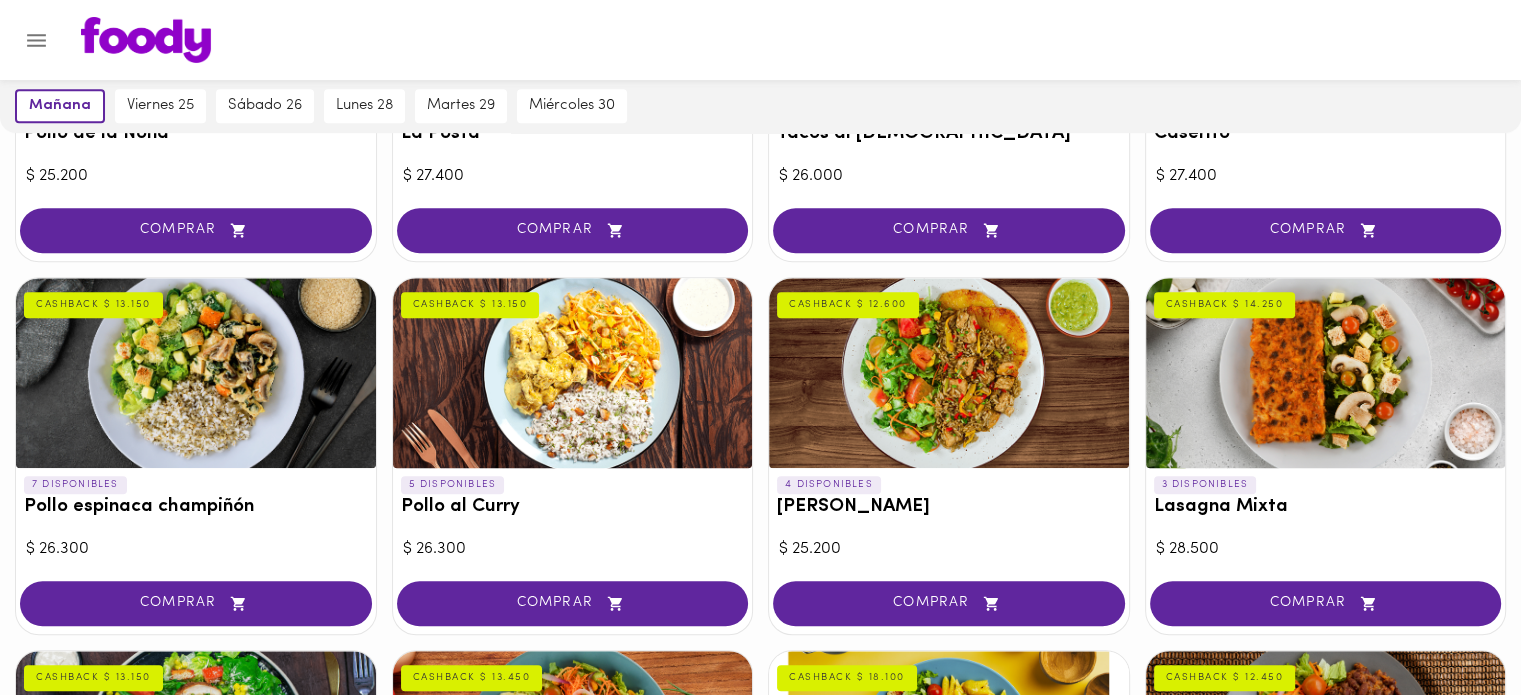 click at bounding box center (196, 373) 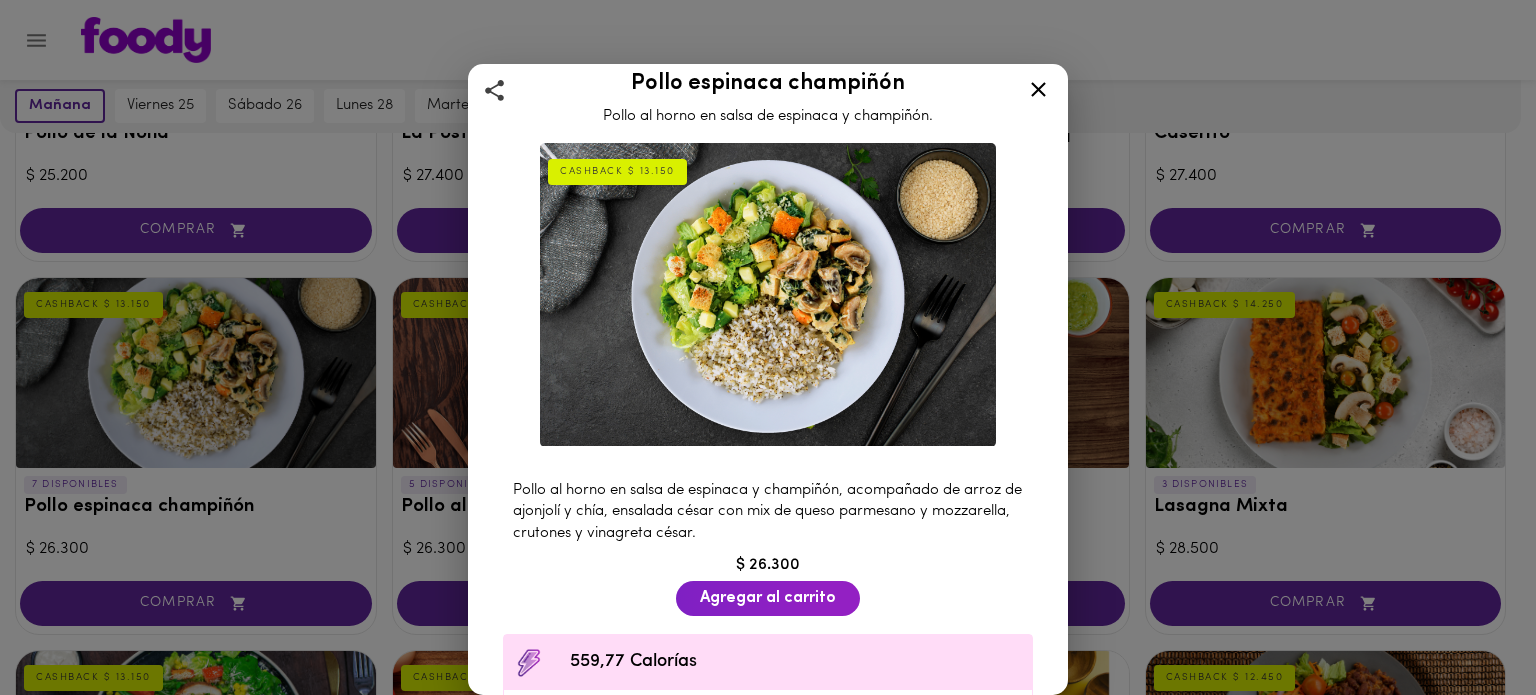 scroll, scrollTop: 16, scrollLeft: 0, axis: vertical 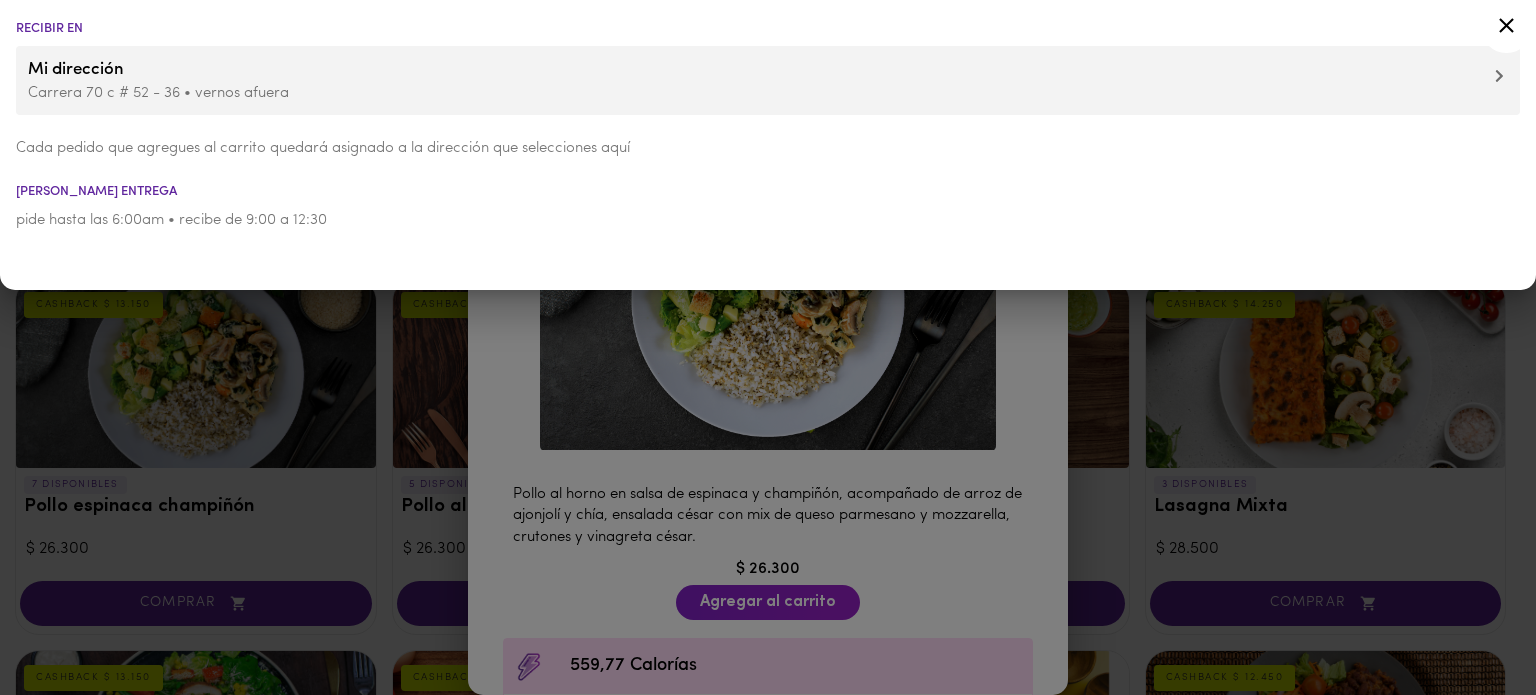 click on "pide hasta las 6:00am • recibe de 9:00 a 12:30" at bounding box center [768, 220] 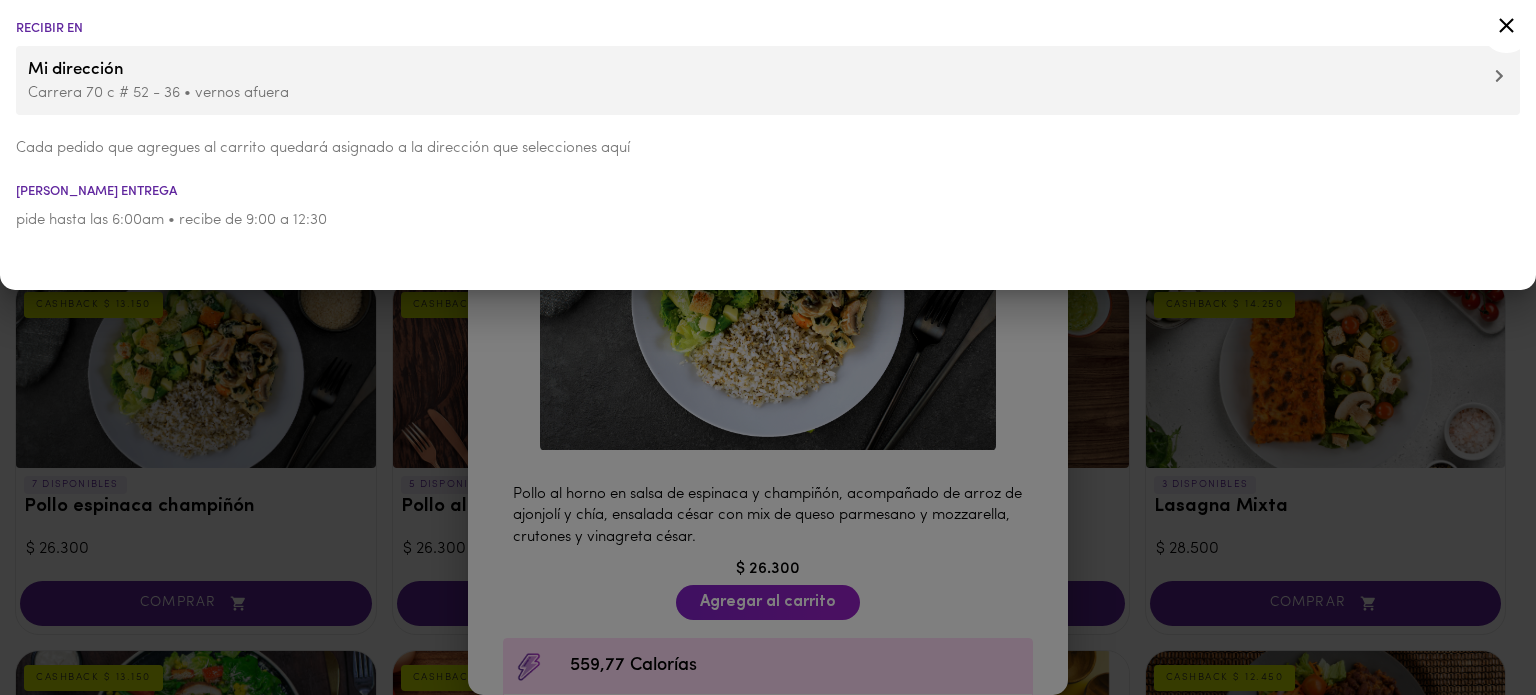 click 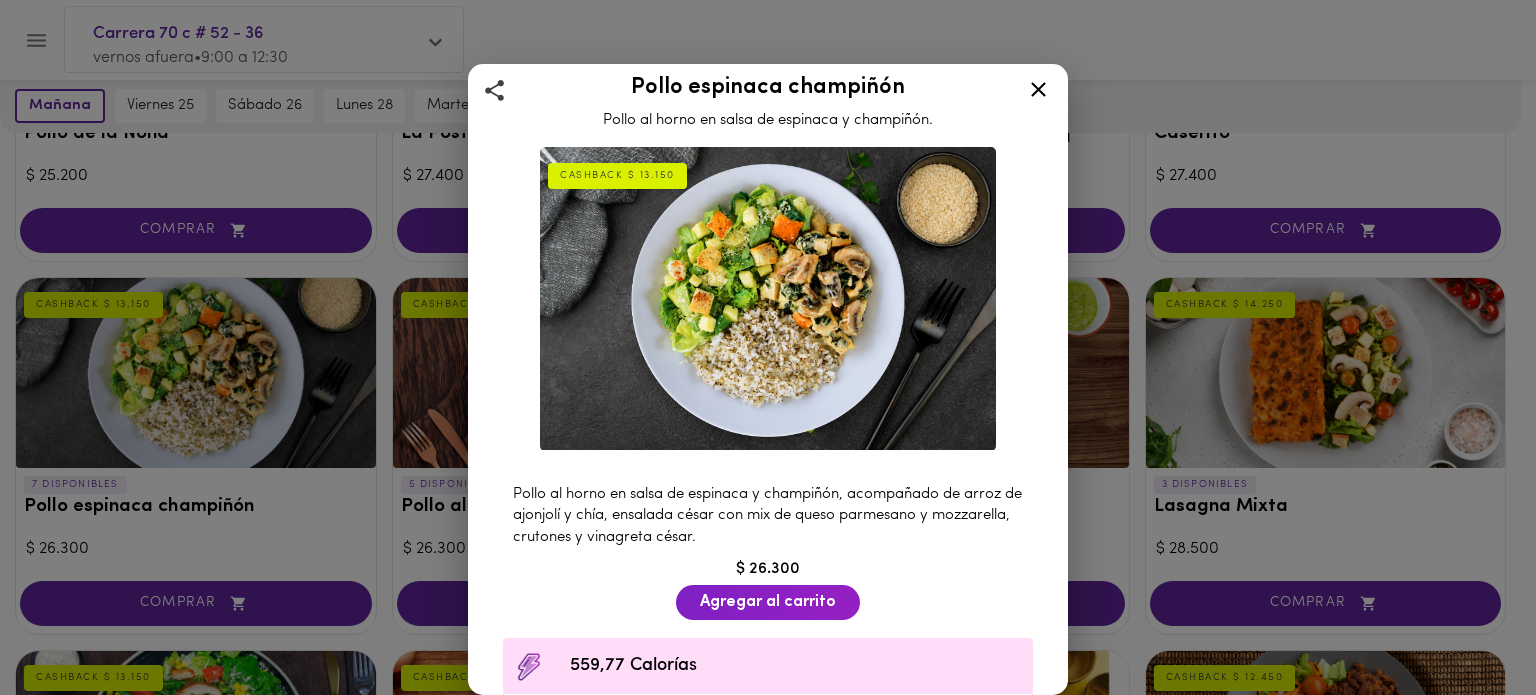 click 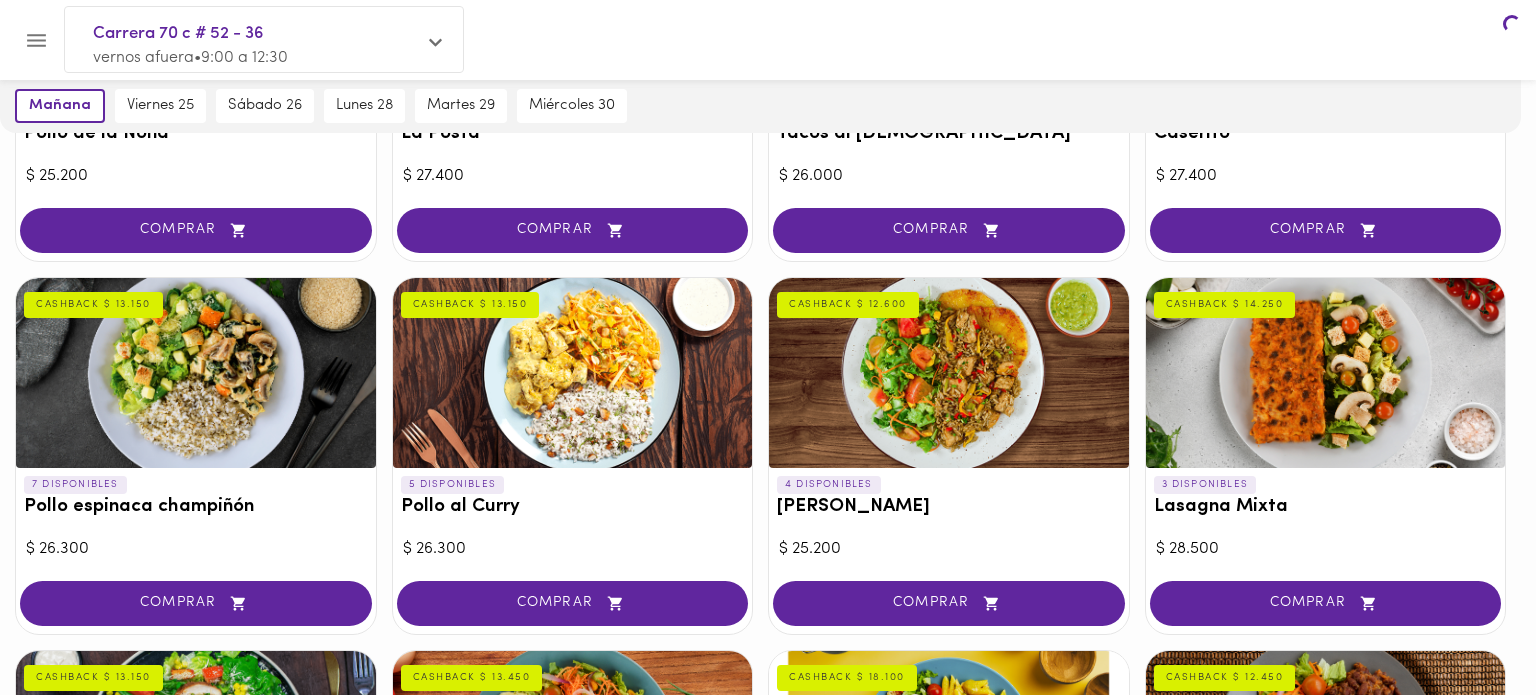 scroll, scrollTop: 0, scrollLeft: 0, axis: both 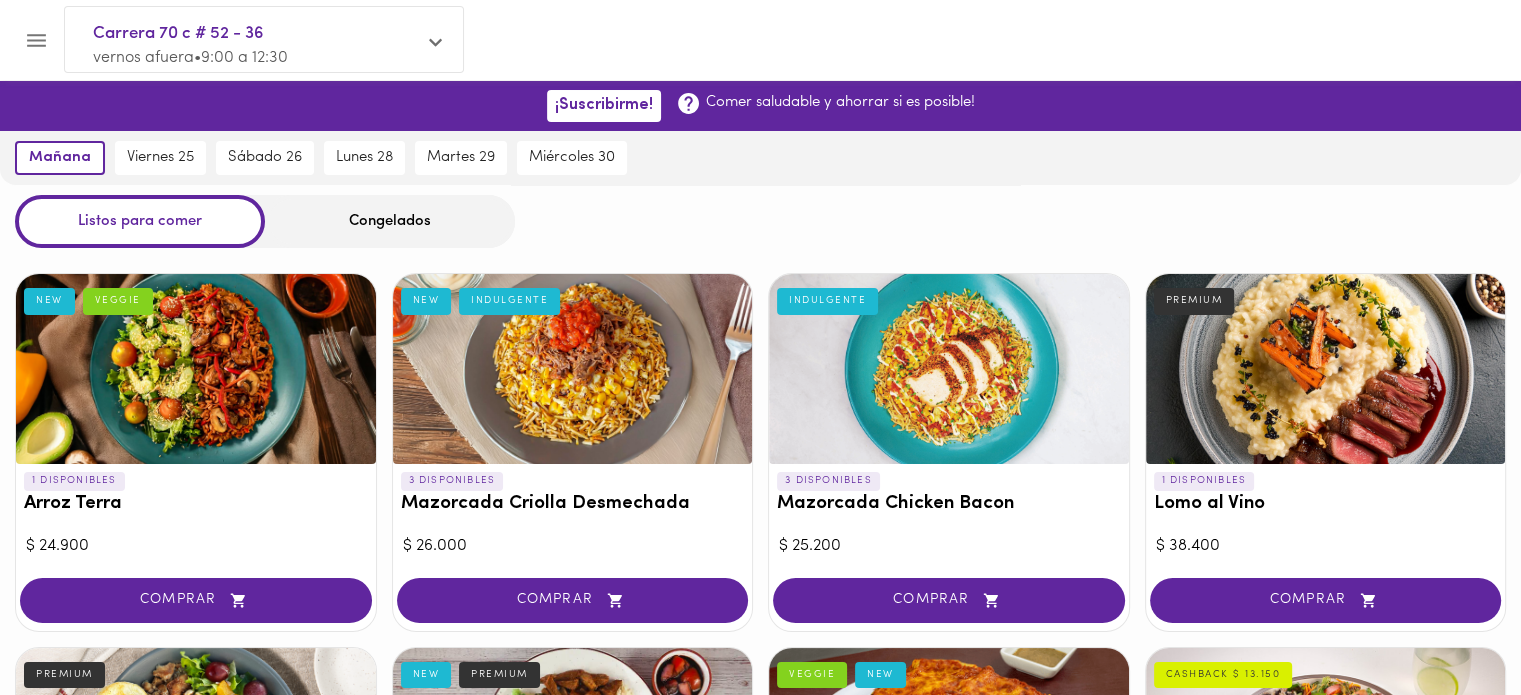 click on "Congelados" at bounding box center [390, 221] 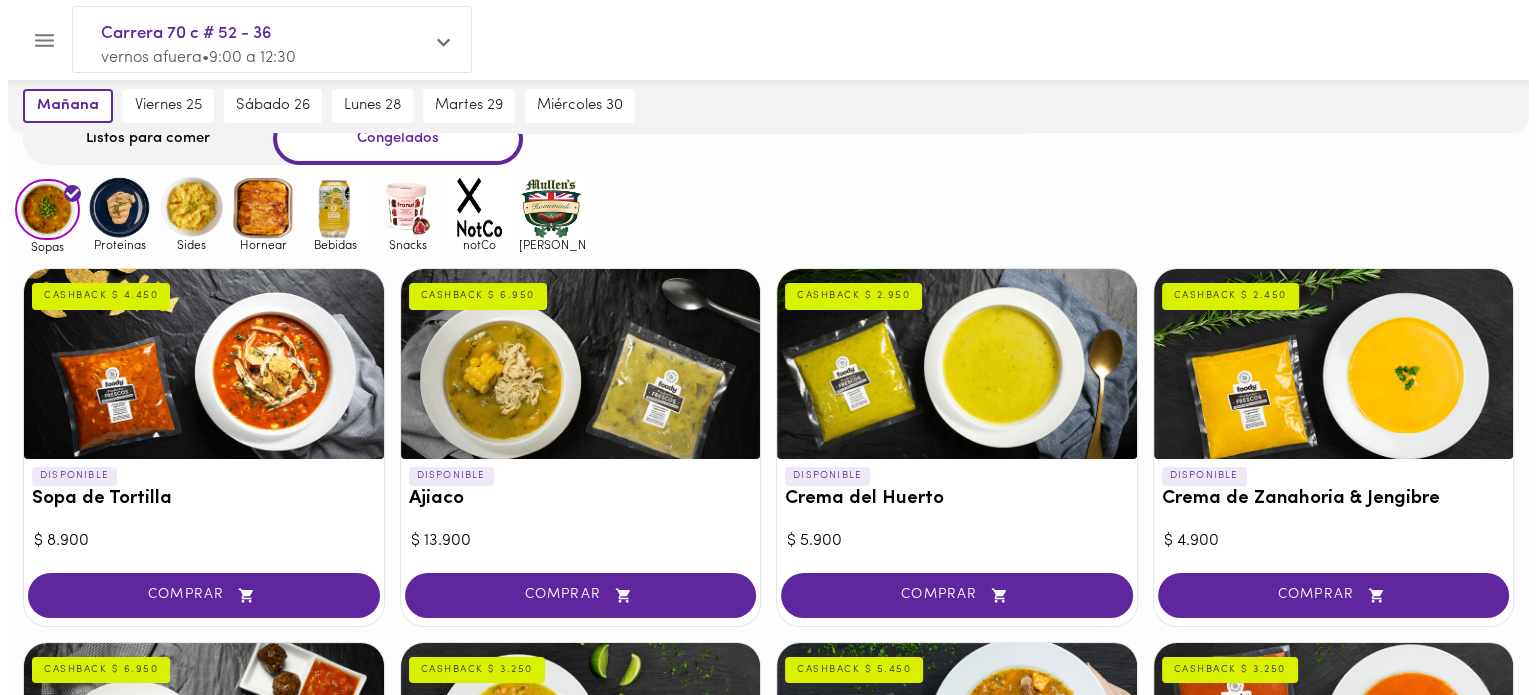 scroll, scrollTop: 81, scrollLeft: 0, axis: vertical 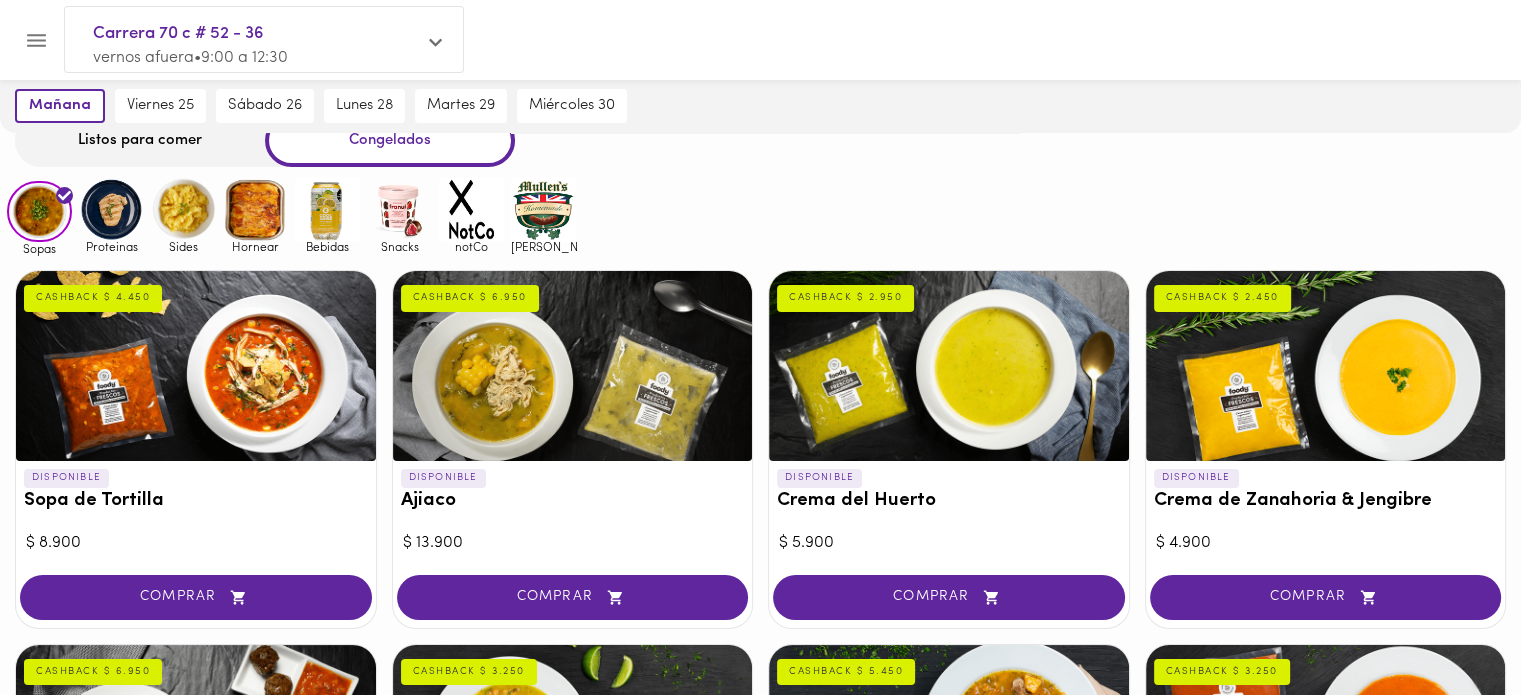 click at bounding box center [949, 366] 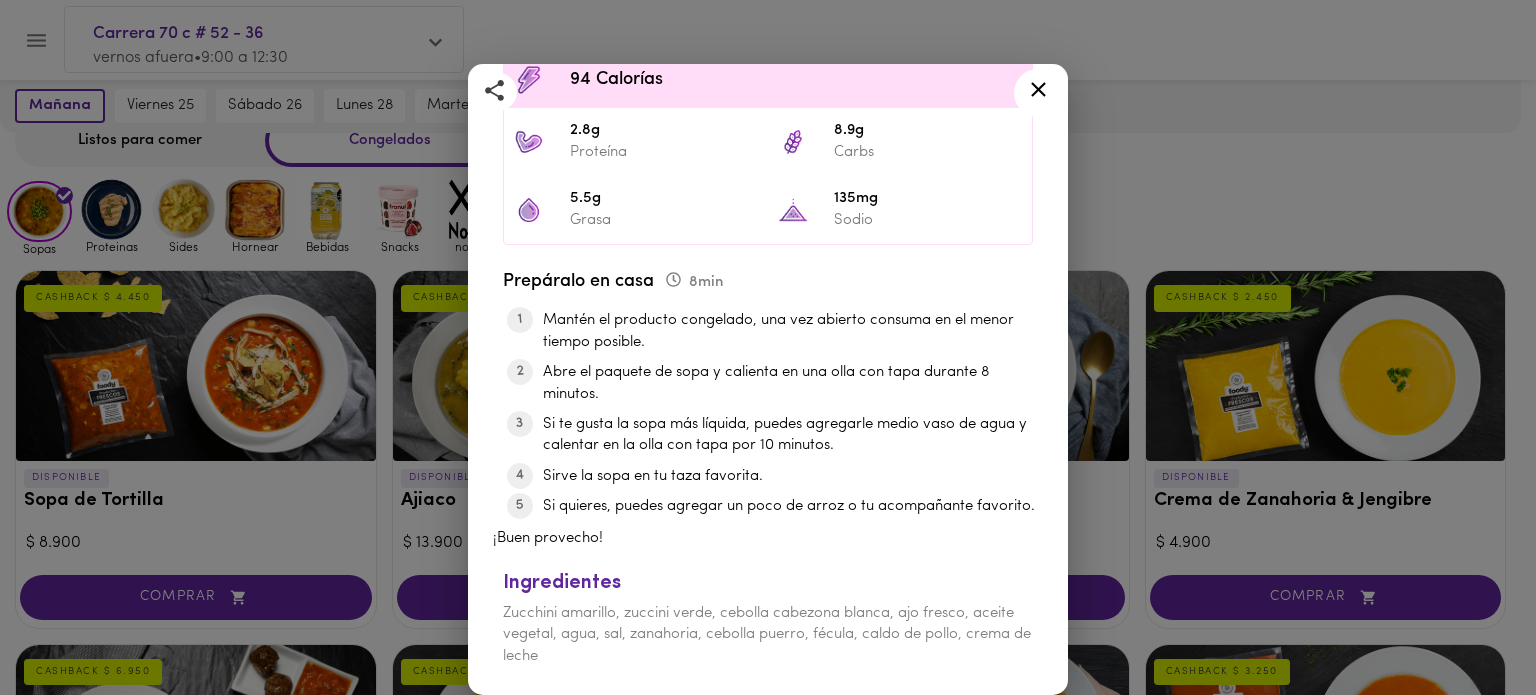 scroll, scrollTop: 634, scrollLeft: 0, axis: vertical 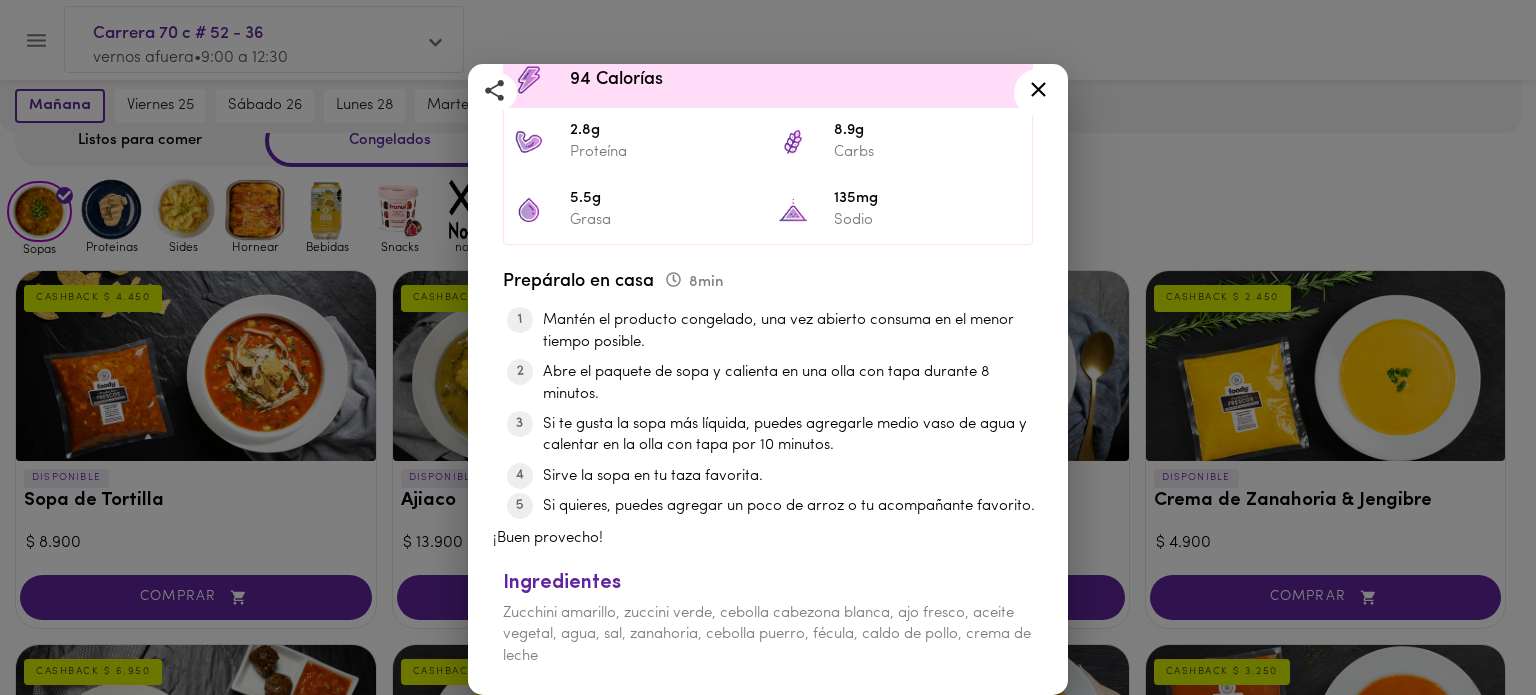 click 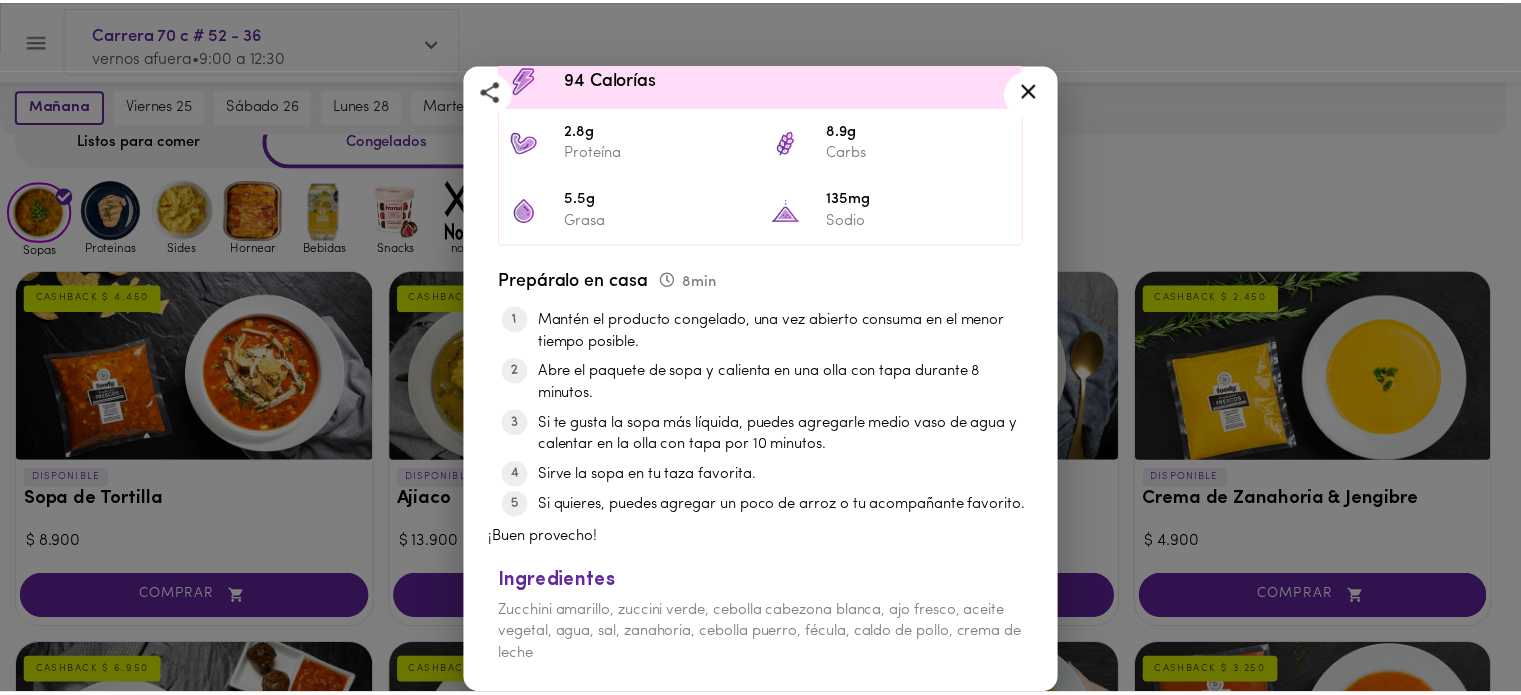 scroll, scrollTop: 0, scrollLeft: 0, axis: both 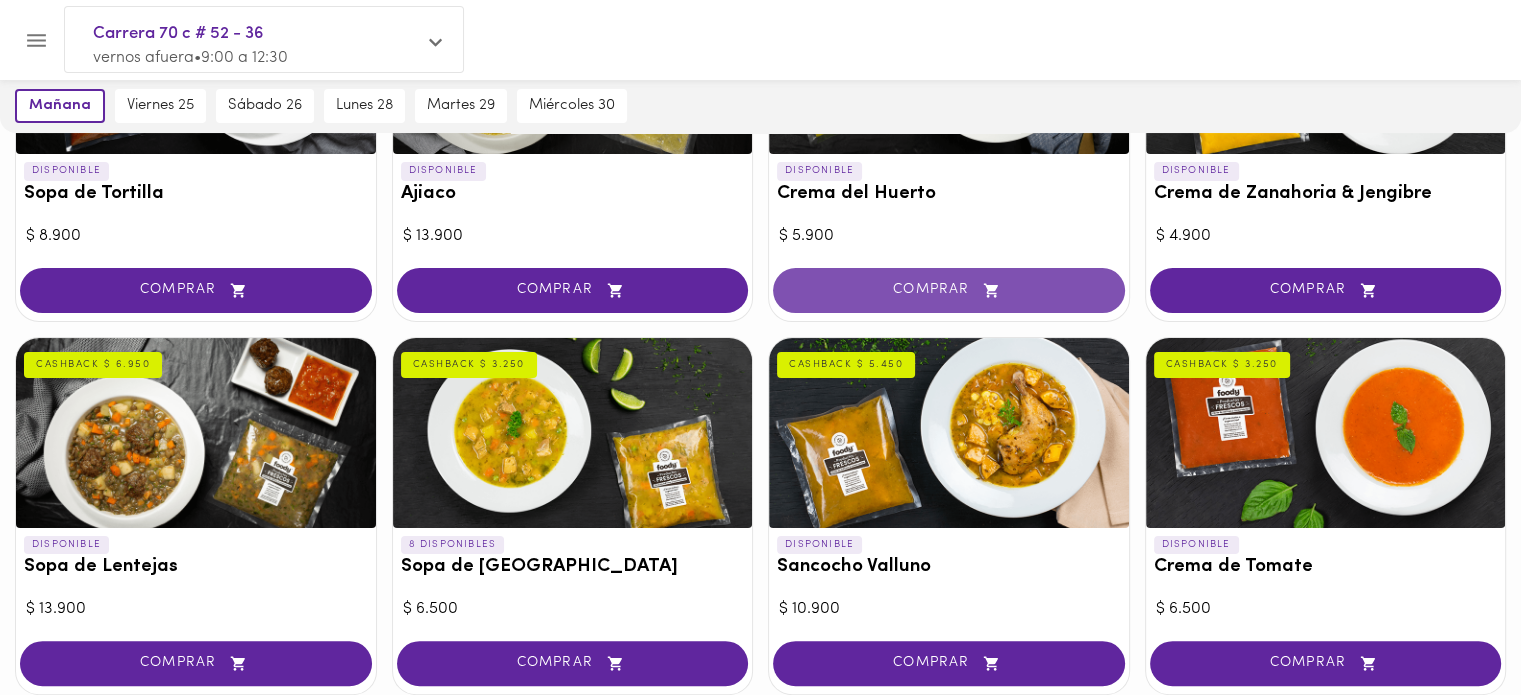 click on "COMPRAR" at bounding box center (949, 290) 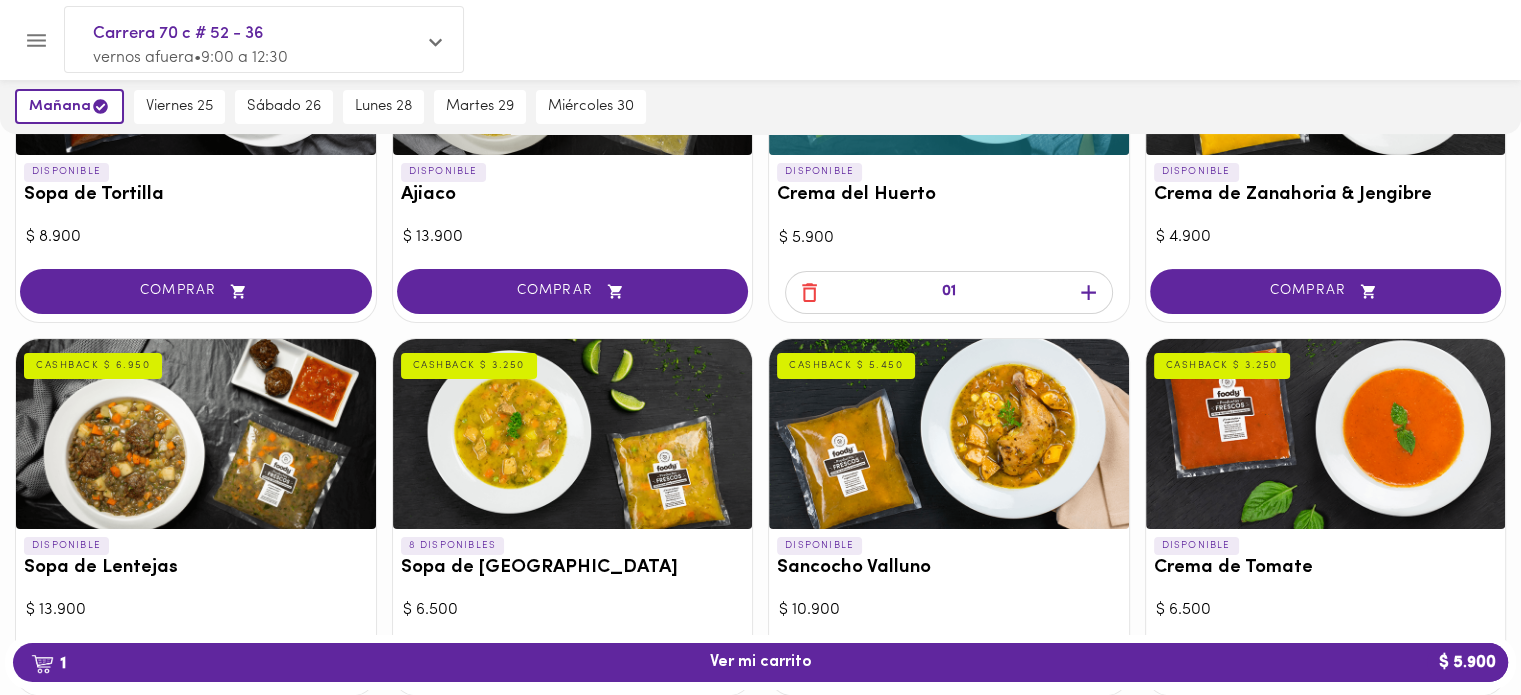 scroll, scrollTop: 0, scrollLeft: 0, axis: both 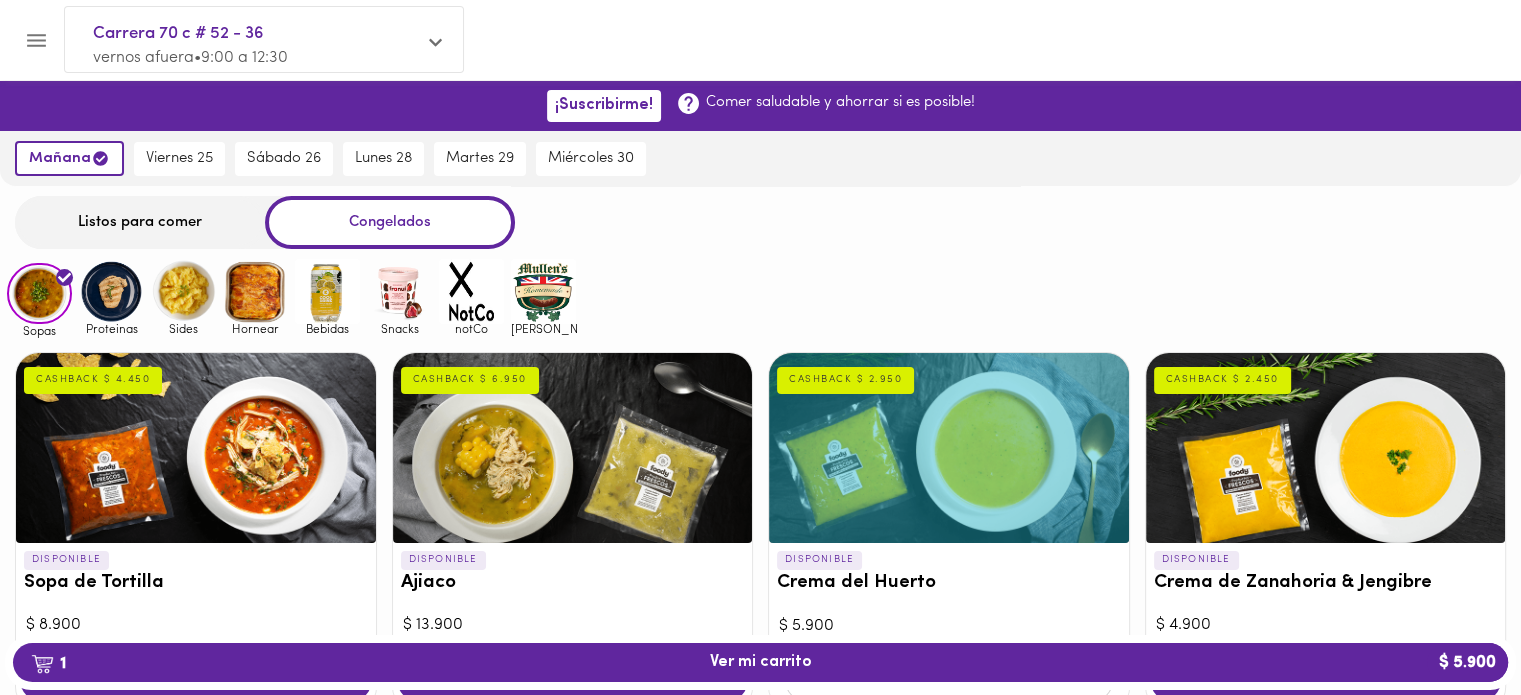 click on "Listos para comer" at bounding box center (140, 222) 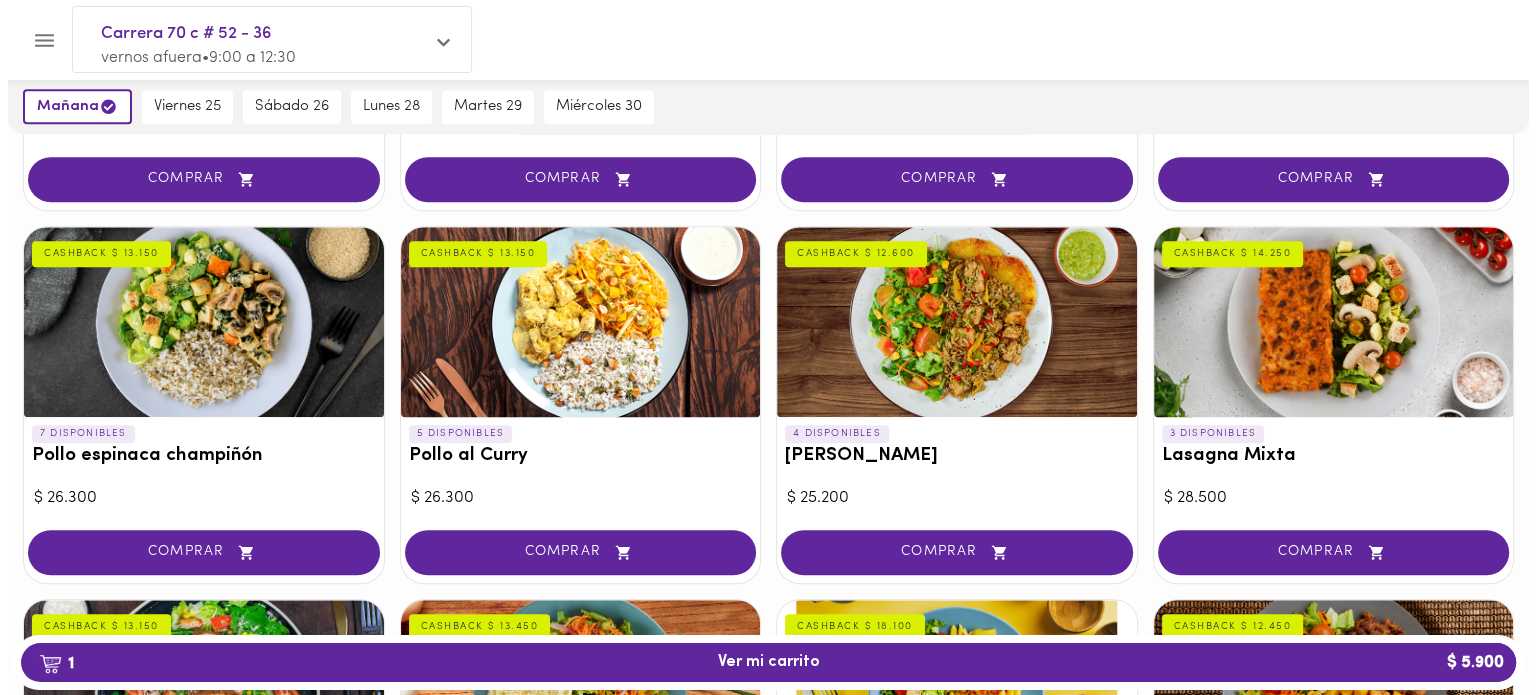 scroll, scrollTop: 1170, scrollLeft: 0, axis: vertical 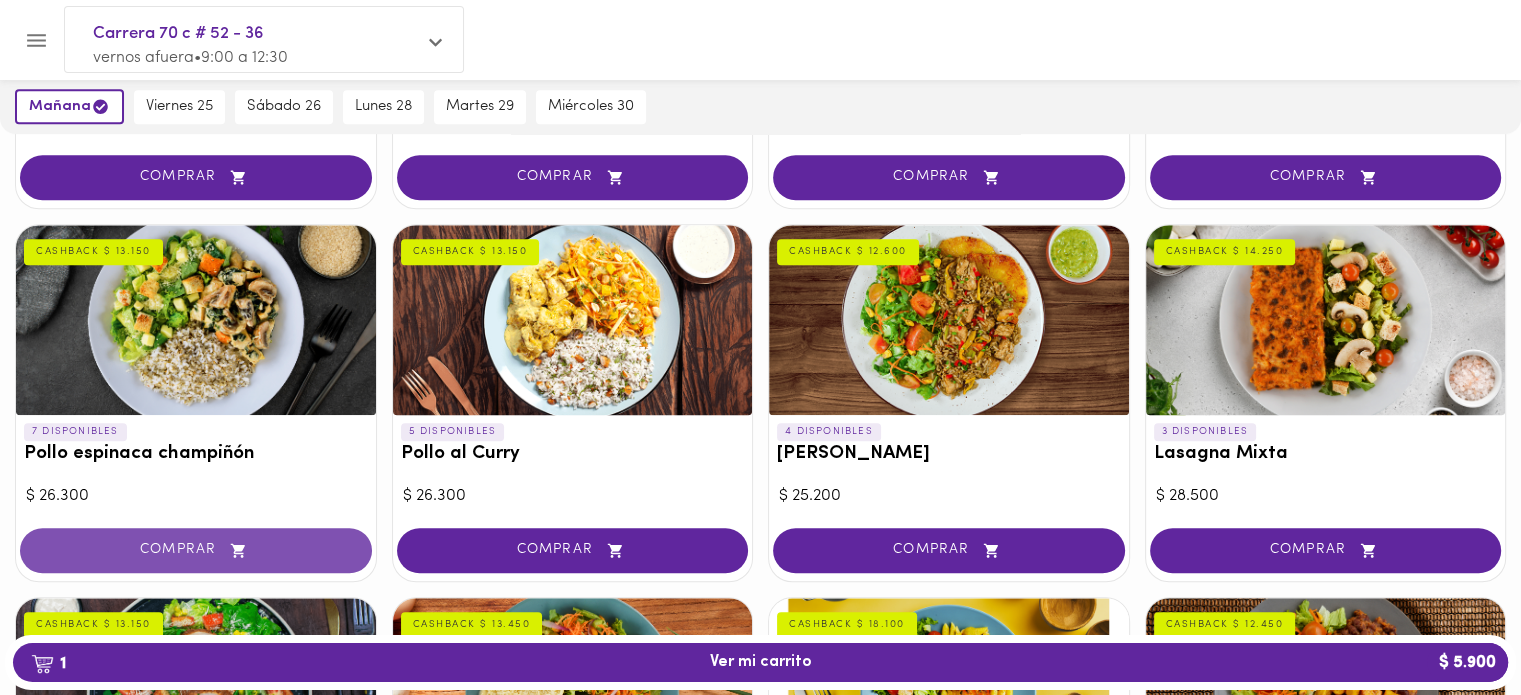 click on "COMPRAR" at bounding box center (196, 550) 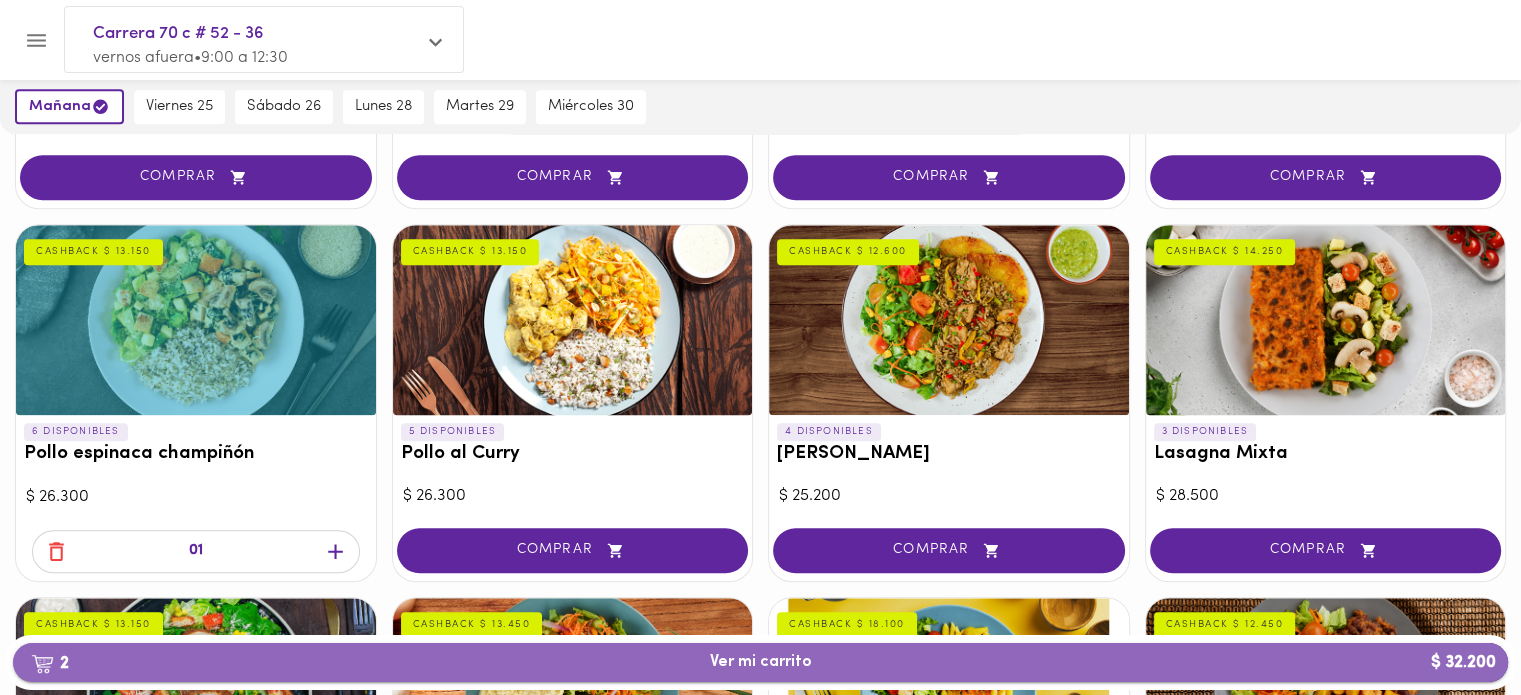 click on "2 Ver mi carrito $ 32.200" at bounding box center (761, 662) 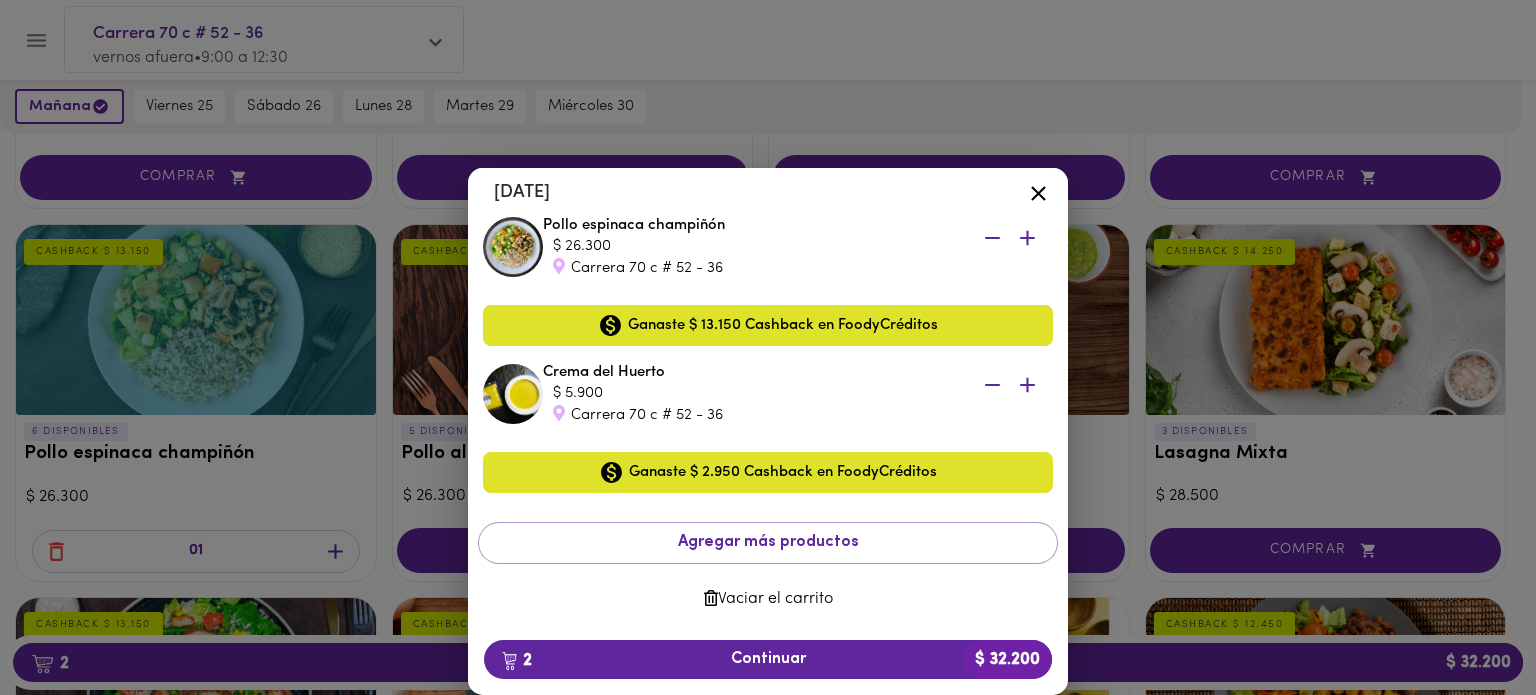 scroll, scrollTop: 86, scrollLeft: 0, axis: vertical 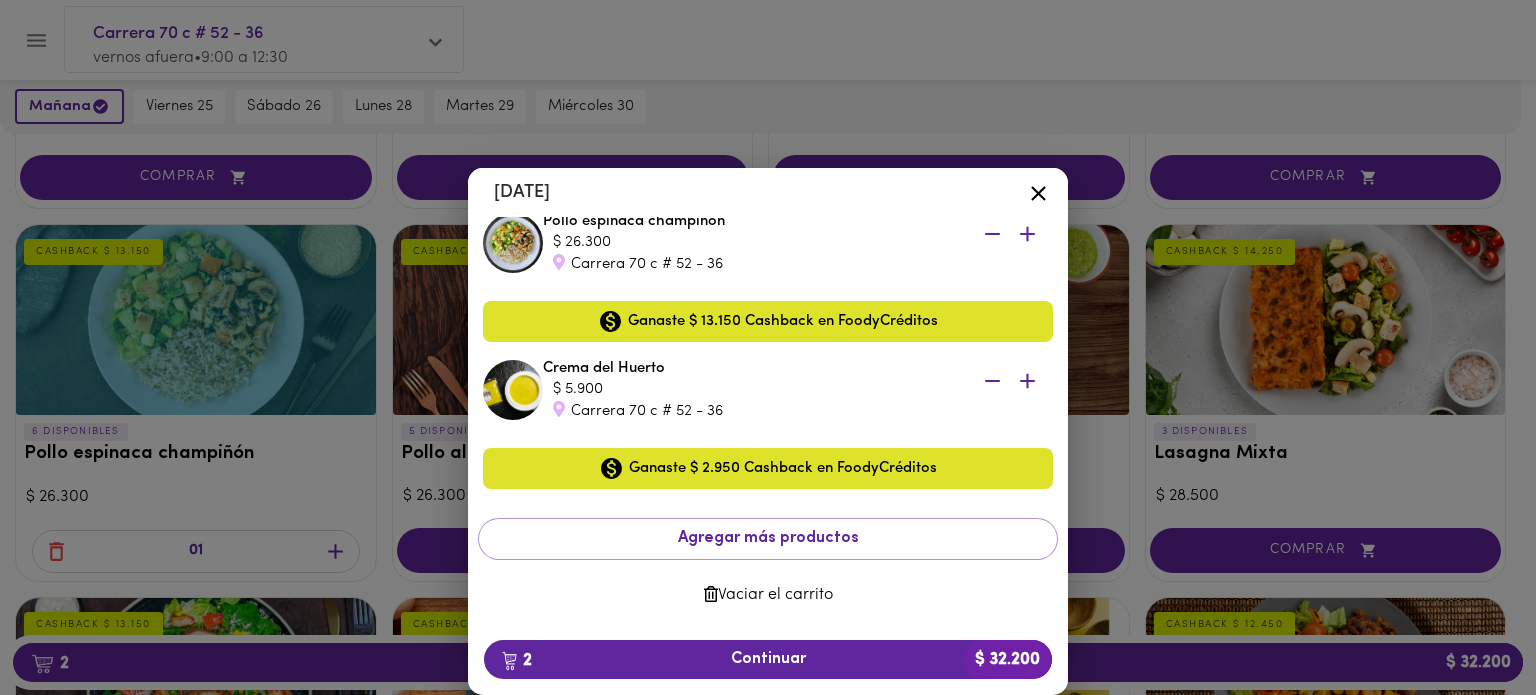 click 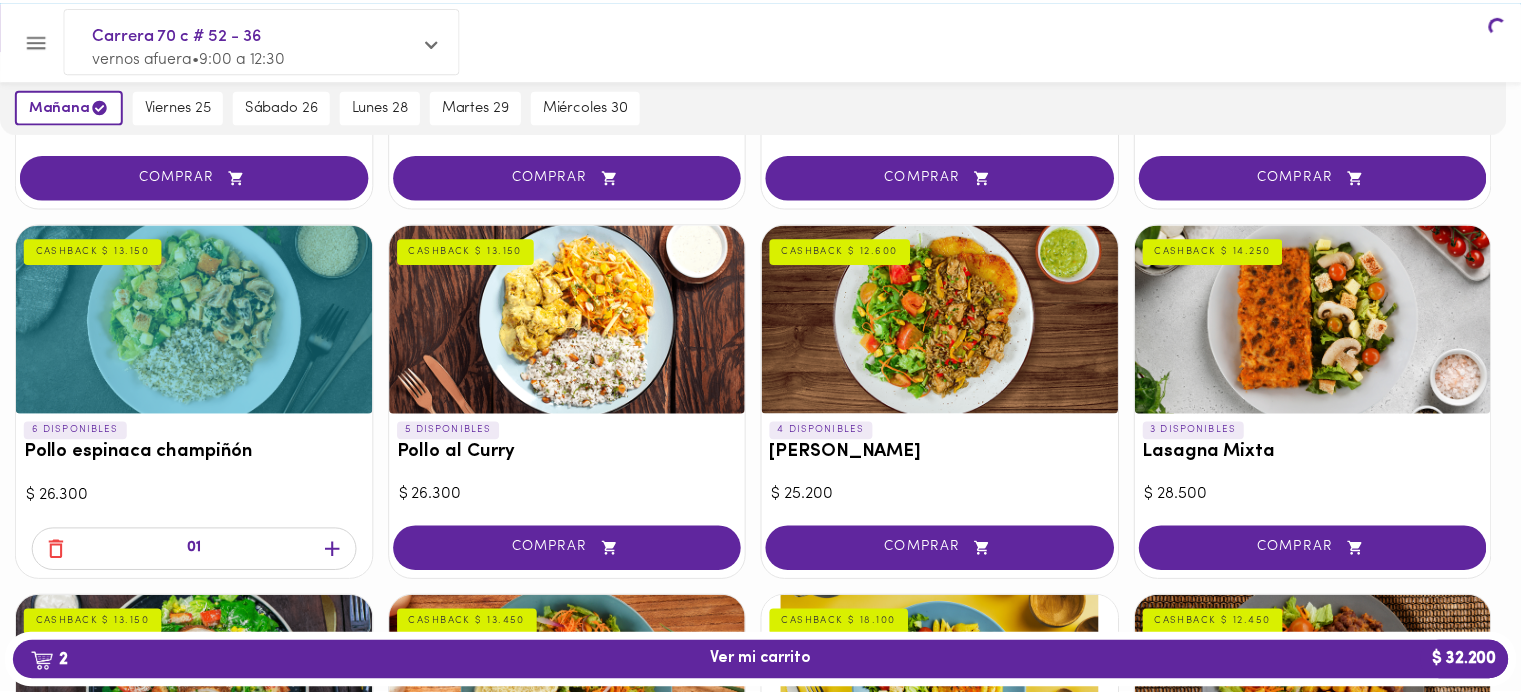 scroll, scrollTop: 0, scrollLeft: 0, axis: both 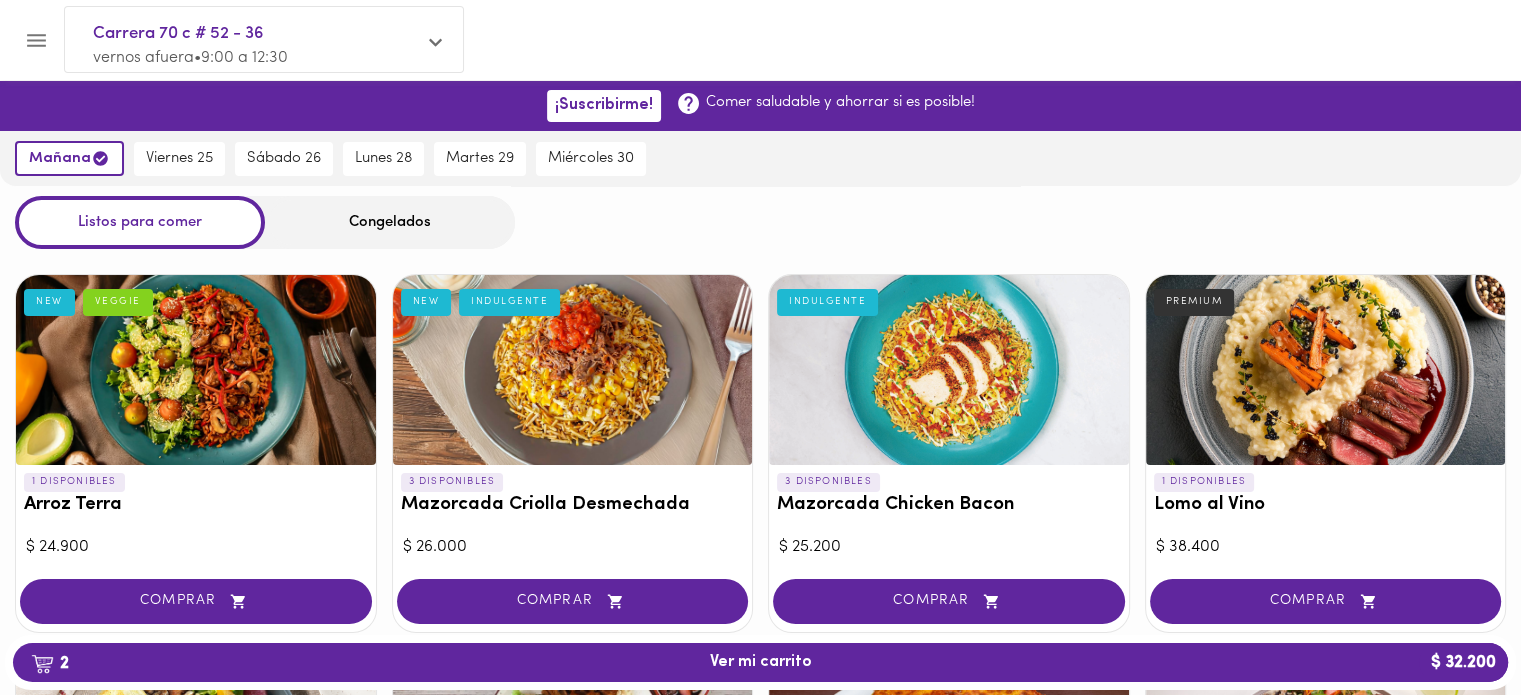 click on "Congelados" at bounding box center [390, 222] 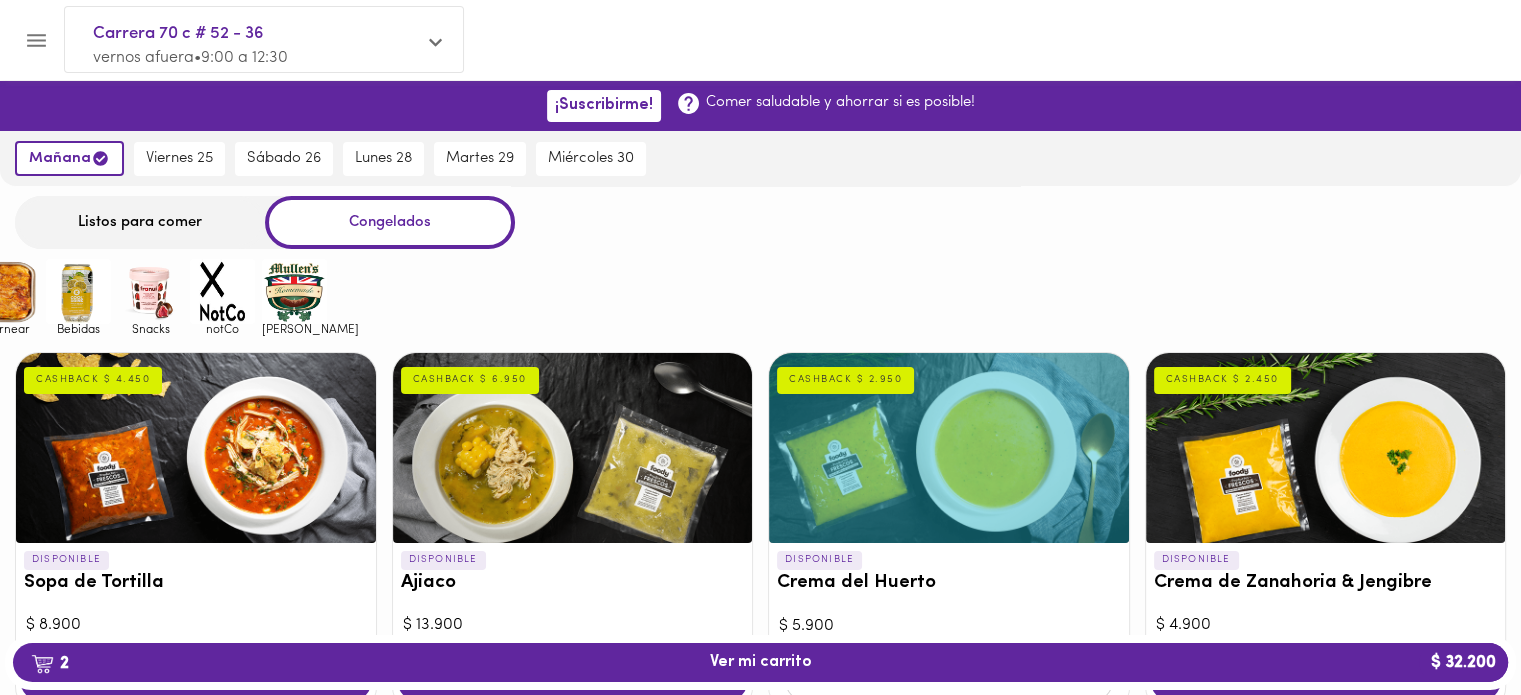 click at bounding box center (10, 347) 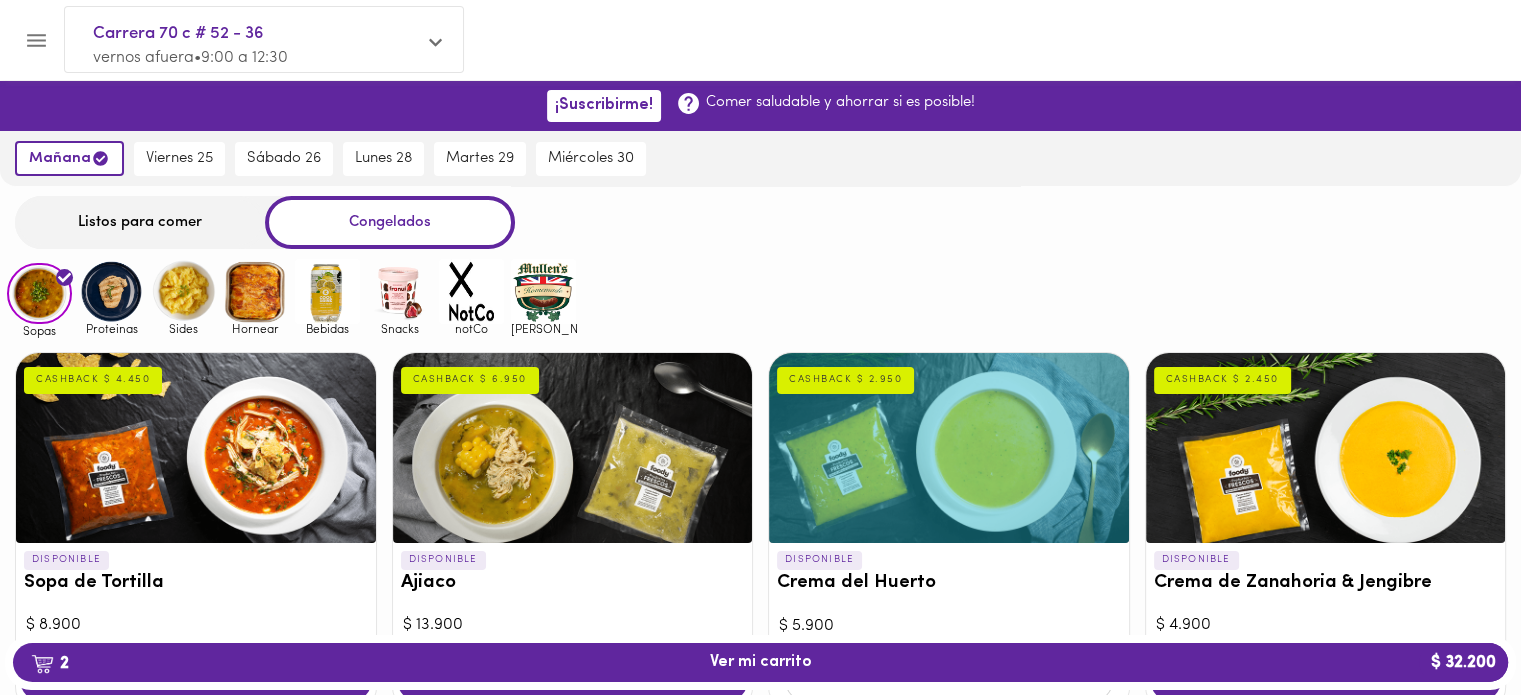 click at bounding box center [111, 291] 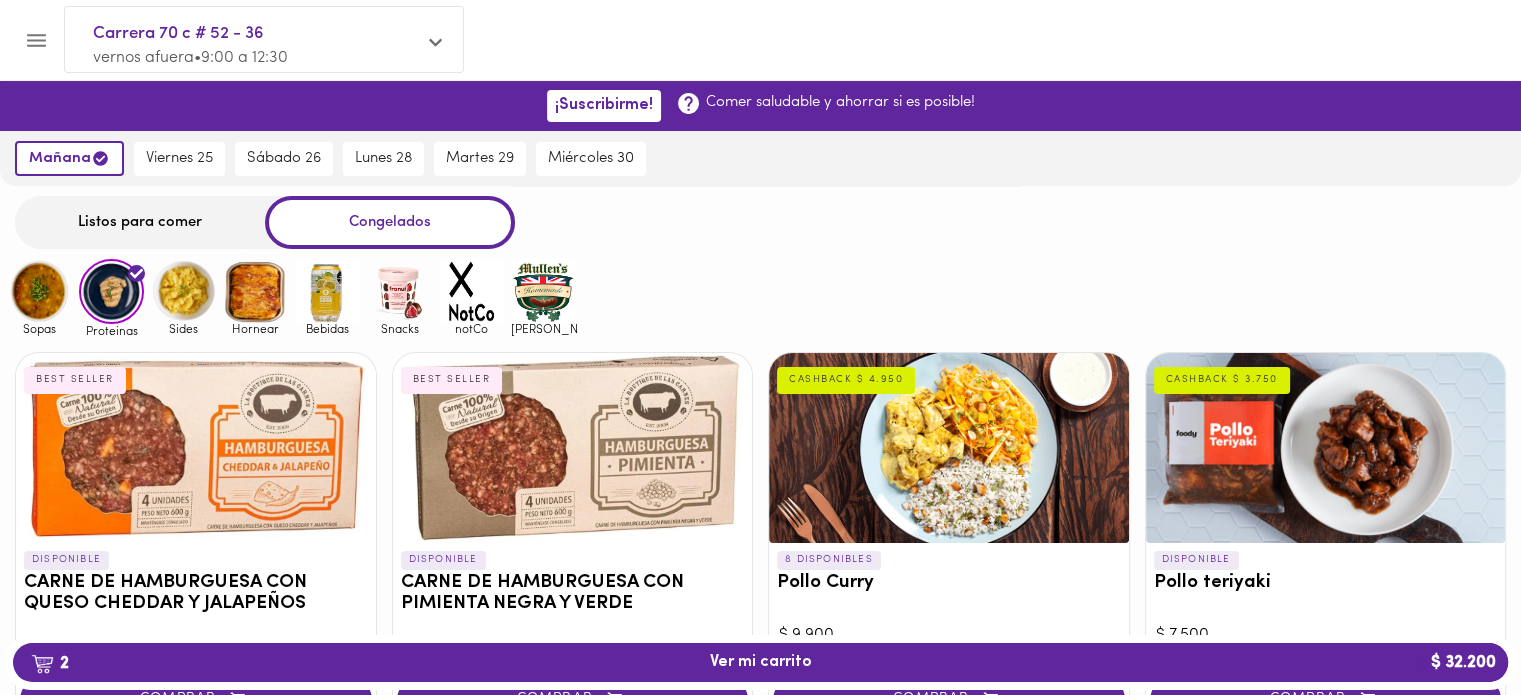 click at bounding box center [183, 291] 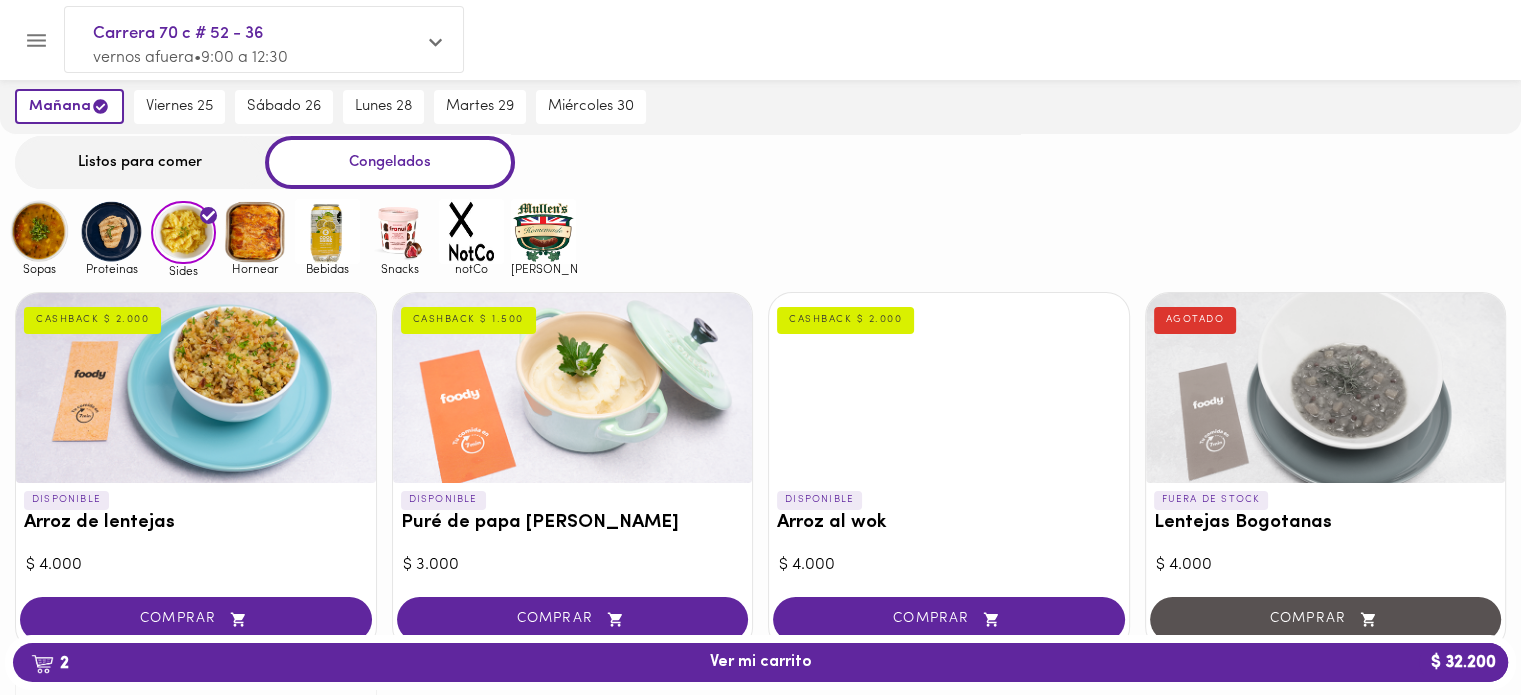 scroll, scrollTop: 19, scrollLeft: 0, axis: vertical 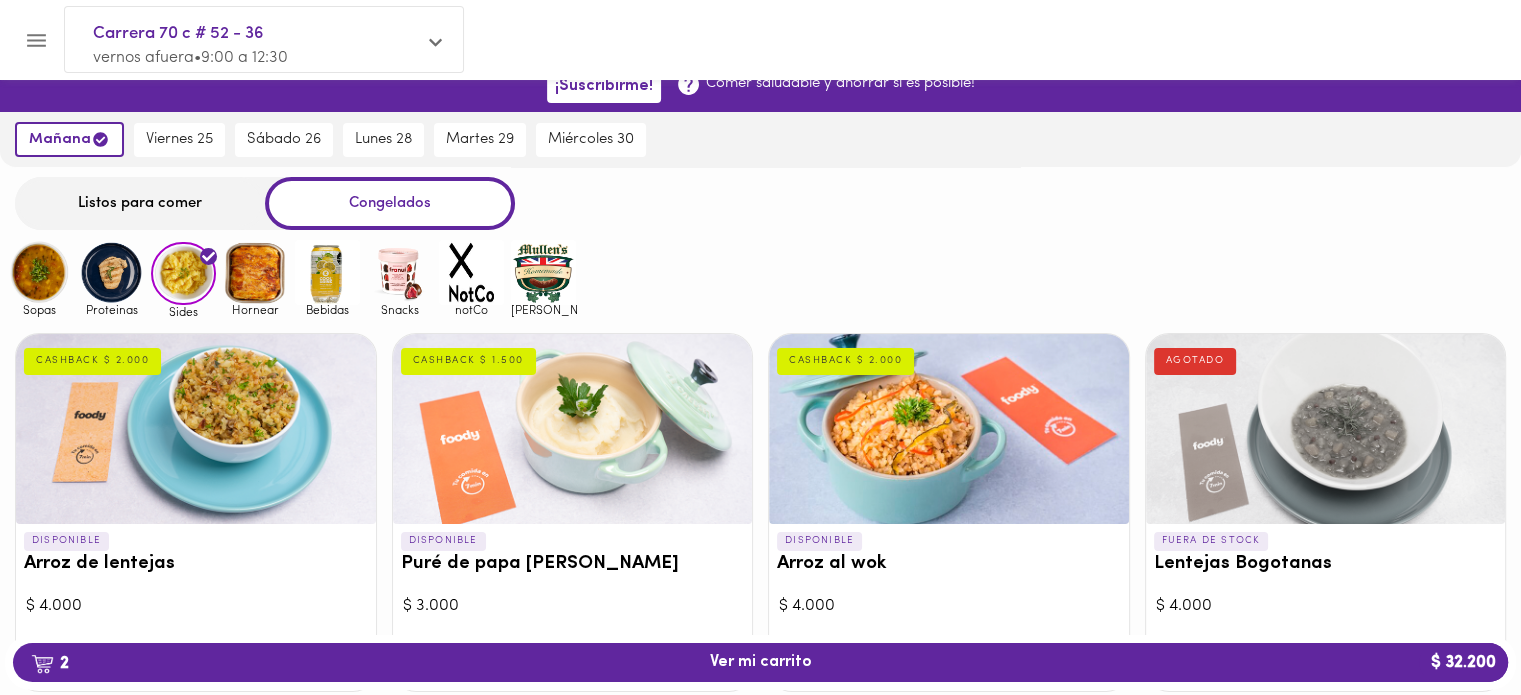 click at bounding box center [255, 272] 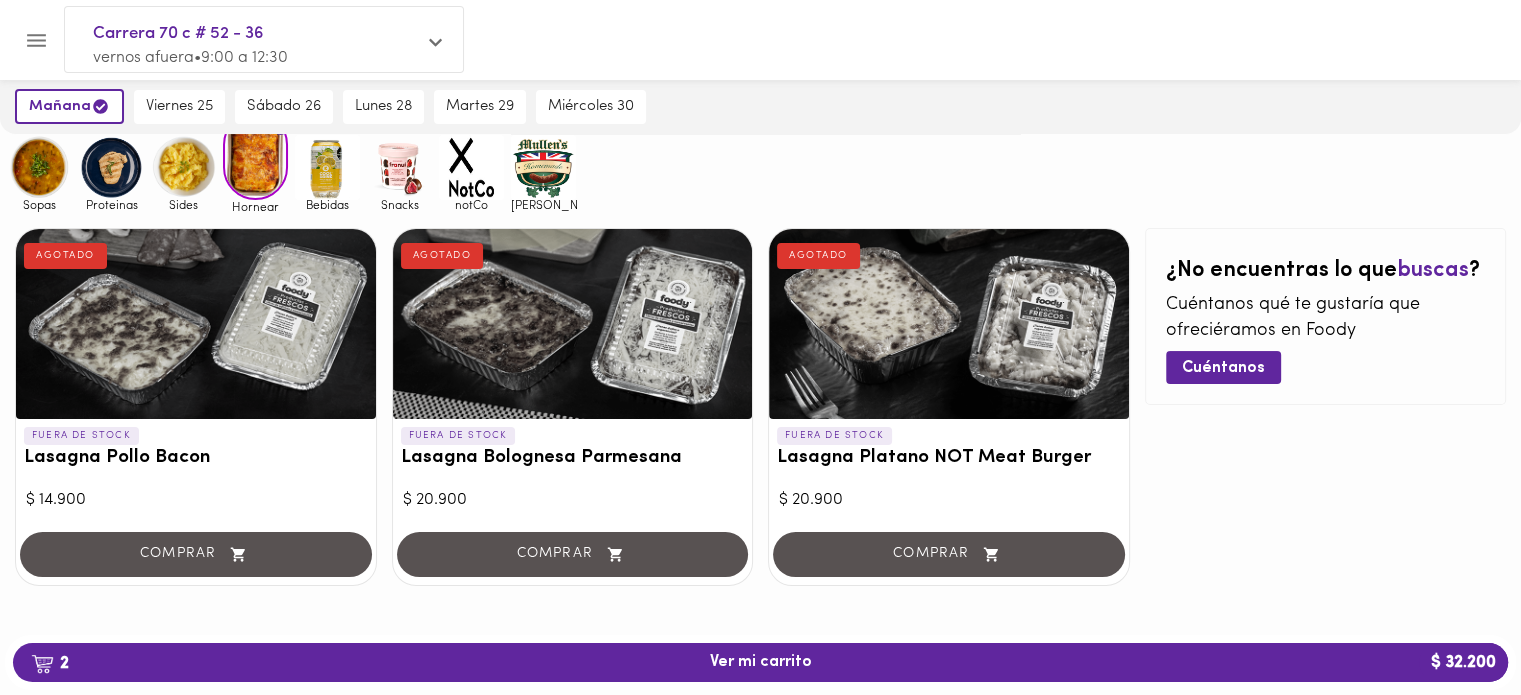 scroll, scrollTop: 0, scrollLeft: 0, axis: both 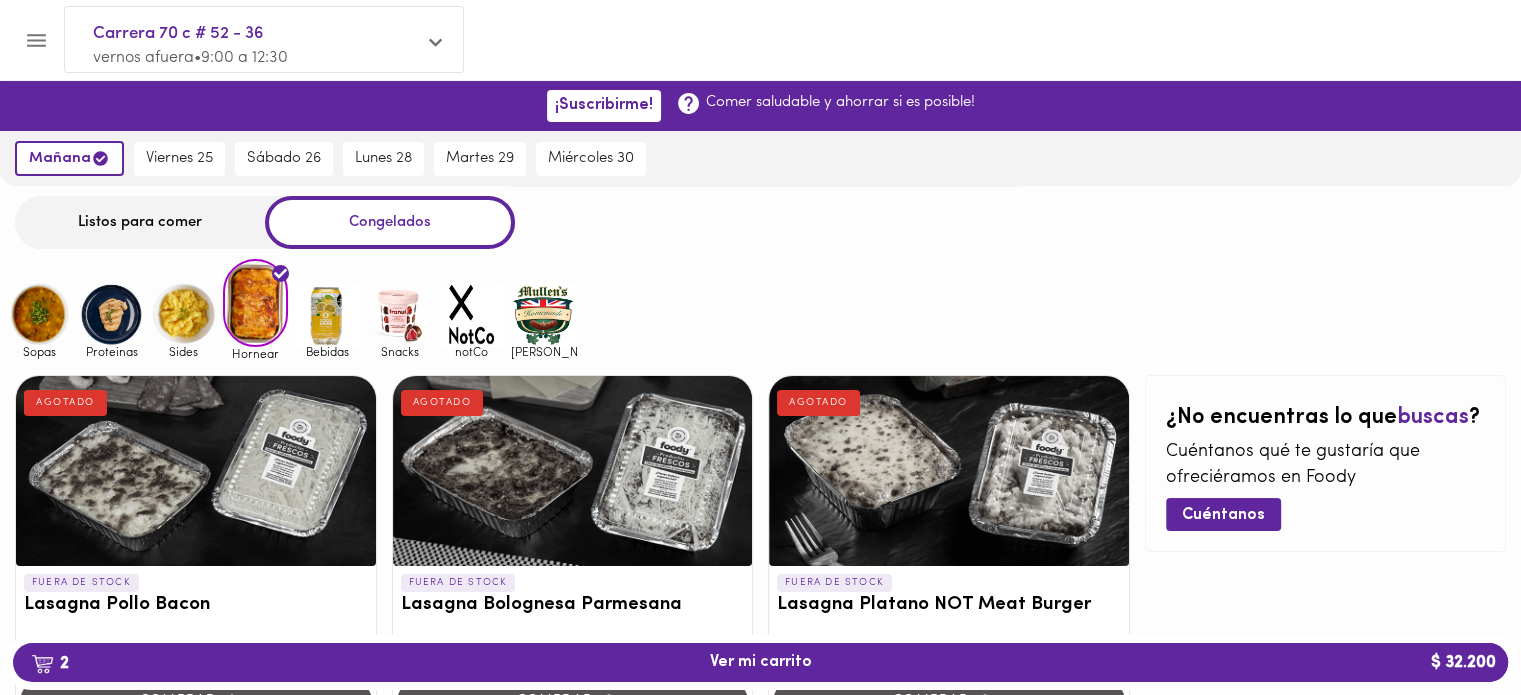 click at bounding box center (327, 314) 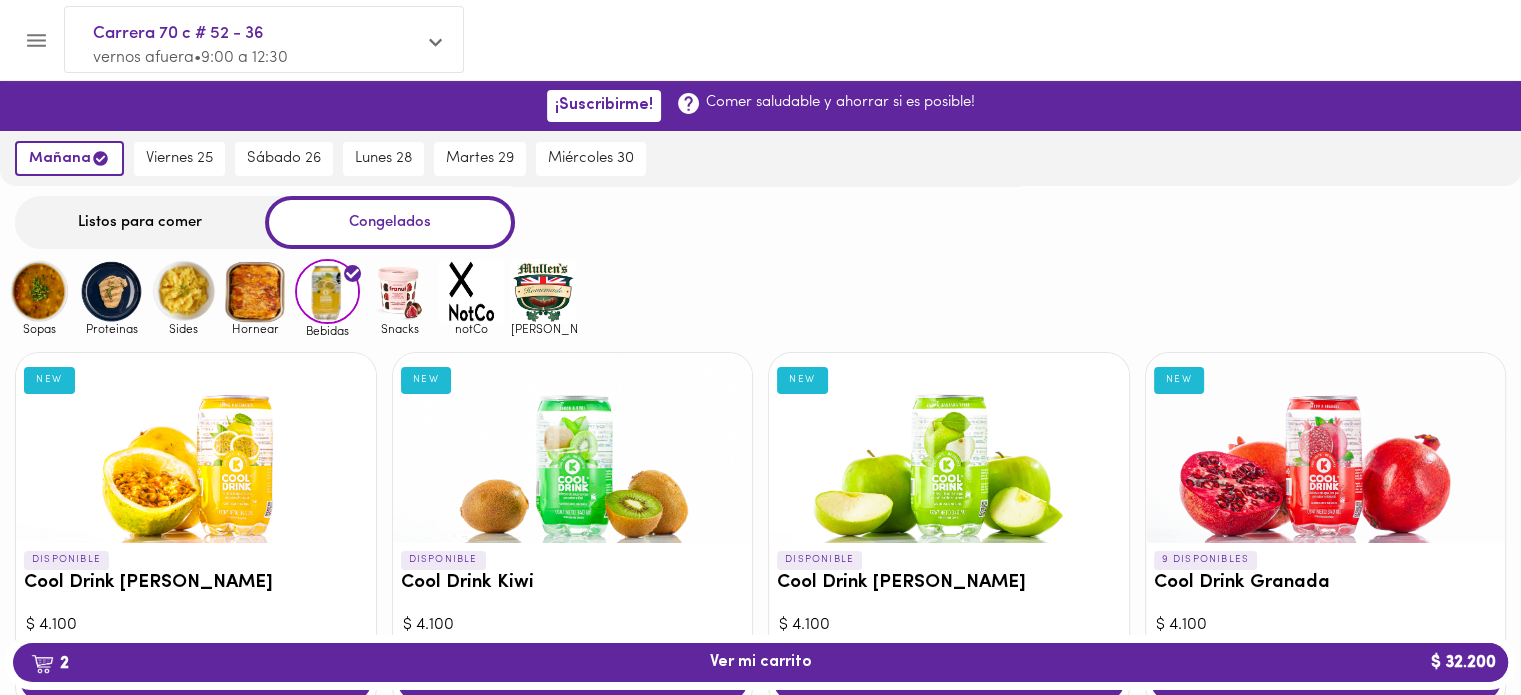 click at bounding box center [399, 291] 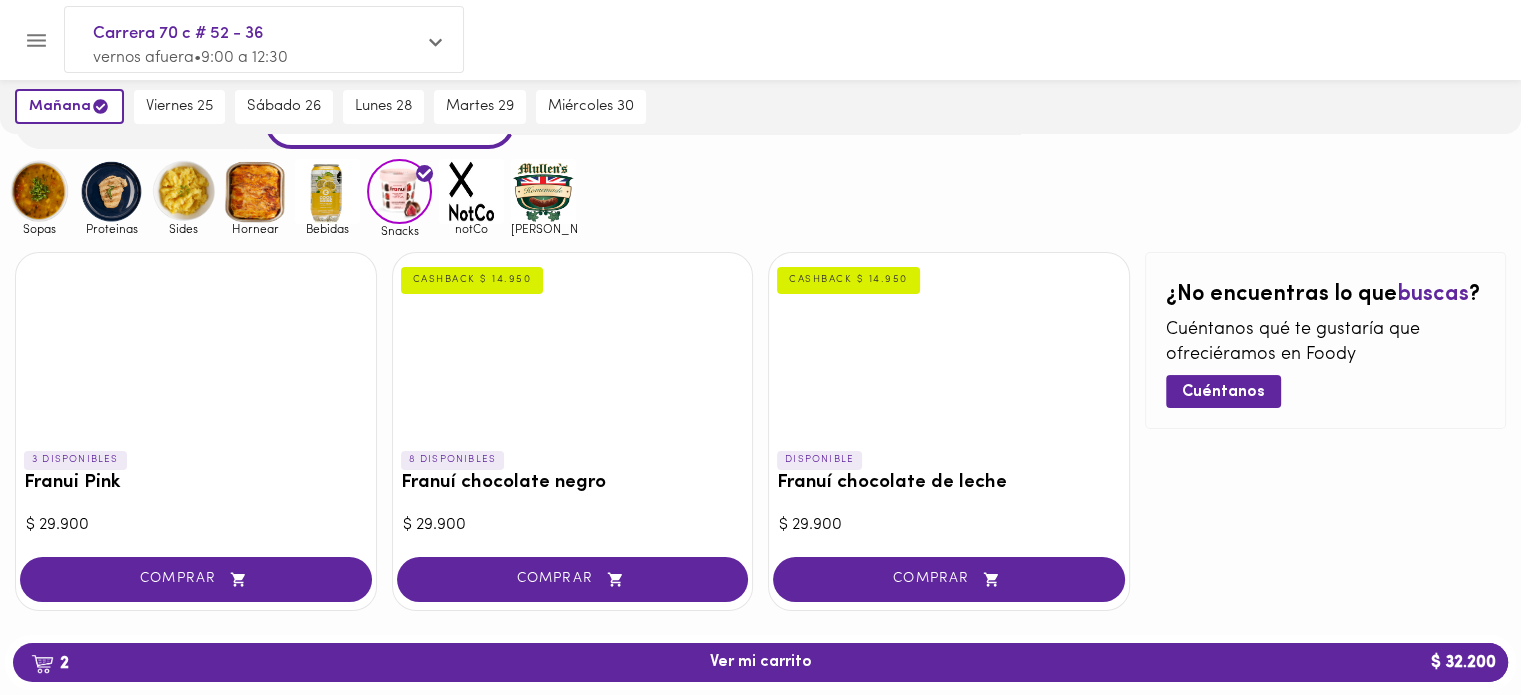 scroll, scrollTop: 128, scrollLeft: 0, axis: vertical 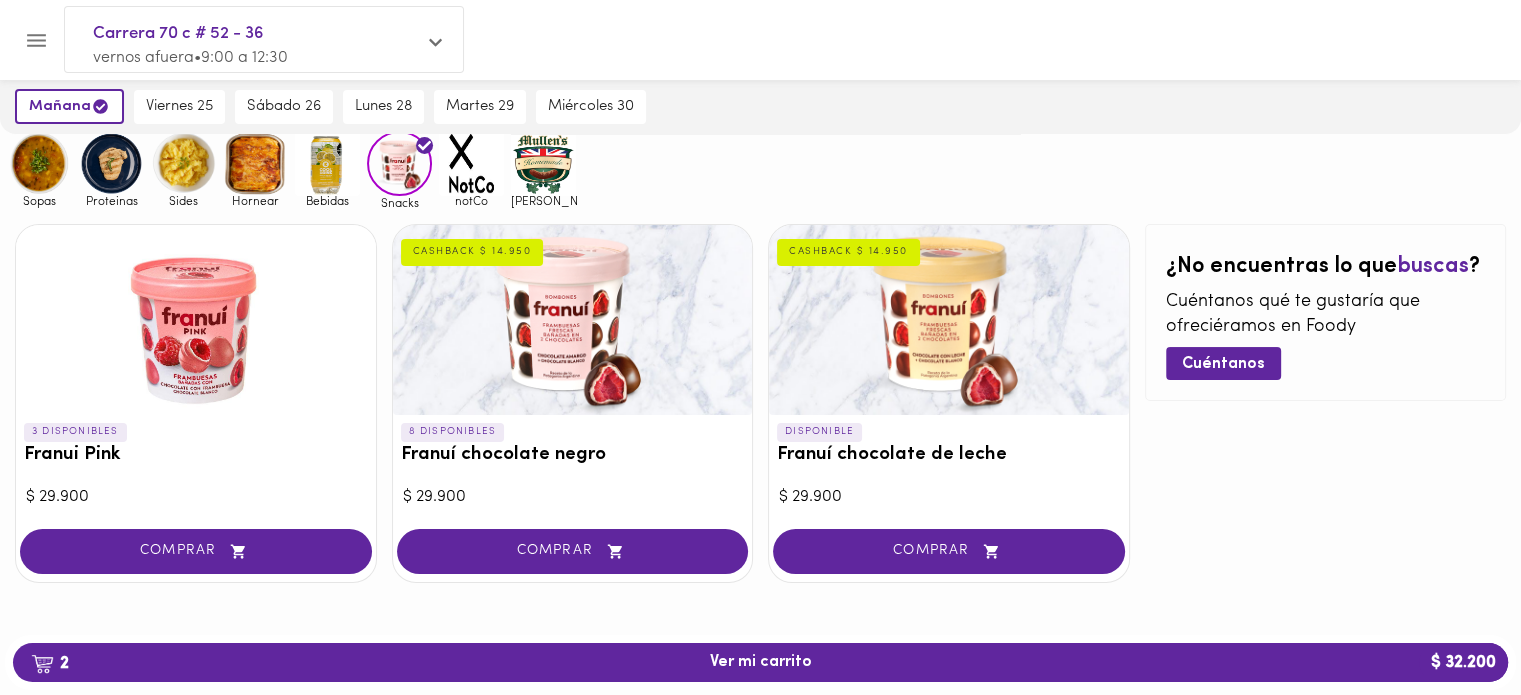 click at bounding box center [471, 163] 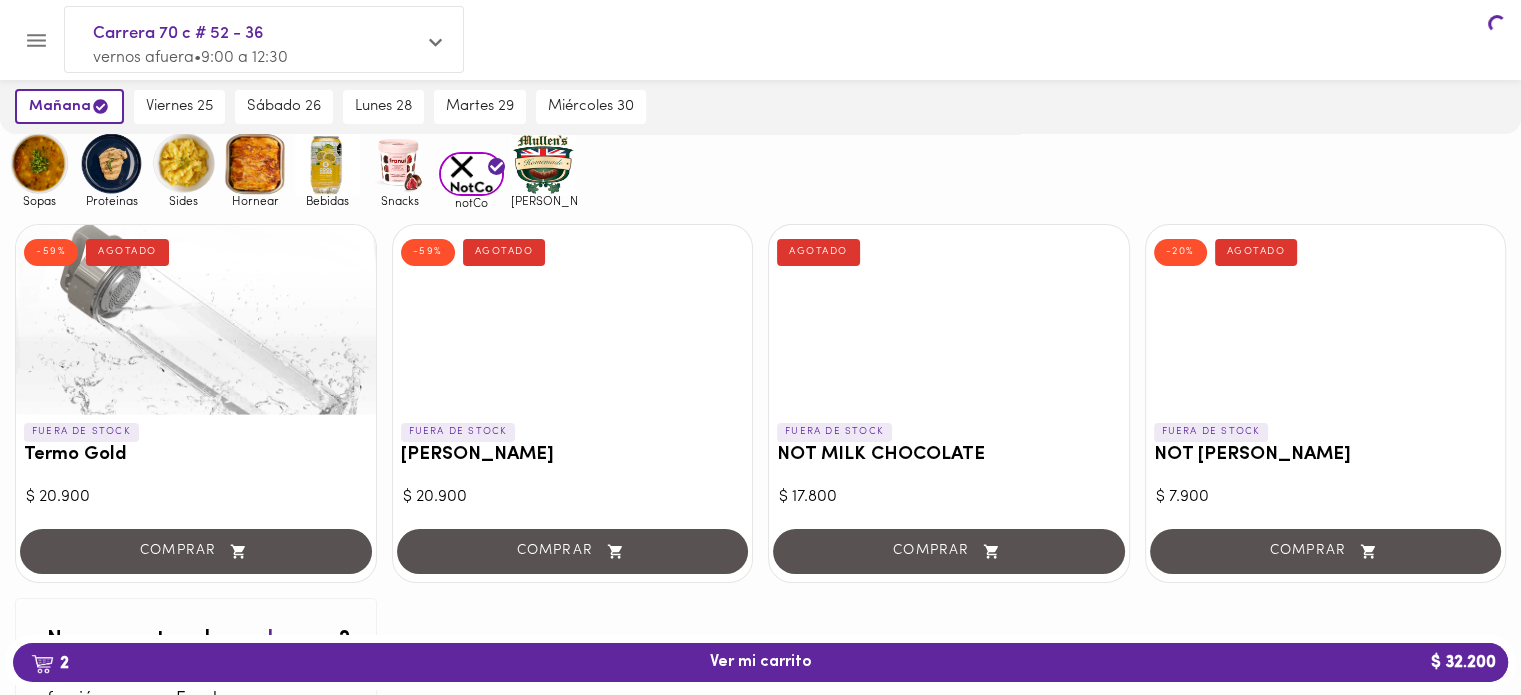 scroll, scrollTop: 0, scrollLeft: 0, axis: both 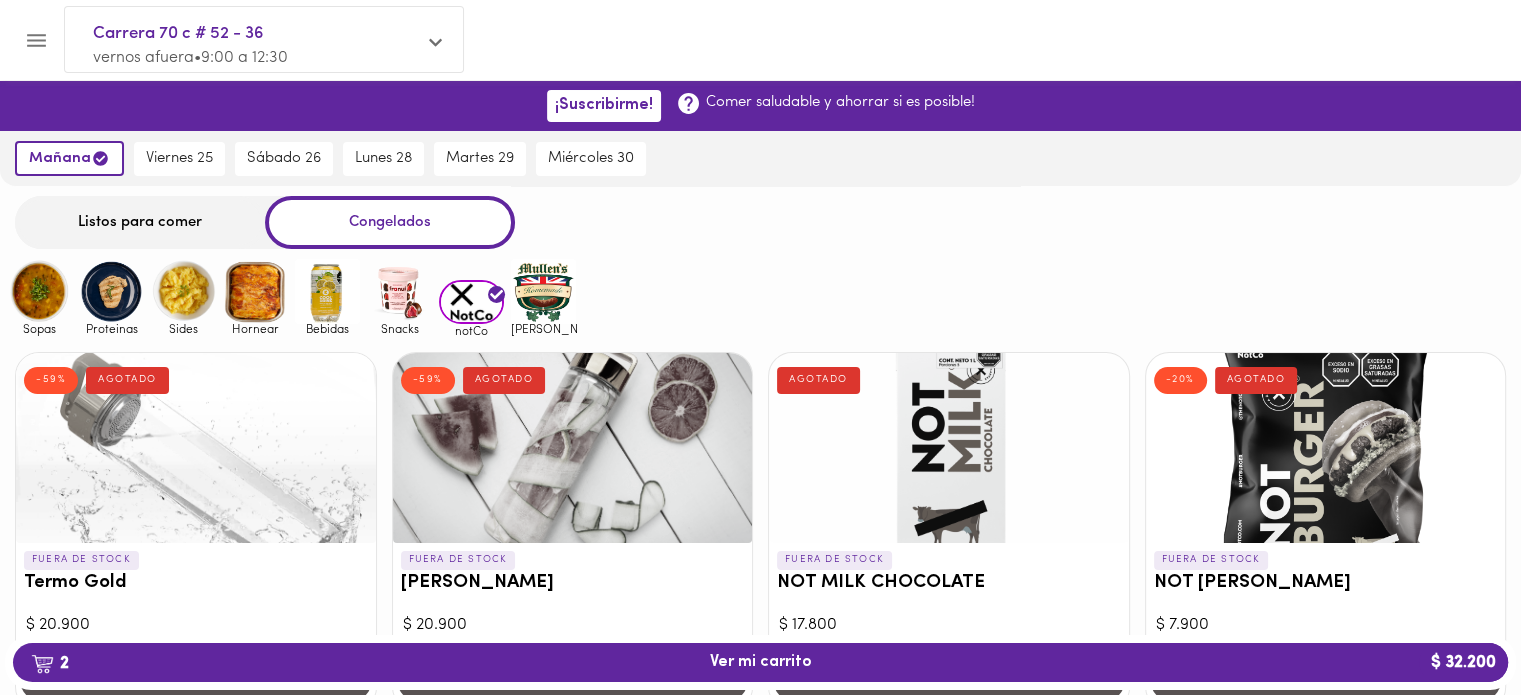 click at bounding box center [543, 291] 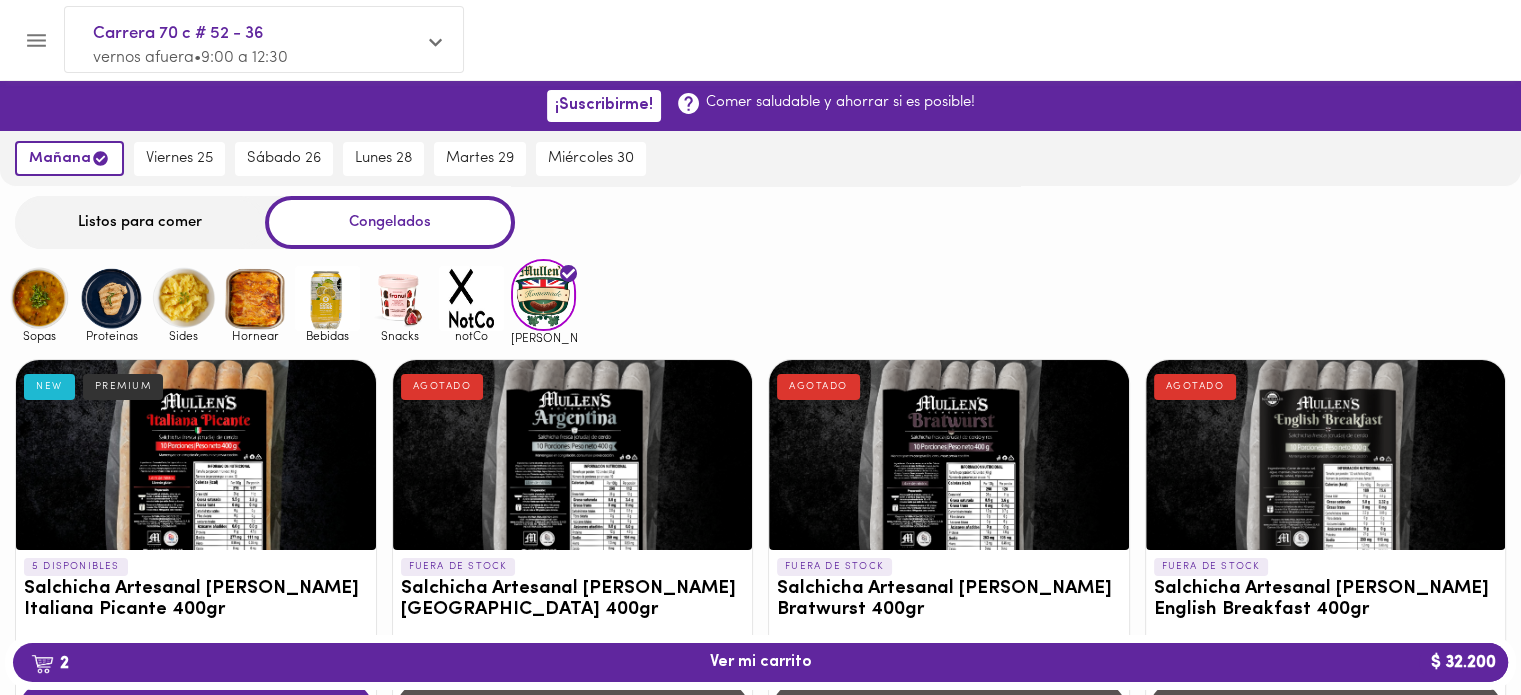 click at bounding box center (543, 294) 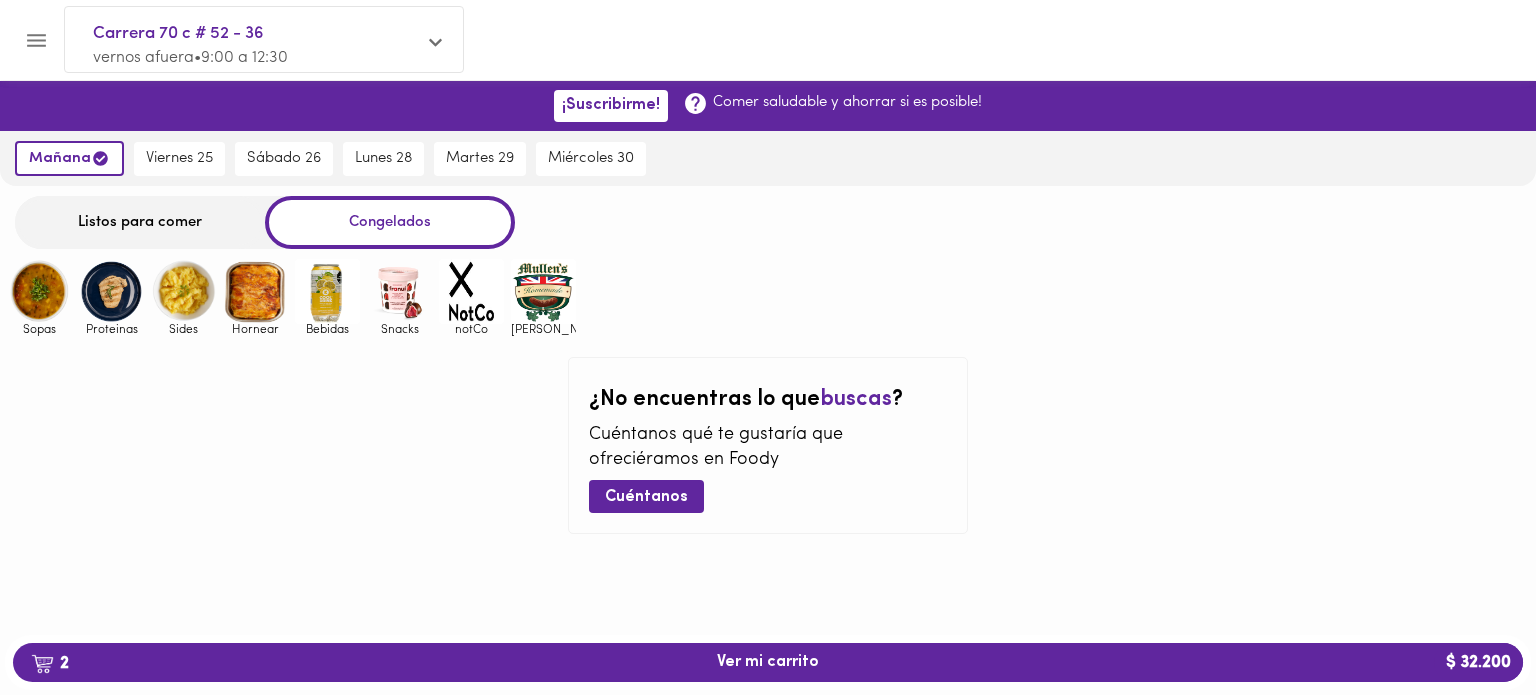 click on "Sopas Proteinas Sides Hornear Bebidas Snacks notCo mullens" at bounding box center (768, 298) 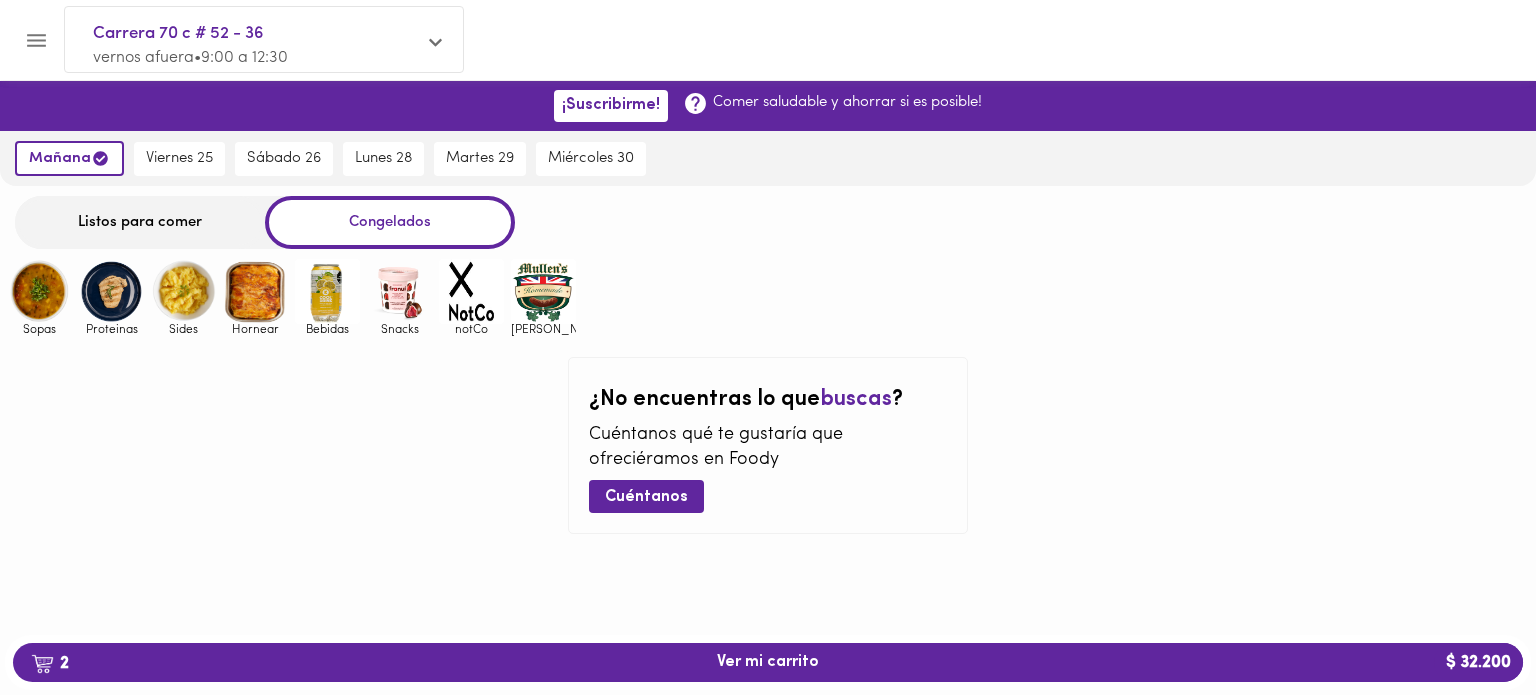 click at bounding box center (543, 291) 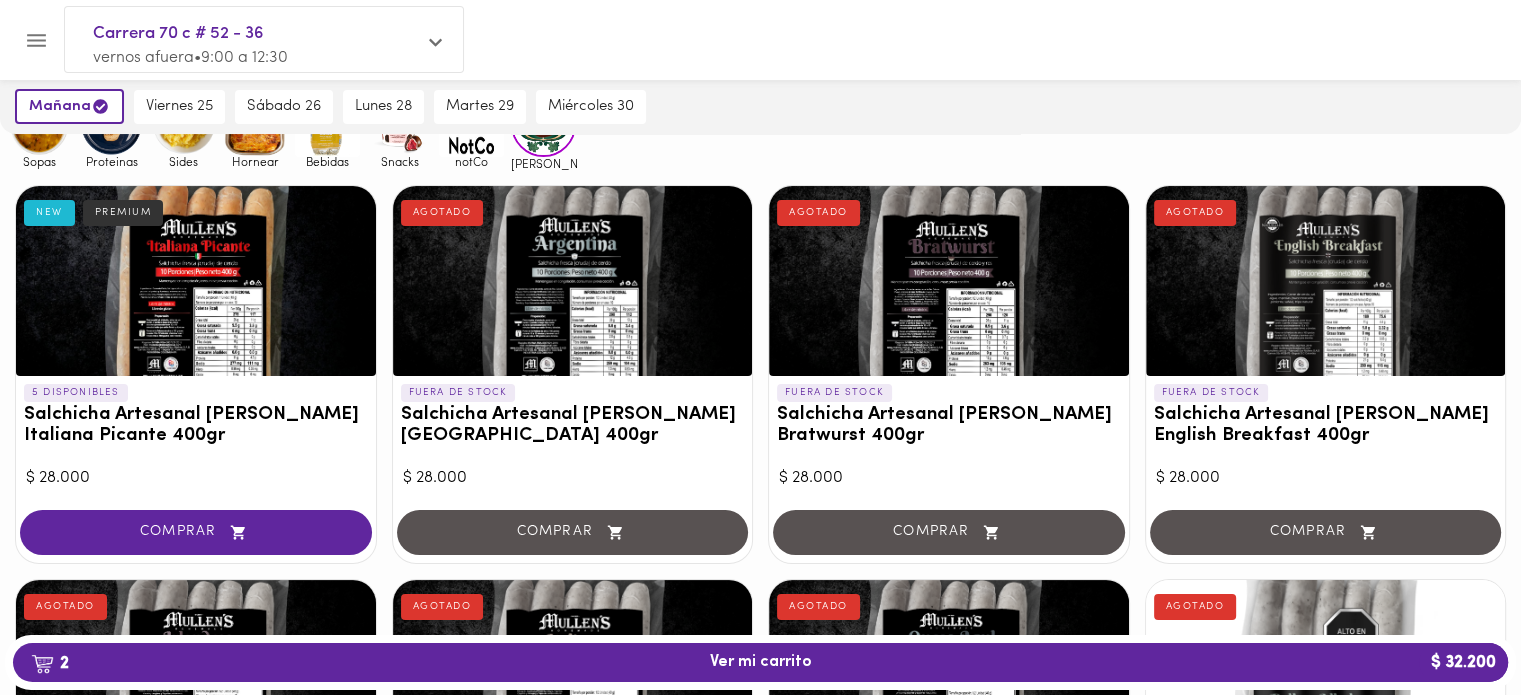 scroll, scrollTop: 0, scrollLeft: 0, axis: both 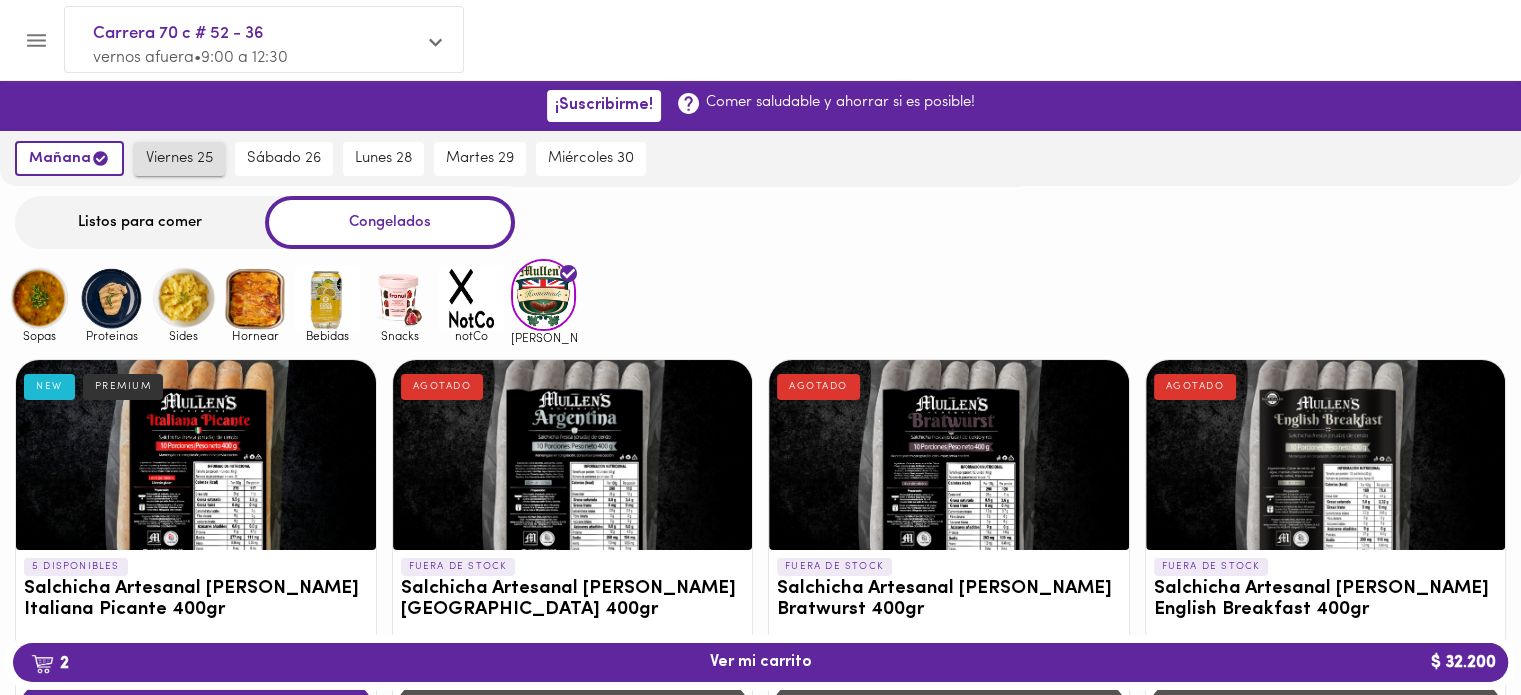 click on "viernes 25" at bounding box center (179, 159) 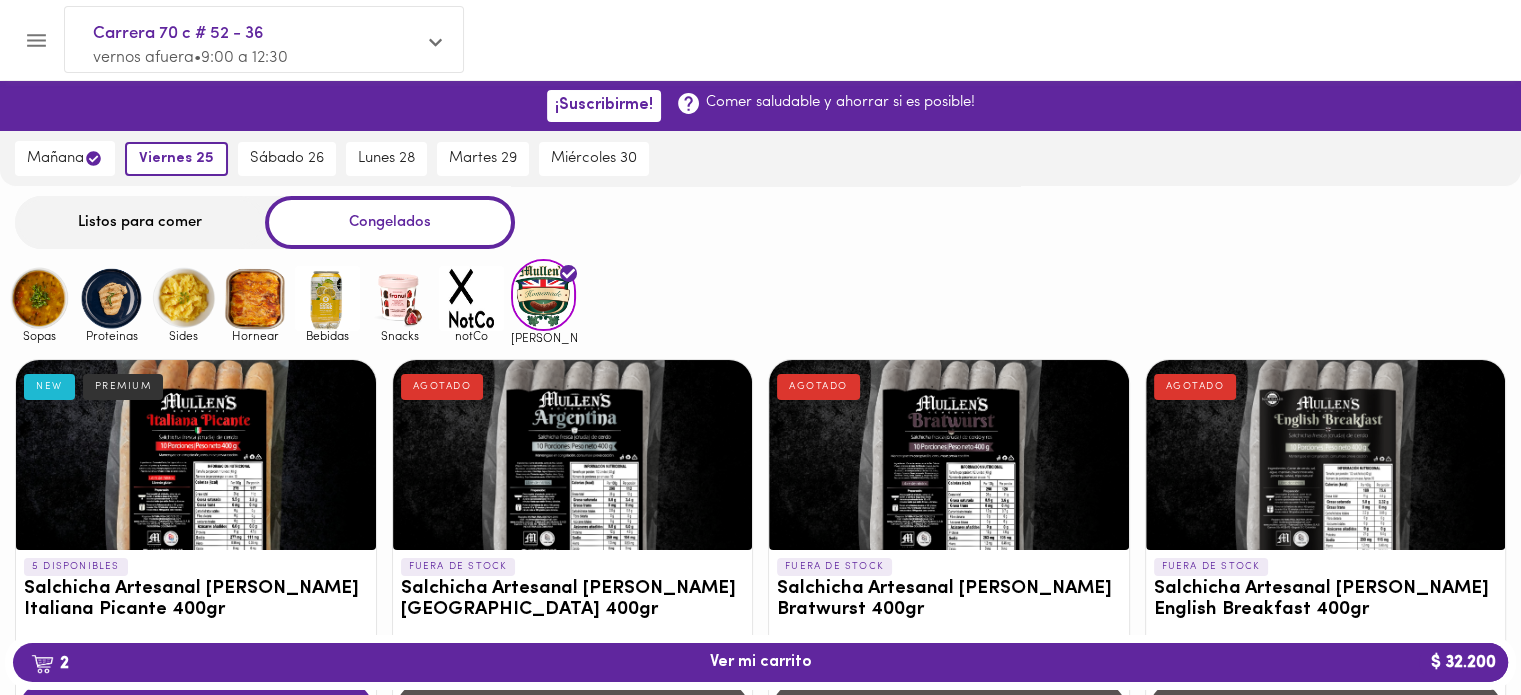 click on "Listos para comer" at bounding box center (140, 222) 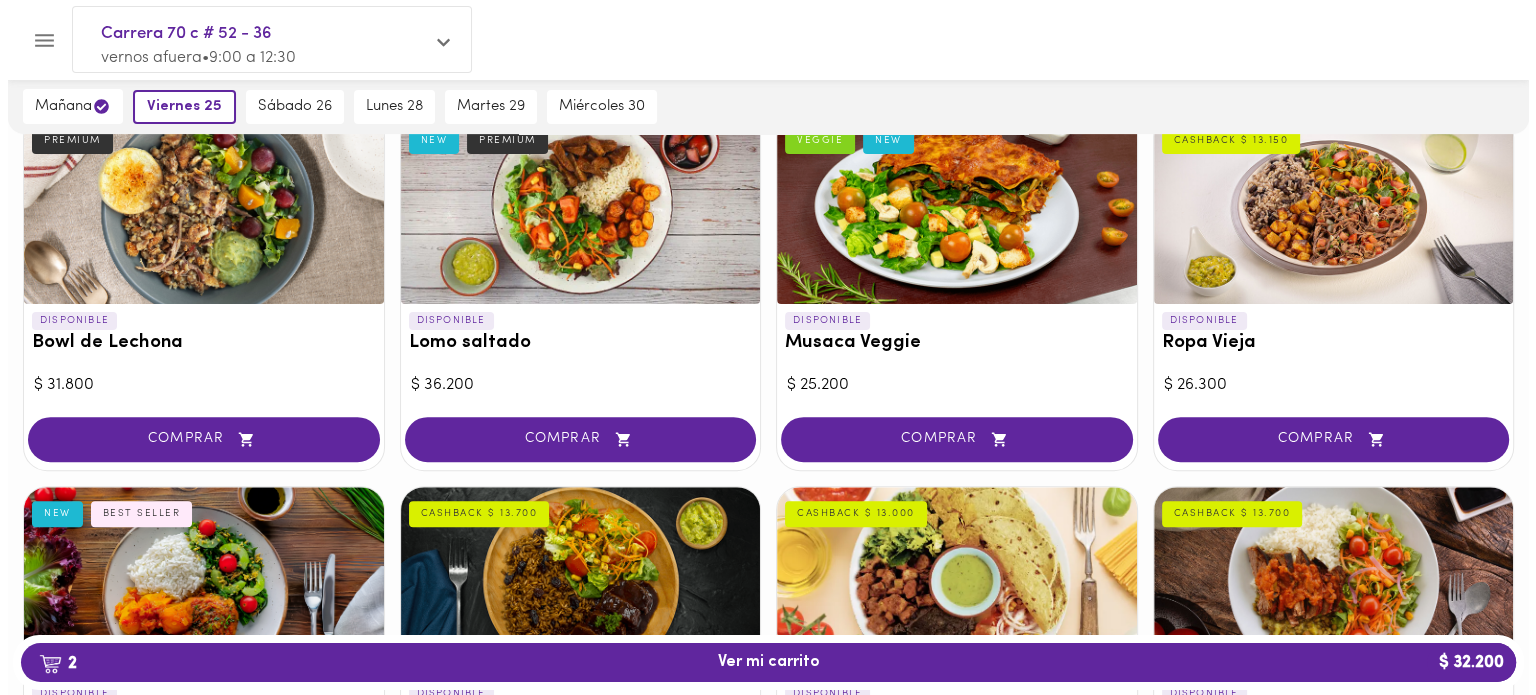 scroll, scrollTop: 0, scrollLeft: 0, axis: both 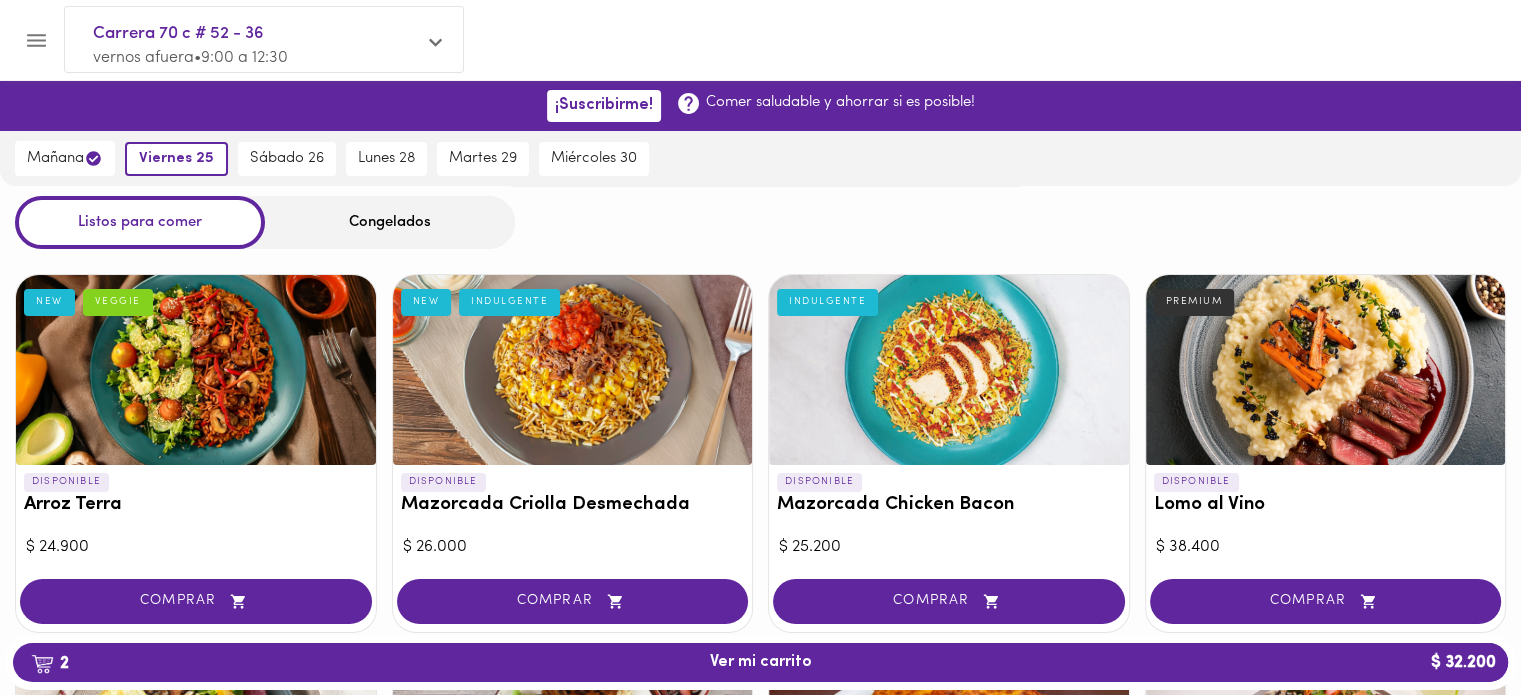 click 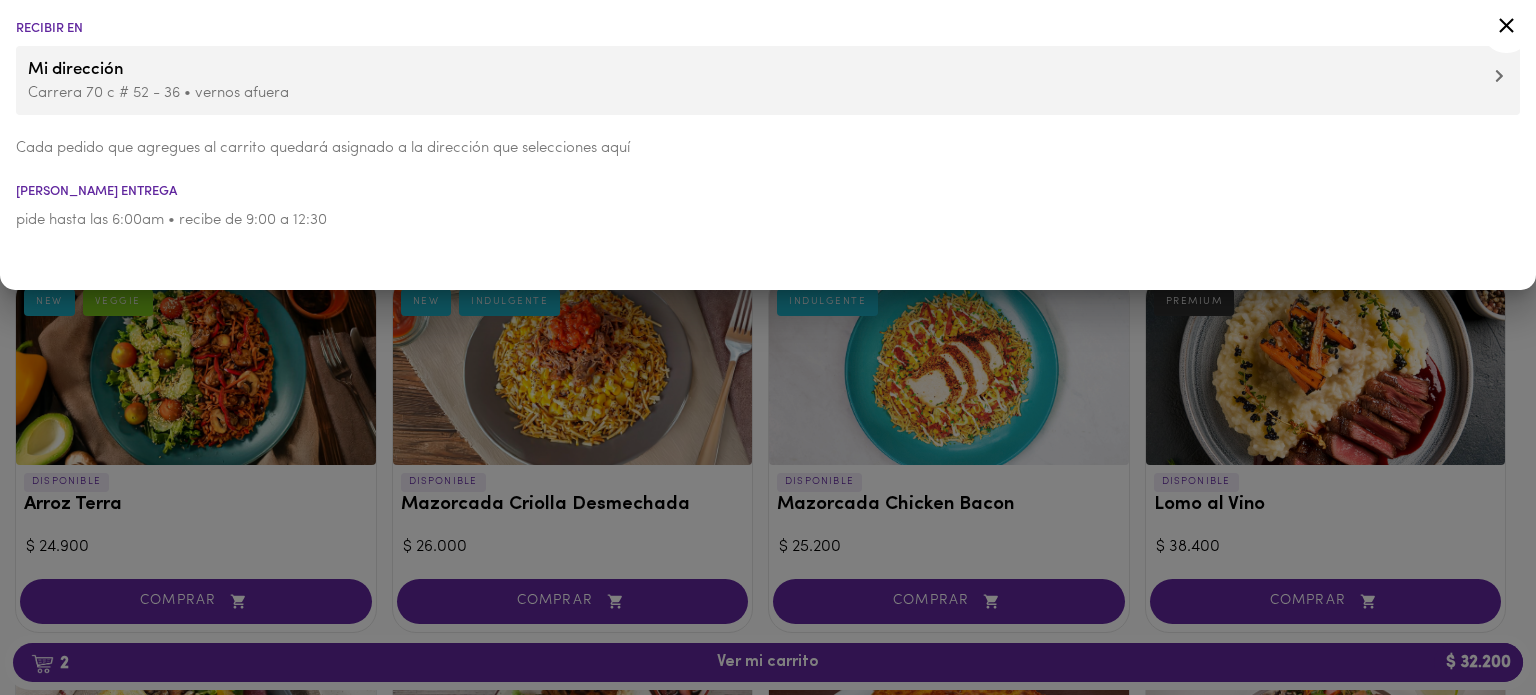 click 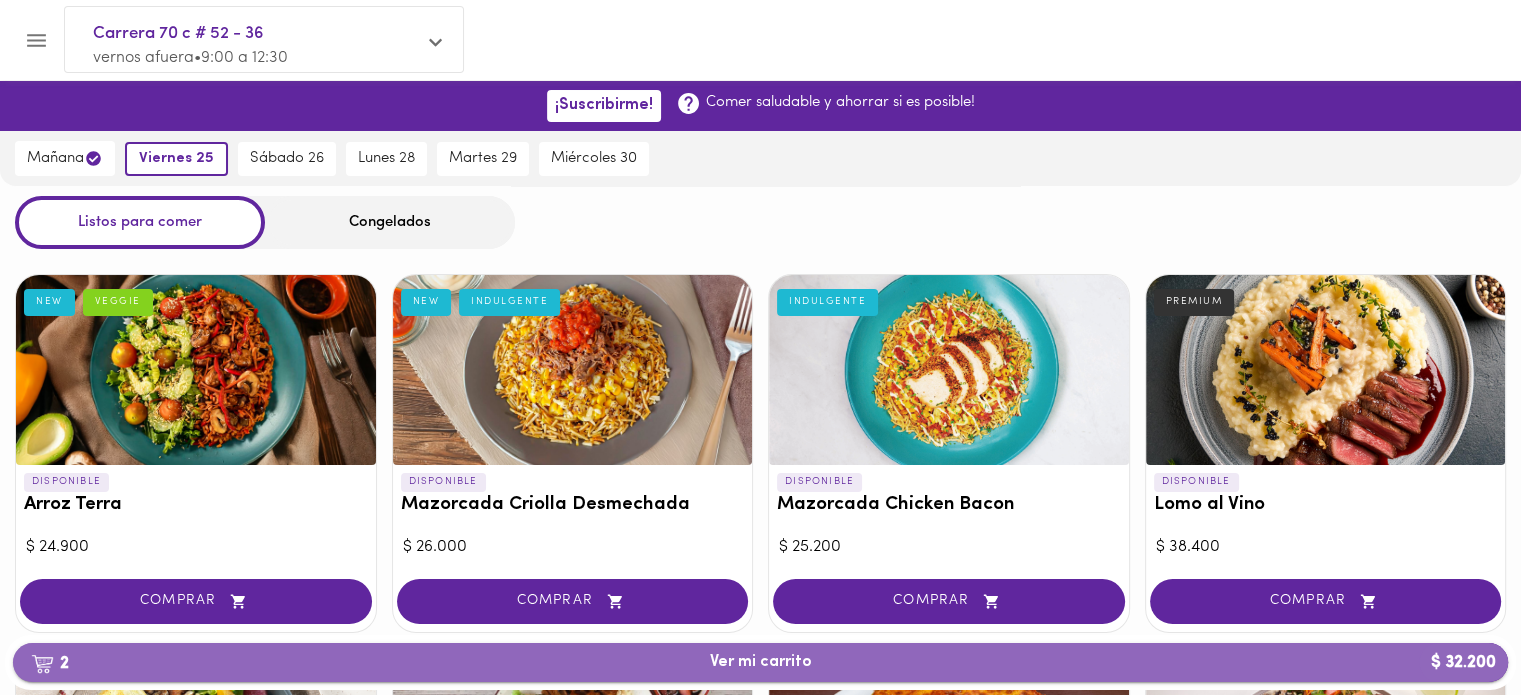 click on "2 Ver mi carrito $ 32.200" at bounding box center (760, 662) 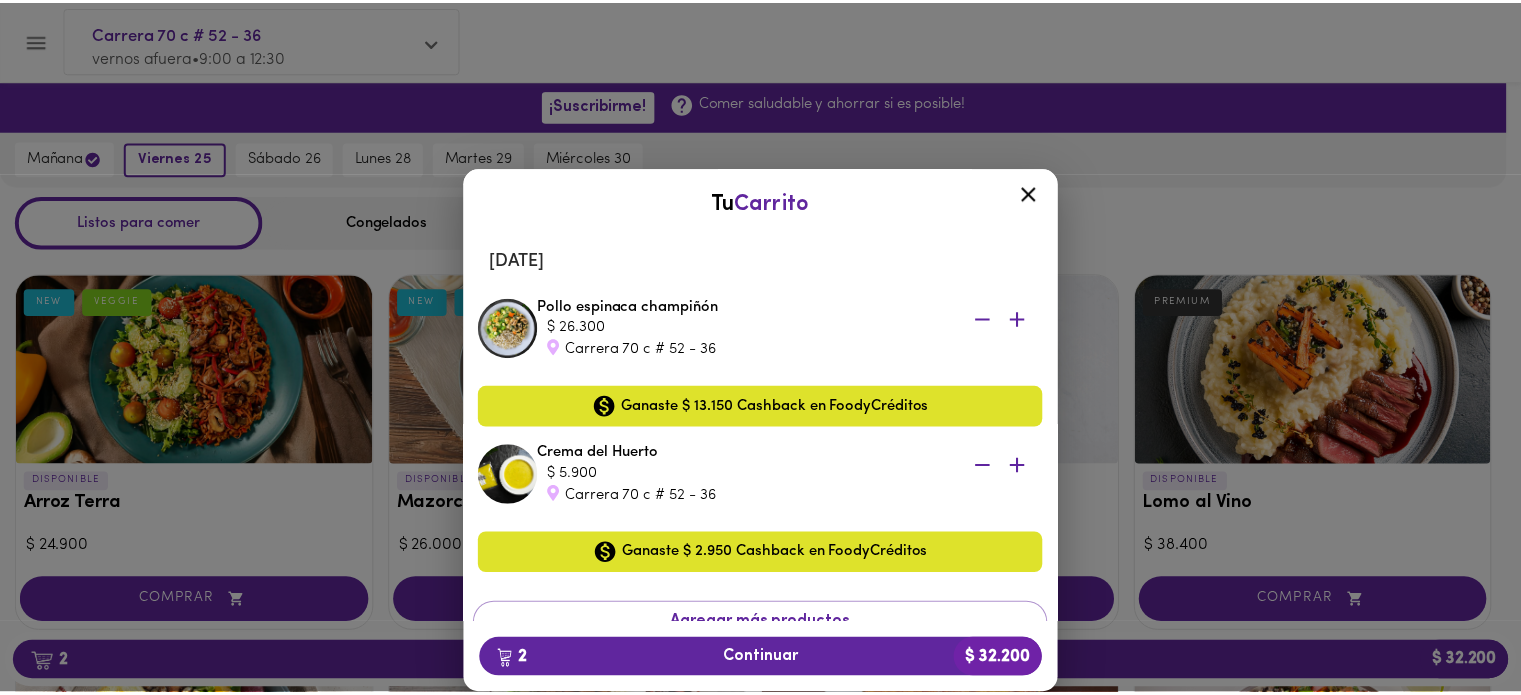 scroll, scrollTop: 86, scrollLeft: 0, axis: vertical 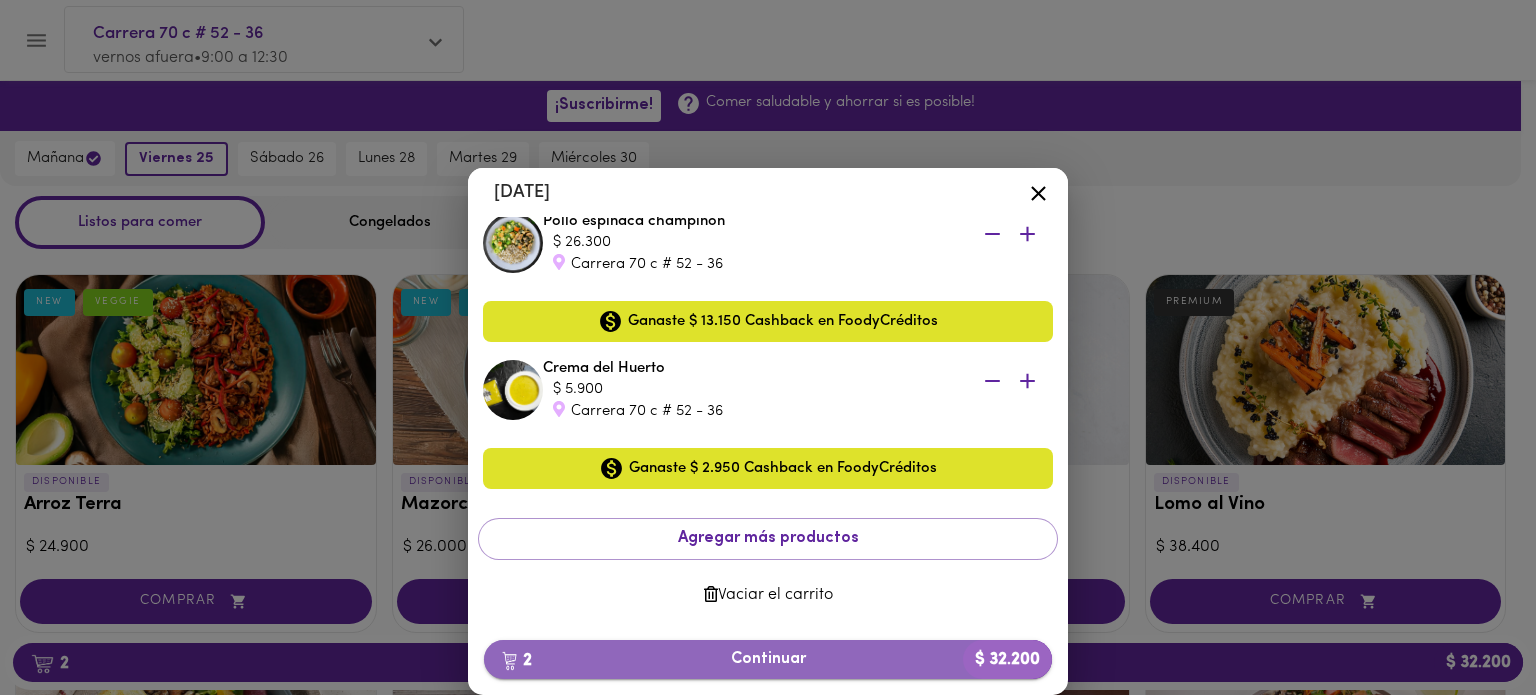 click on "2 Continuar $ 32.200" at bounding box center [768, 659] 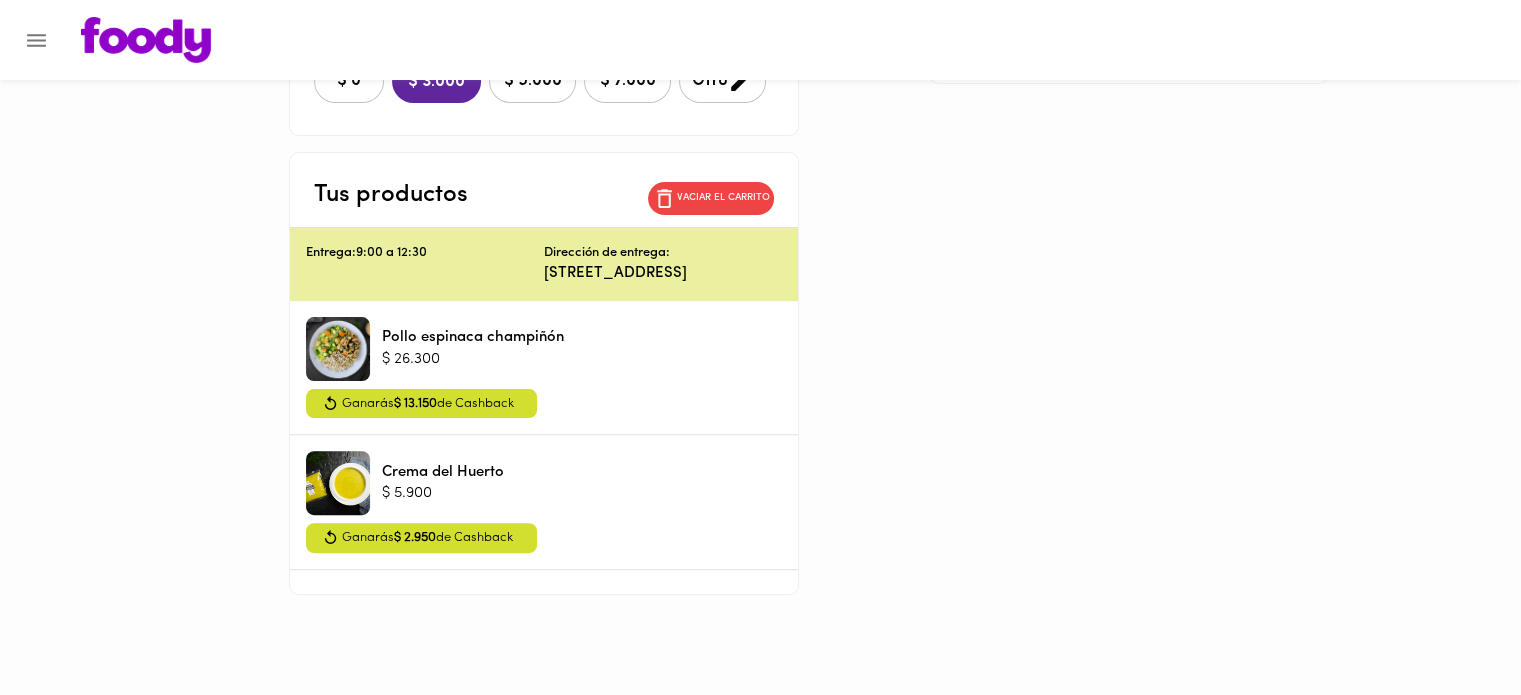 scroll, scrollTop: 0, scrollLeft: 0, axis: both 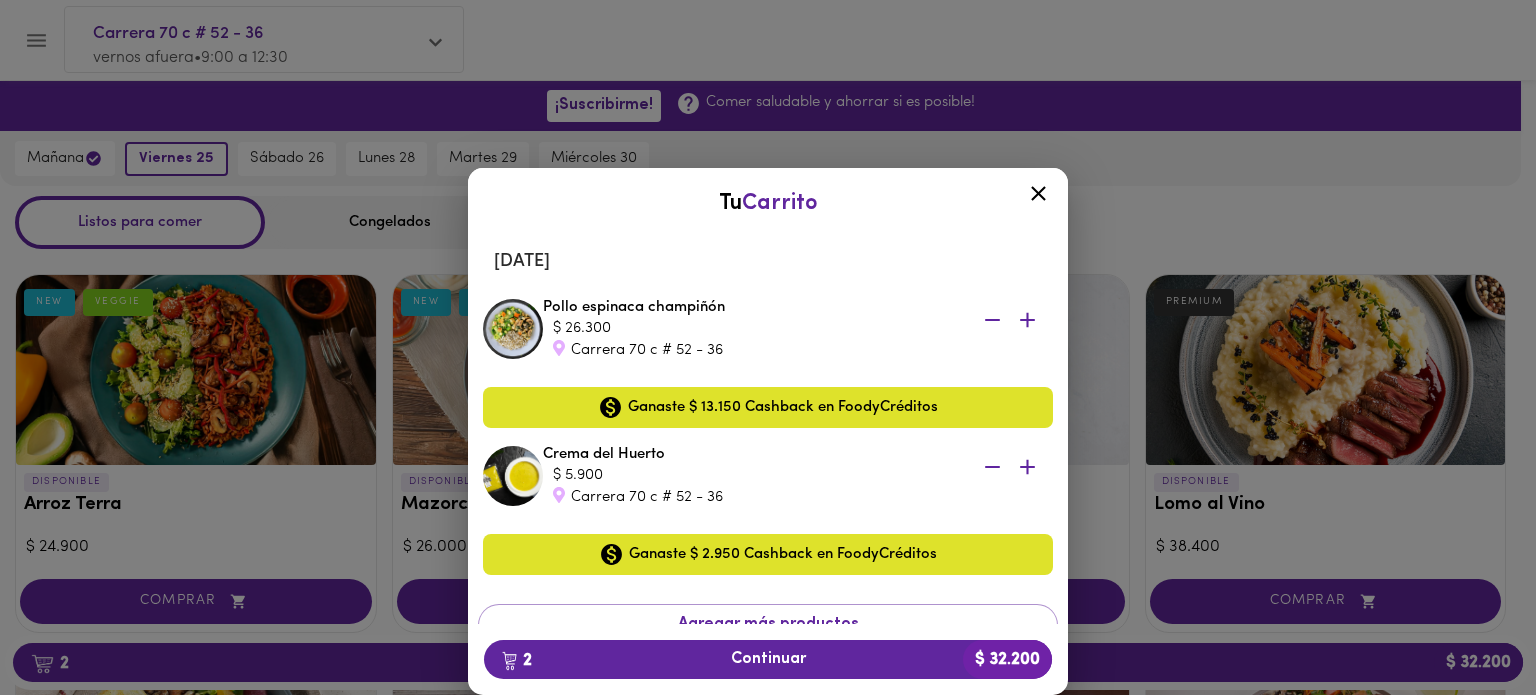 click 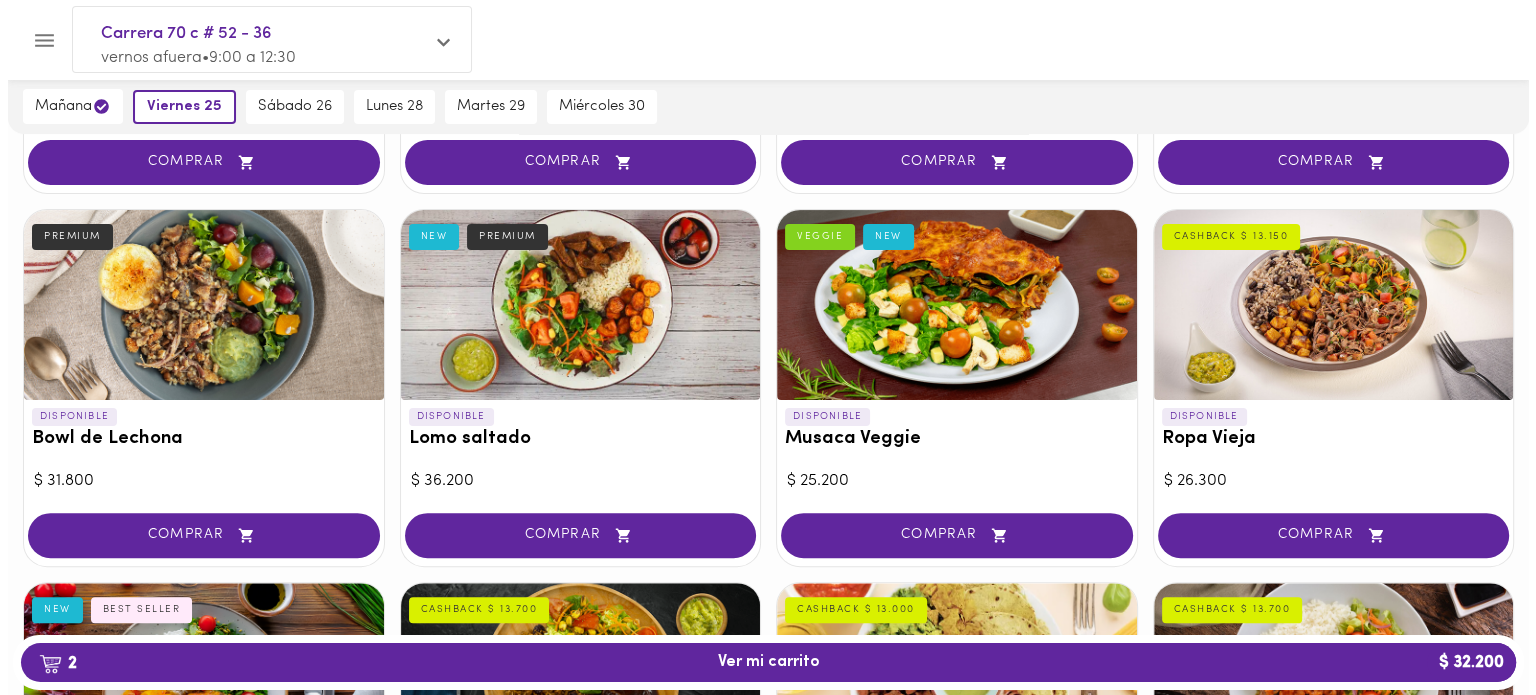scroll, scrollTop: 440, scrollLeft: 0, axis: vertical 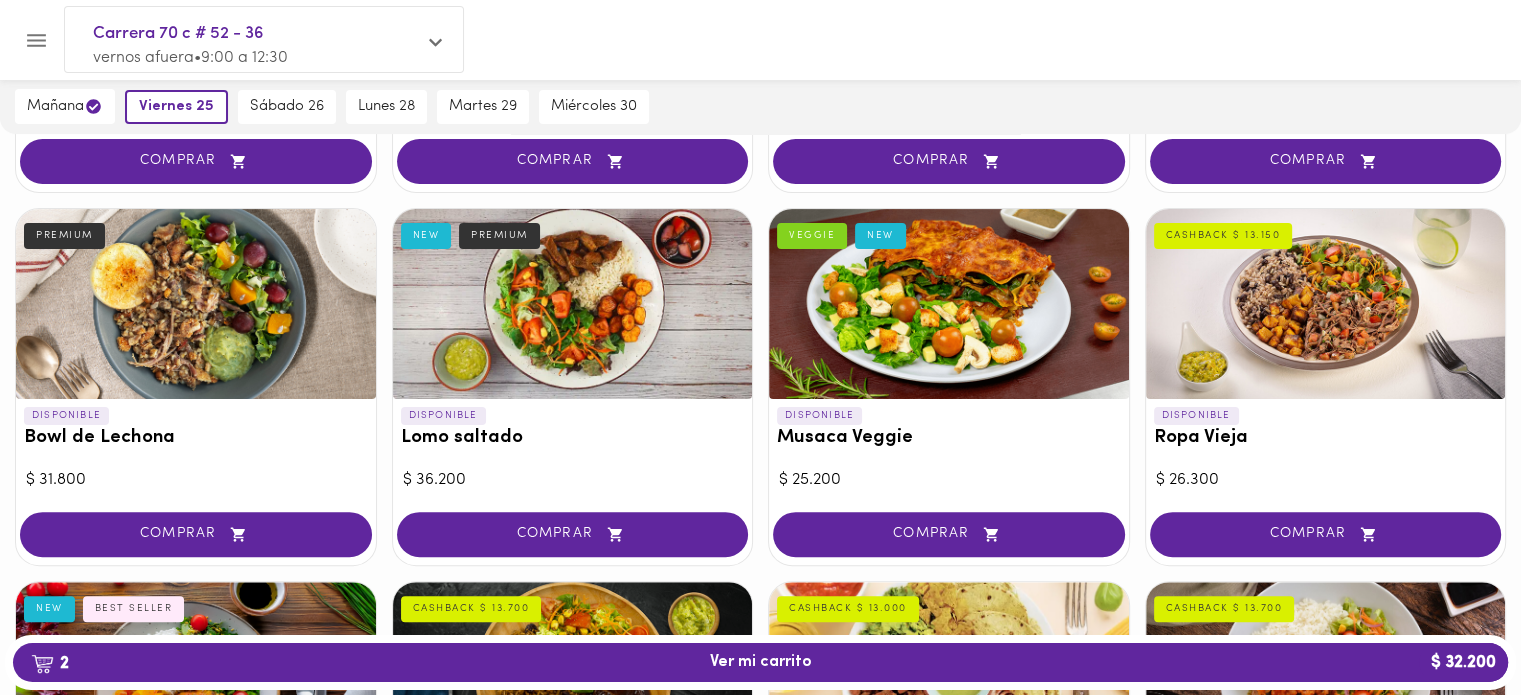 click at bounding box center [1326, 304] 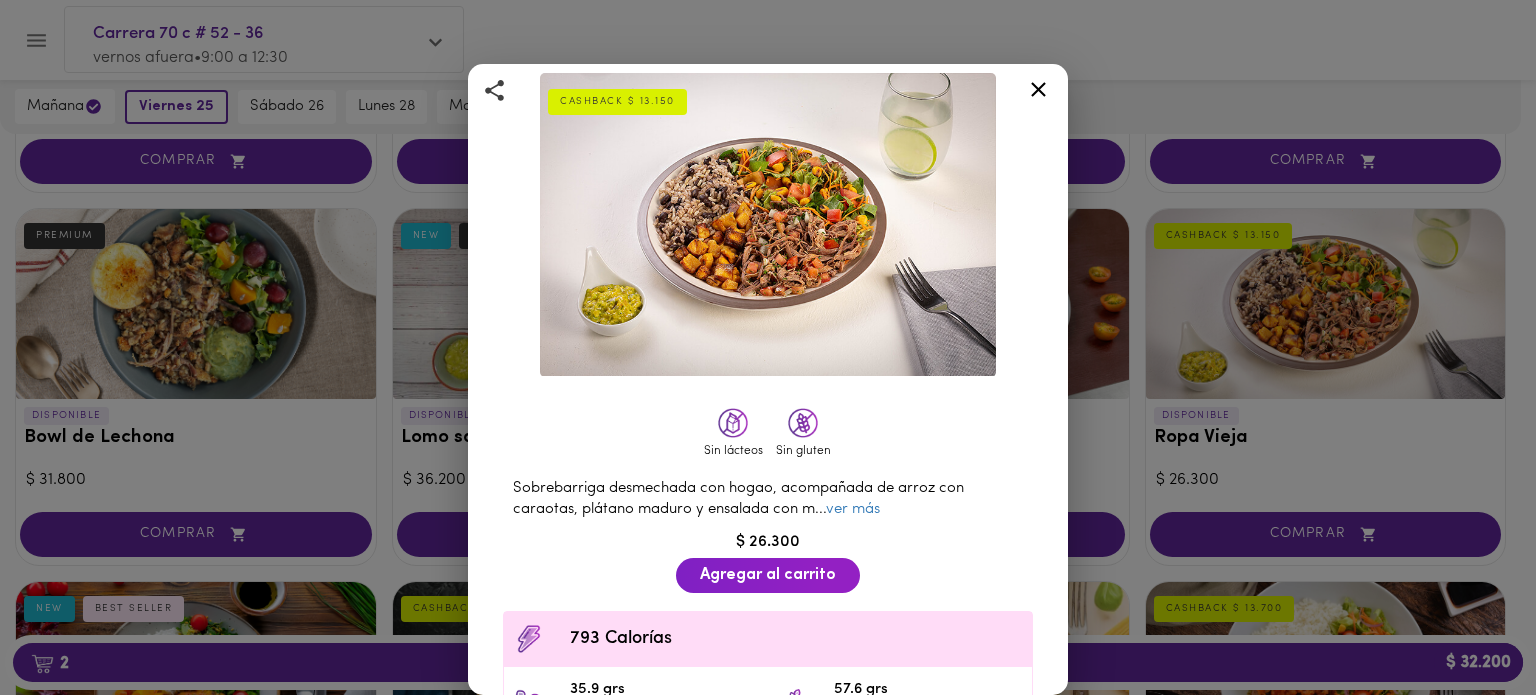 scroll, scrollTop: 92, scrollLeft: 0, axis: vertical 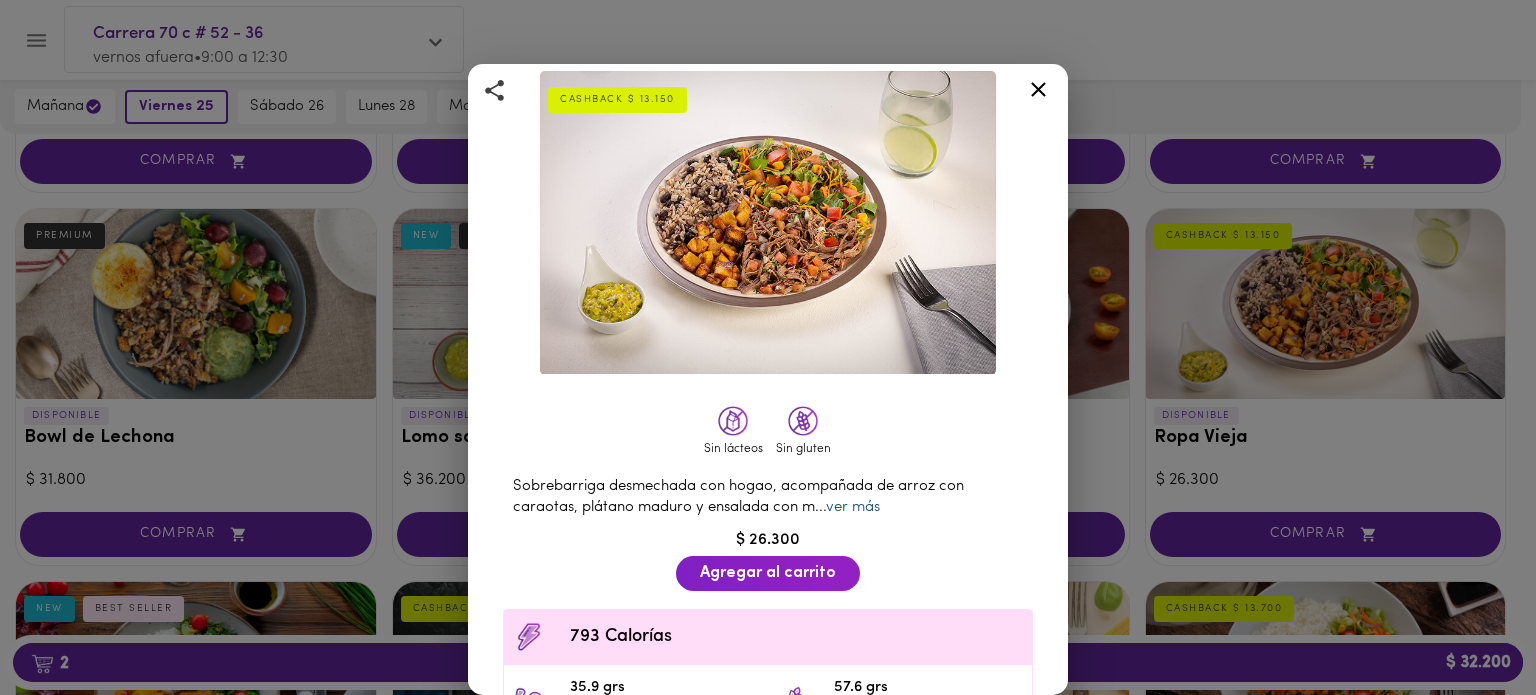click on "ver más" at bounding box center [853, 507] 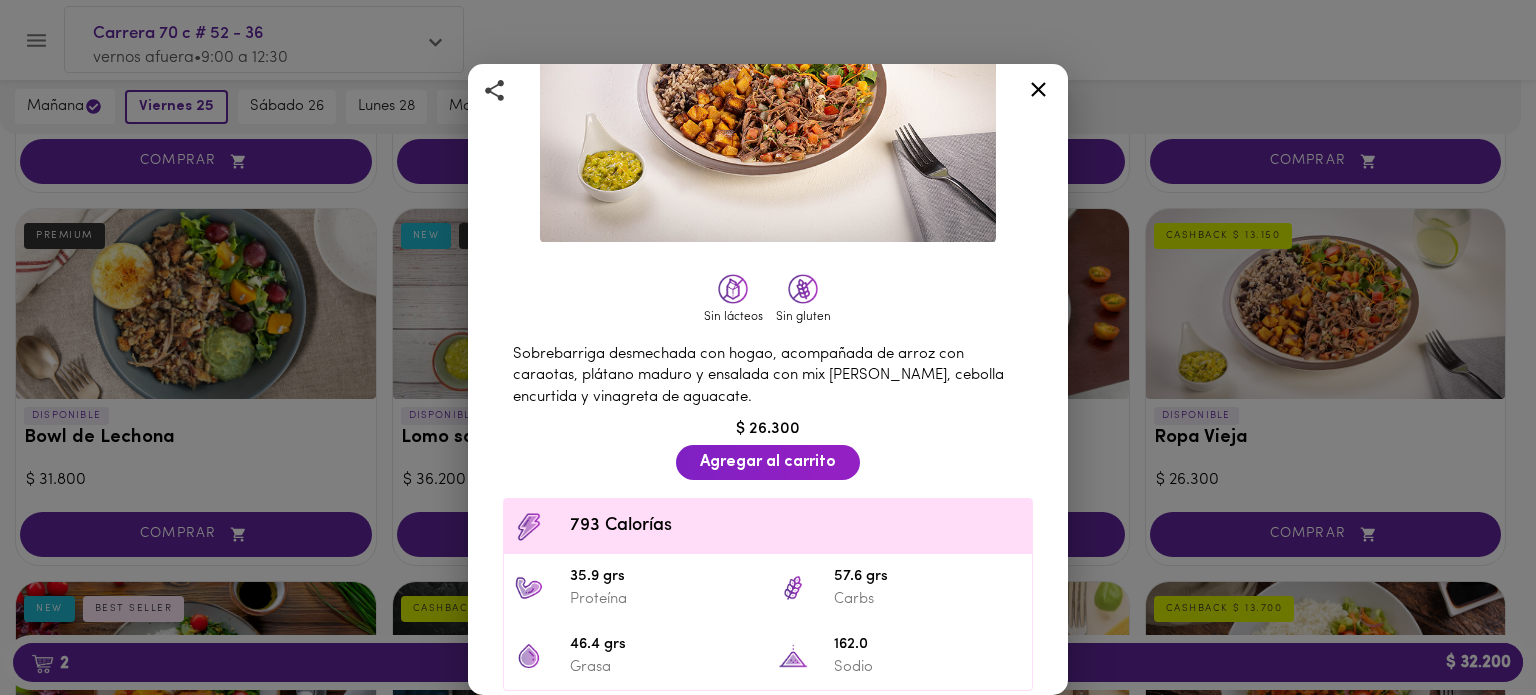 scroll, scrollTop: 235, scrollLeft: 0, axis: vertical 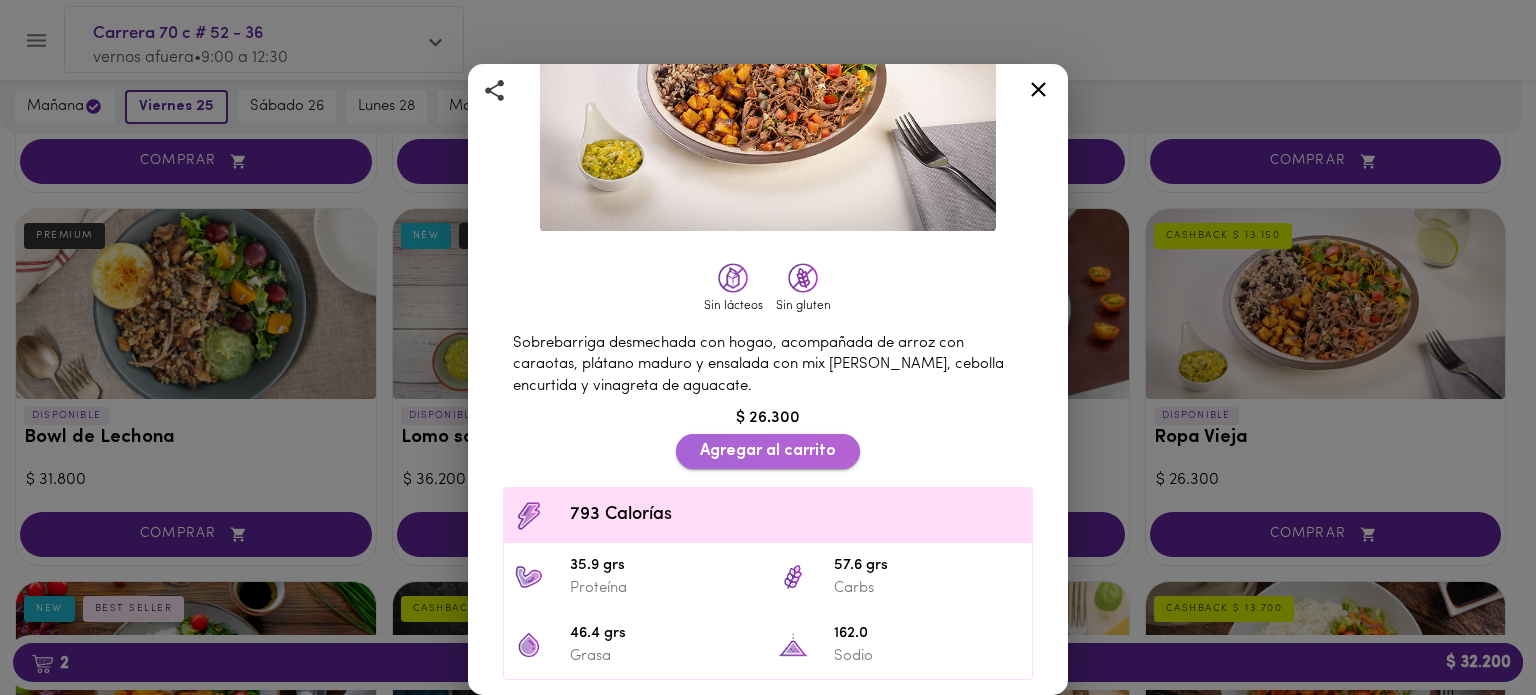 click on "Agregar al carrito" at bounding box center (768, 451) 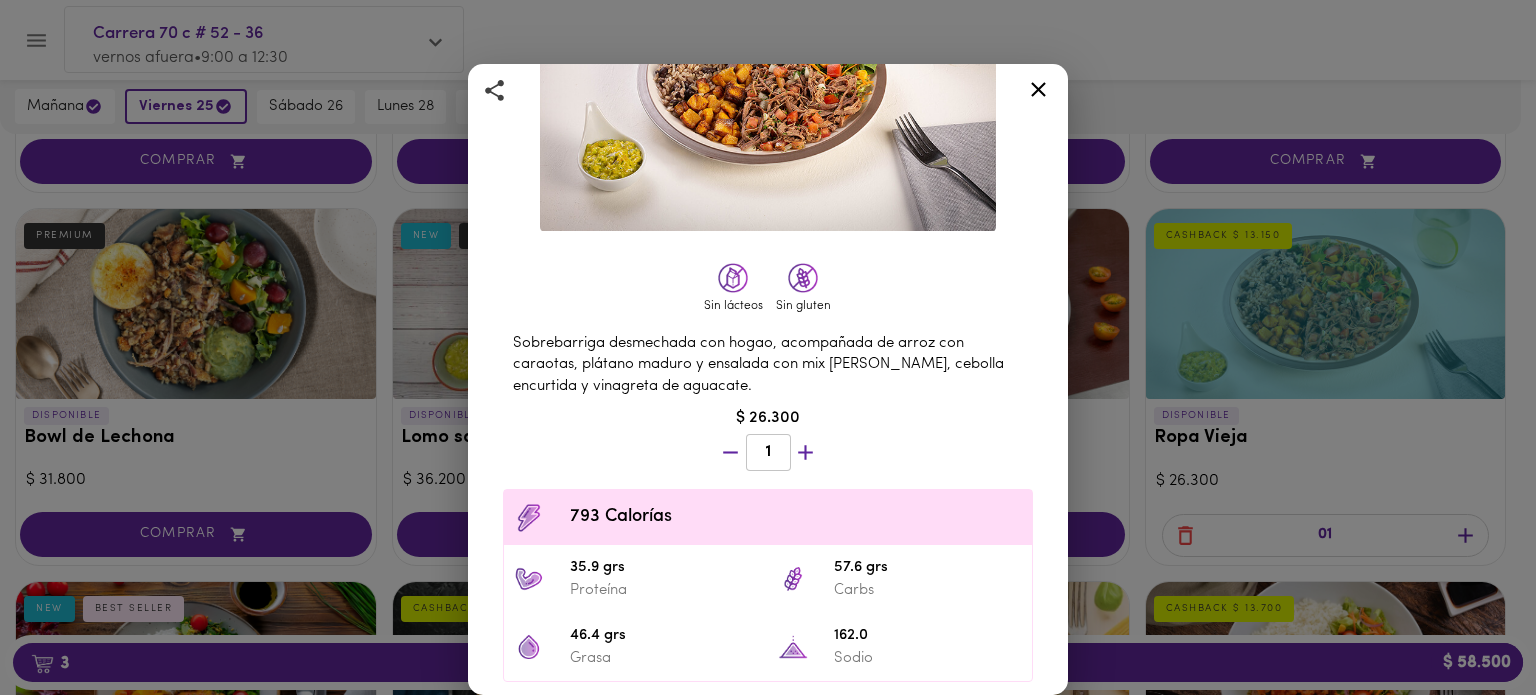 click 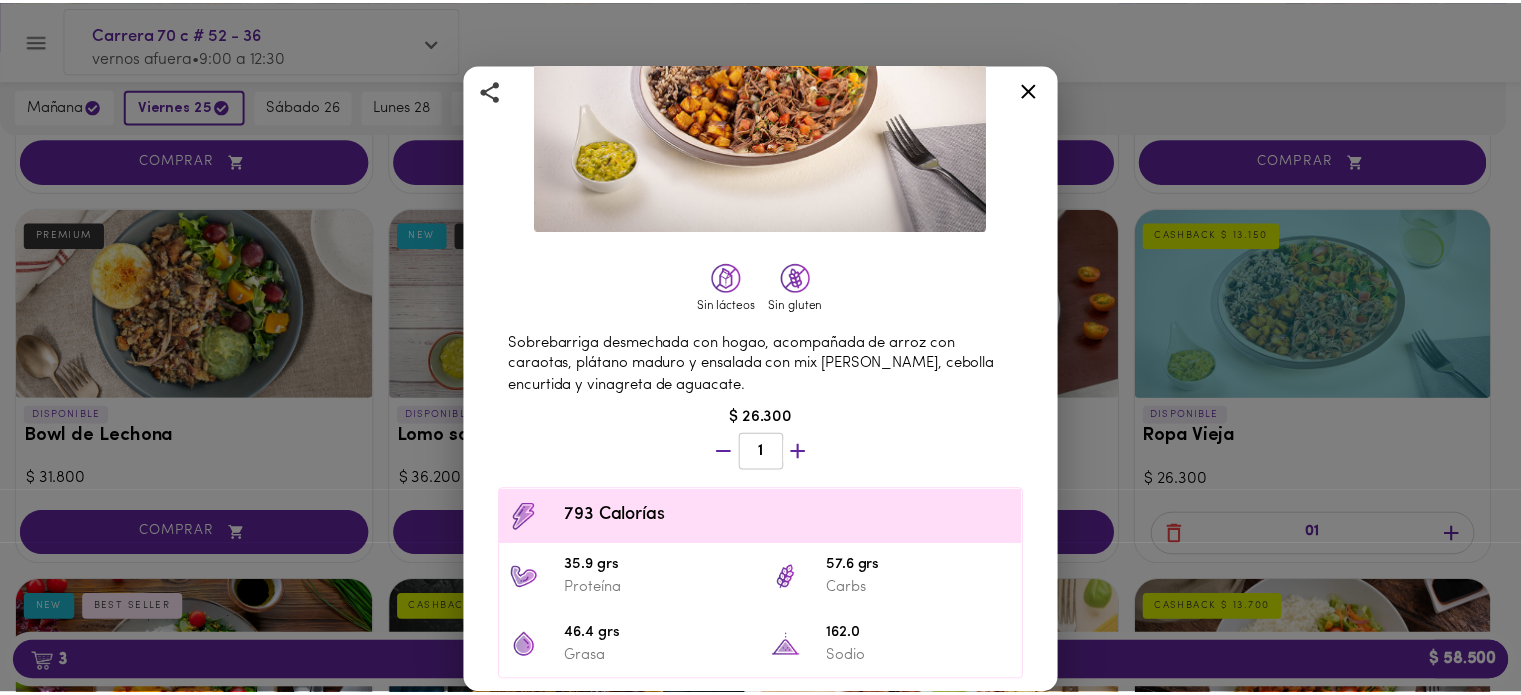 scroll, scrollTop: 0, scrollLeft: 0, axis: both 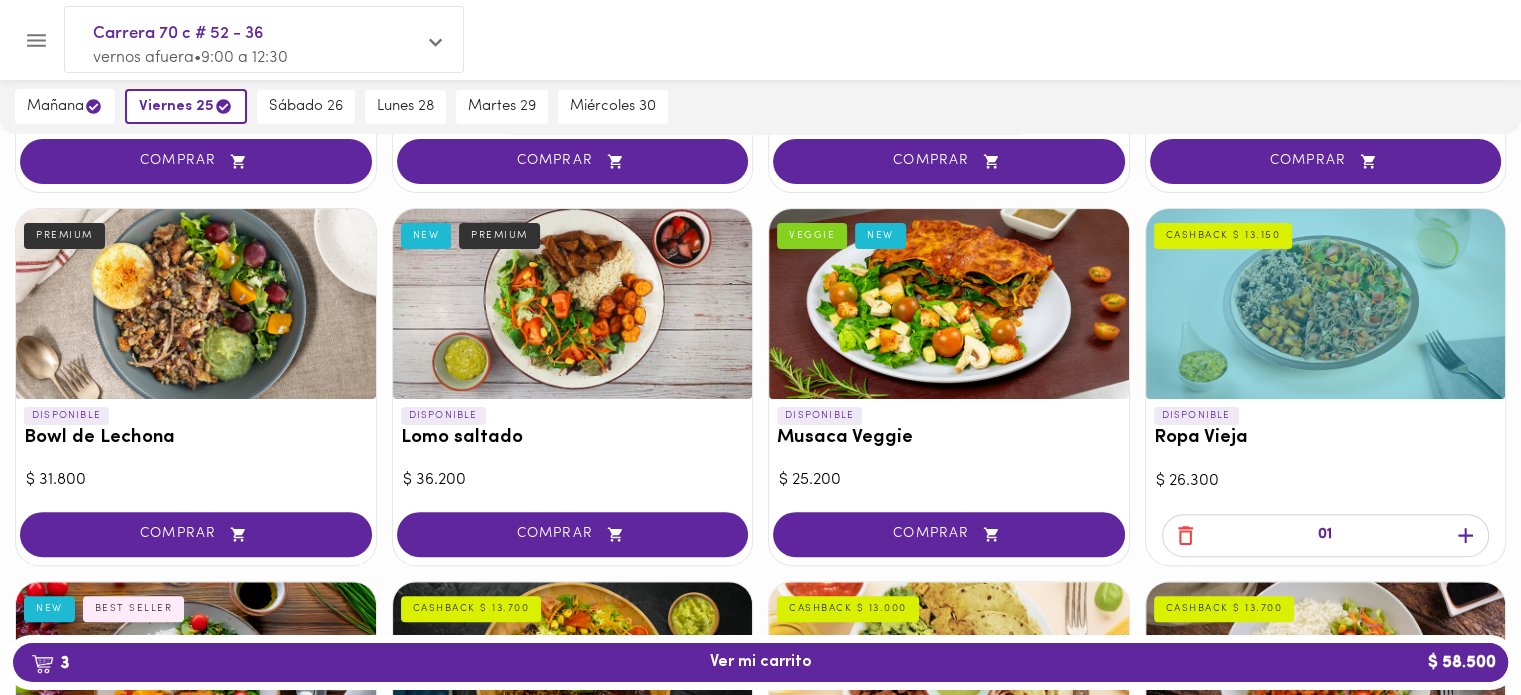 click on "DISPONIBLE Arroz Terra NEW VEGGIE $ 24.900 COMPRAR DISPONIBLE  Mazorcada Criolla Desmechada NEW INDULGENTE $ 26.000 COMPRAR DISPONIBLE Mazorcada Chicken Bacon INDULGENTE $ 25.200 COMPRAR DISPONIBLE Lomo al Vino PREMIUM $ 38.400 COMPRAR DISPONIBLE Bowl de Lechona PREMIUM $ 31.800 COMPRAR DISPONIBLE Lomo saltado NEW PREMIUM $ 36.200 COMPRAR DISPONIBLE Musaca Veggie VEGGIE NEW $ 25.200 COMPRAR DISPONIBLE Ropa Vieja CASHBACK $ 13.150 $ 26.300 01 DISPONIBLE Pollo de la Nona NEW BEST SELLER $ 25.200 COMPRAR DISPONIBLE La Posta CASHBACK $ 13.700 $ 27.400 COMPRAR DISPONIBLE Tacos al Pastor CASHBACK $ 13.000 $ 26.000 COMPRAR DISPONIBLE Caserito  CASHBACK $ 13.700 $ 27.400 COMPRAR DISPONIBLE Pollo espinaca champiñón  CASHBACK $ 13.150 $ 26.300 COMPRAR DISPONIBLE Pollo al Curry CASHBACK $ 13.150 $ 26.300 COMPRAR DISPONIBLE Arroz chaufa CASHBACK $ 12.600 $ 25.200 COMPRAR DISPONIBLE Lasagna Mixta CASHBACK $ 14.250 $ 28.500 COMPRAR DISPONIBLE Ensalada Cordon Bleu CASHBACK $ 13.150 $ 26.300 COMPRAR DISPONIBLE $ 26.900 ?" at bounding box center (760, 1041) 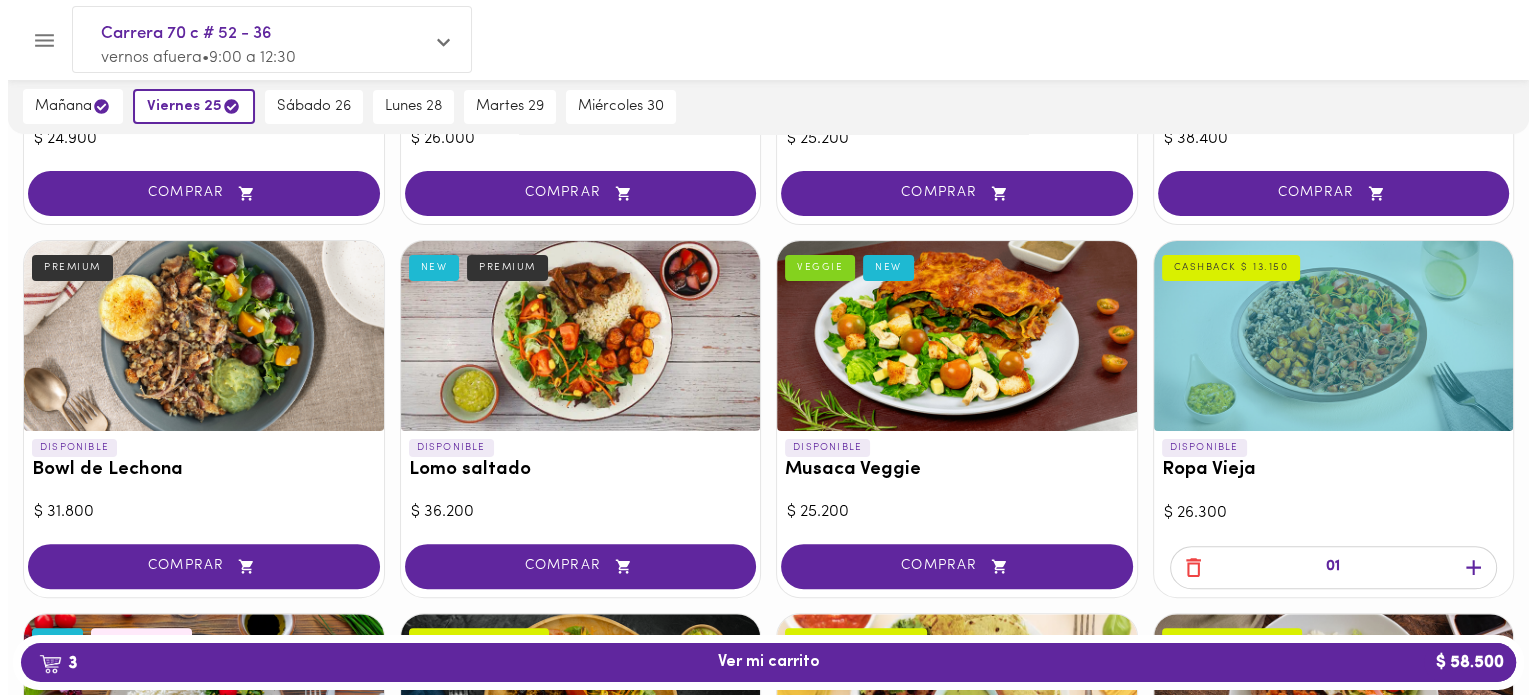 scroll, scrollTop: 0, scrollLeft: 0, axis: both 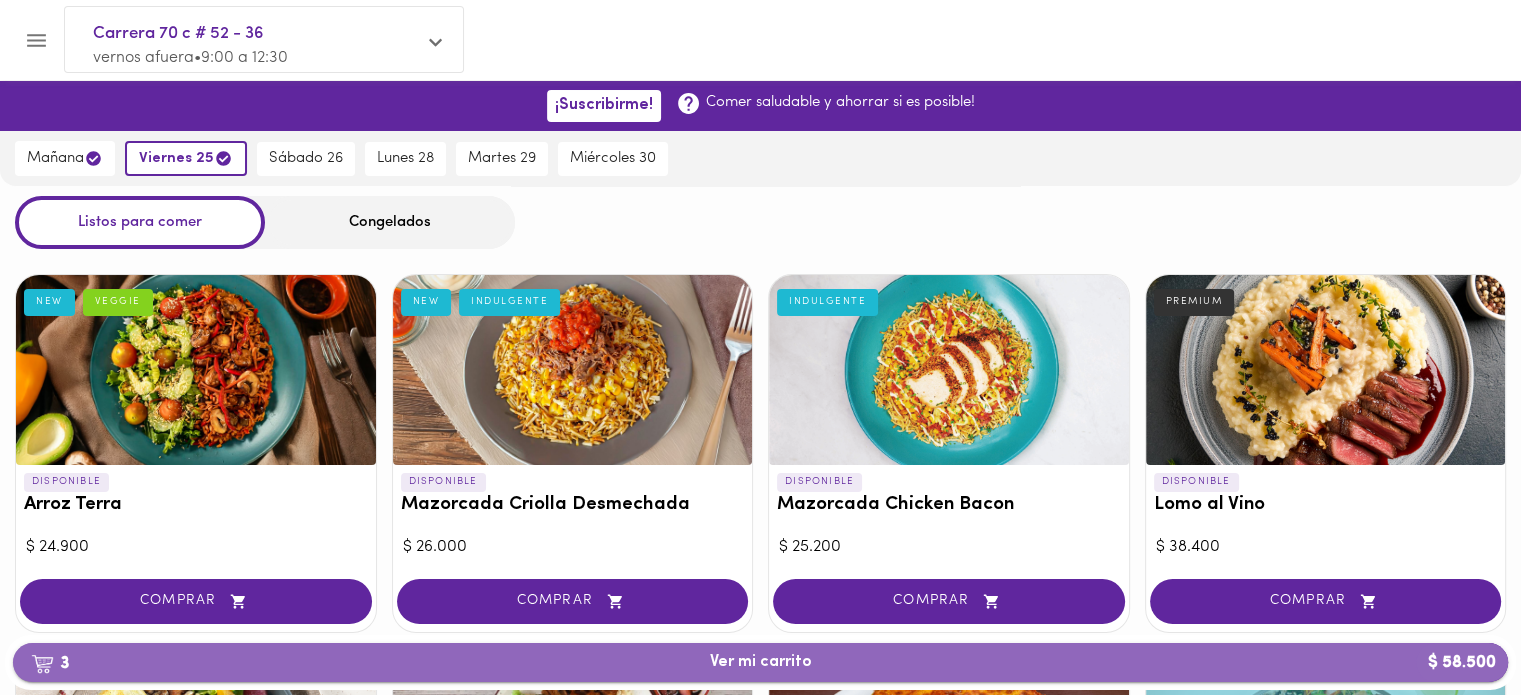 click on "3 Ver mi carrito $ 58.500" at bounding box center [760, 662] 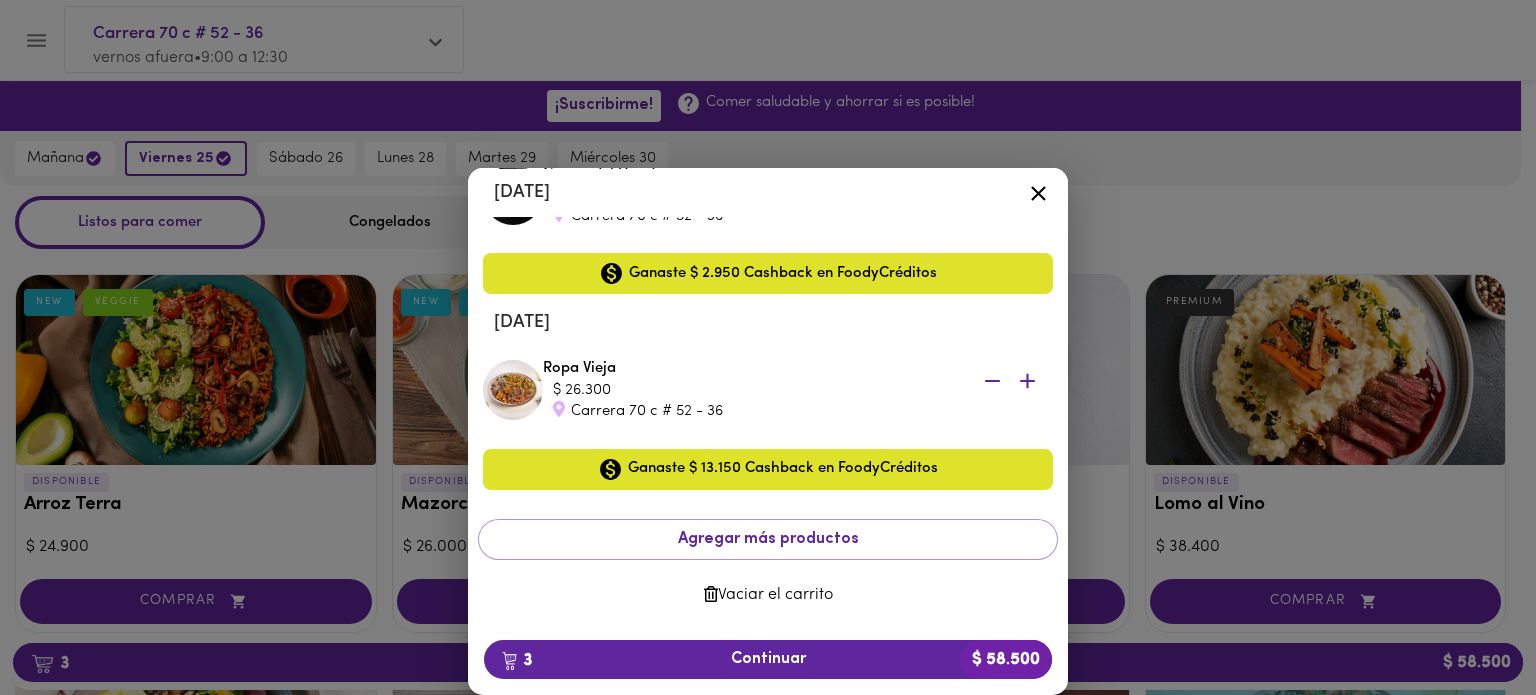 scroll, scrollTop: 0, scrollLeft: 0, axis: both 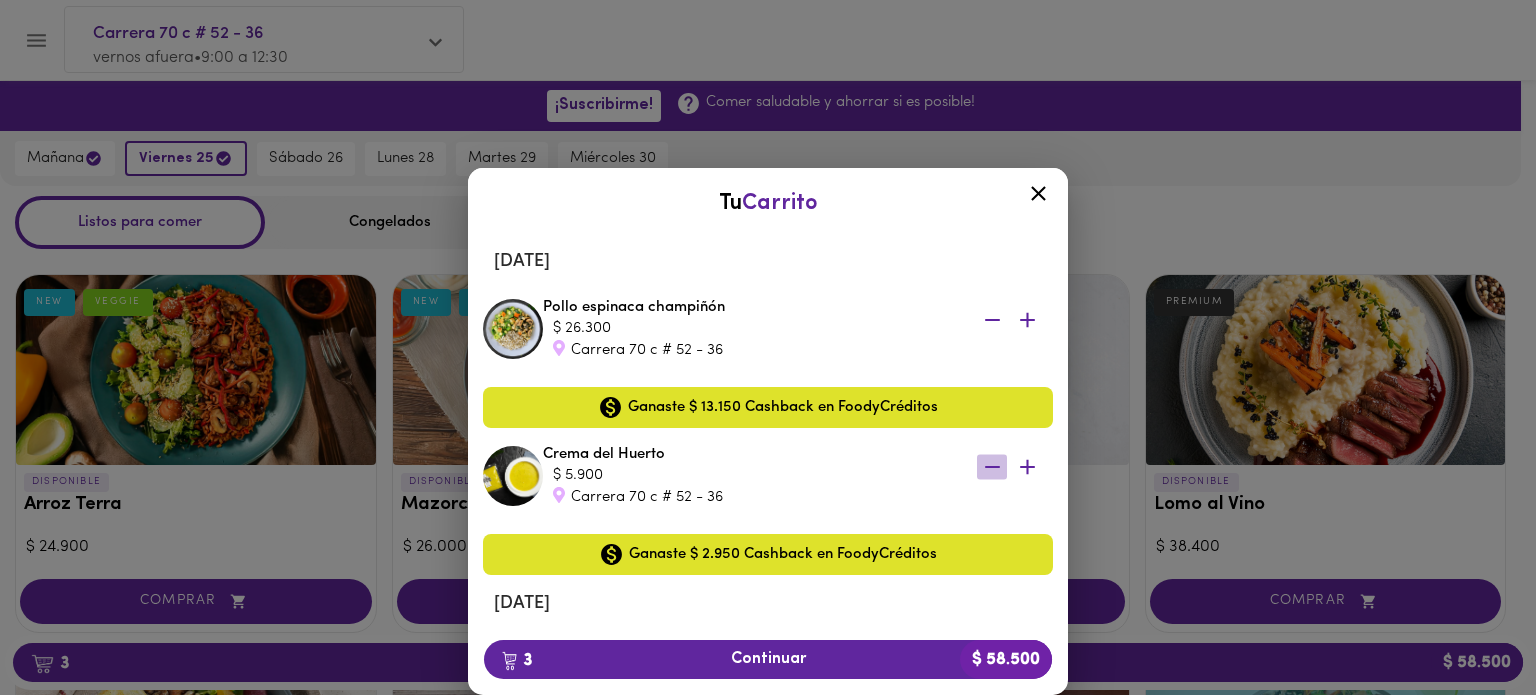 click 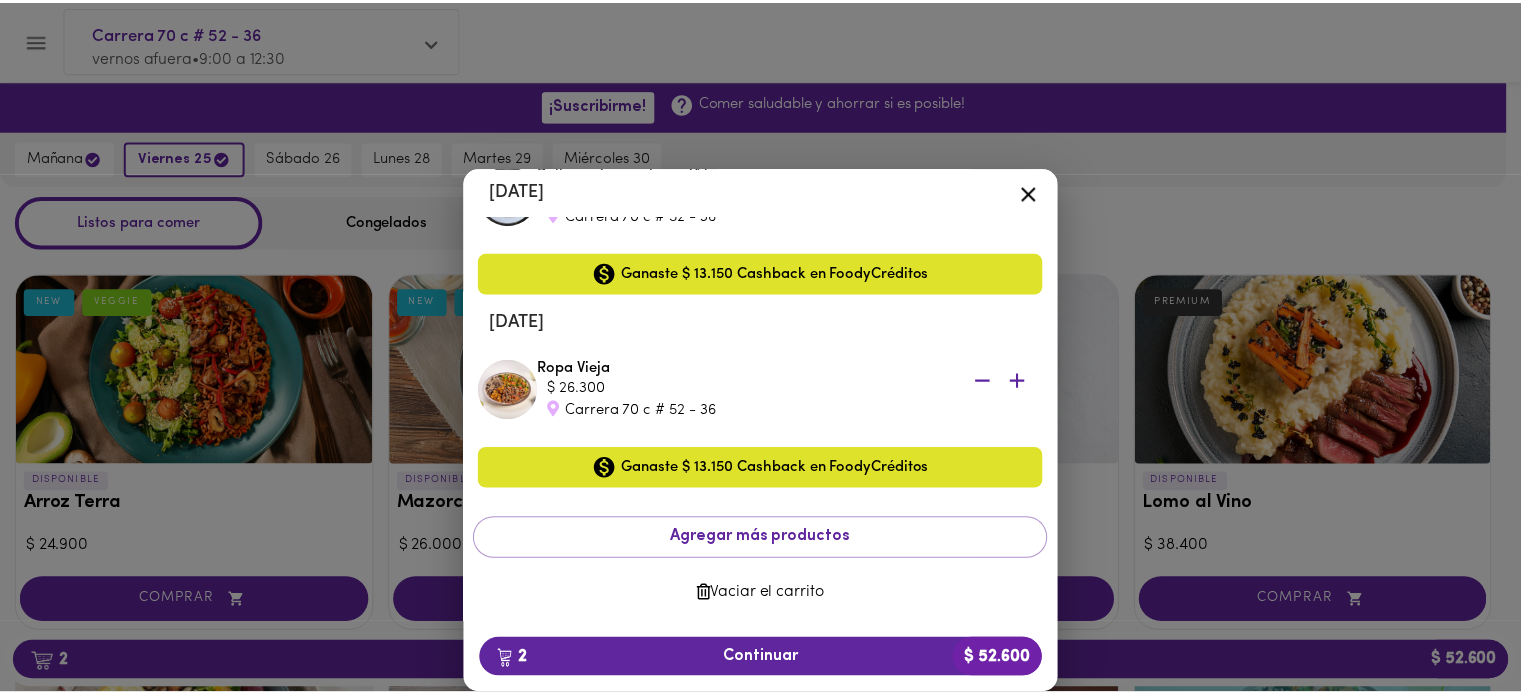scroll, scrollTop: 0, scrollLeft: 0, axis: both 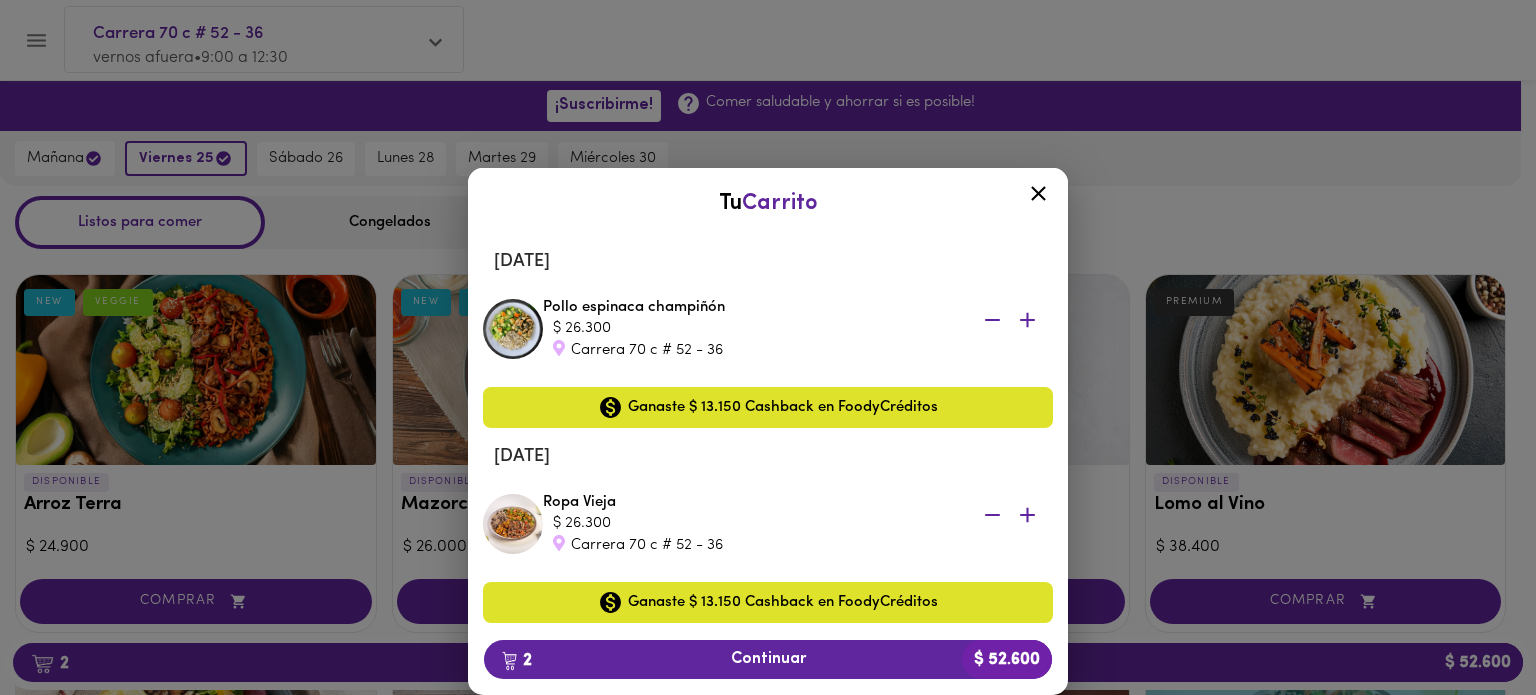 click 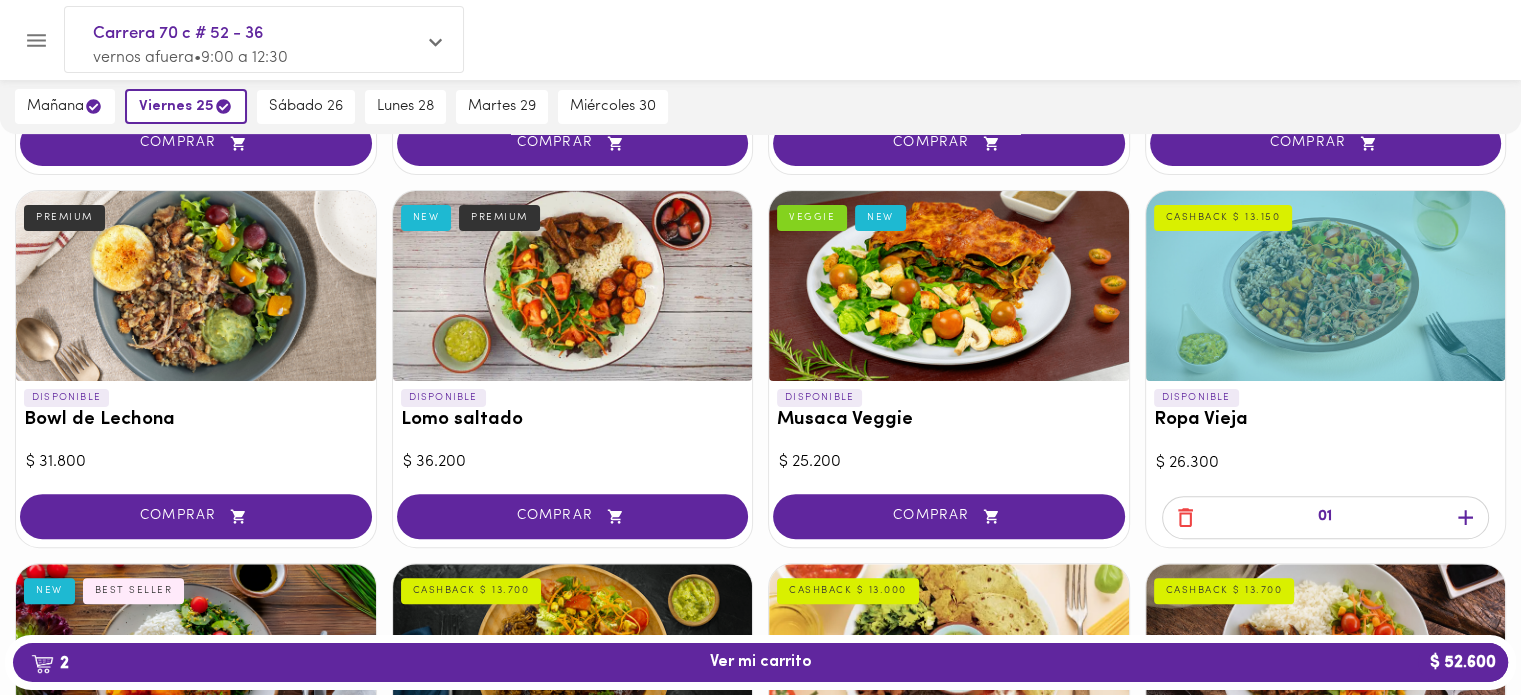 scroll, scrollTop: 428, scrollLeft: 0, axis: vertical 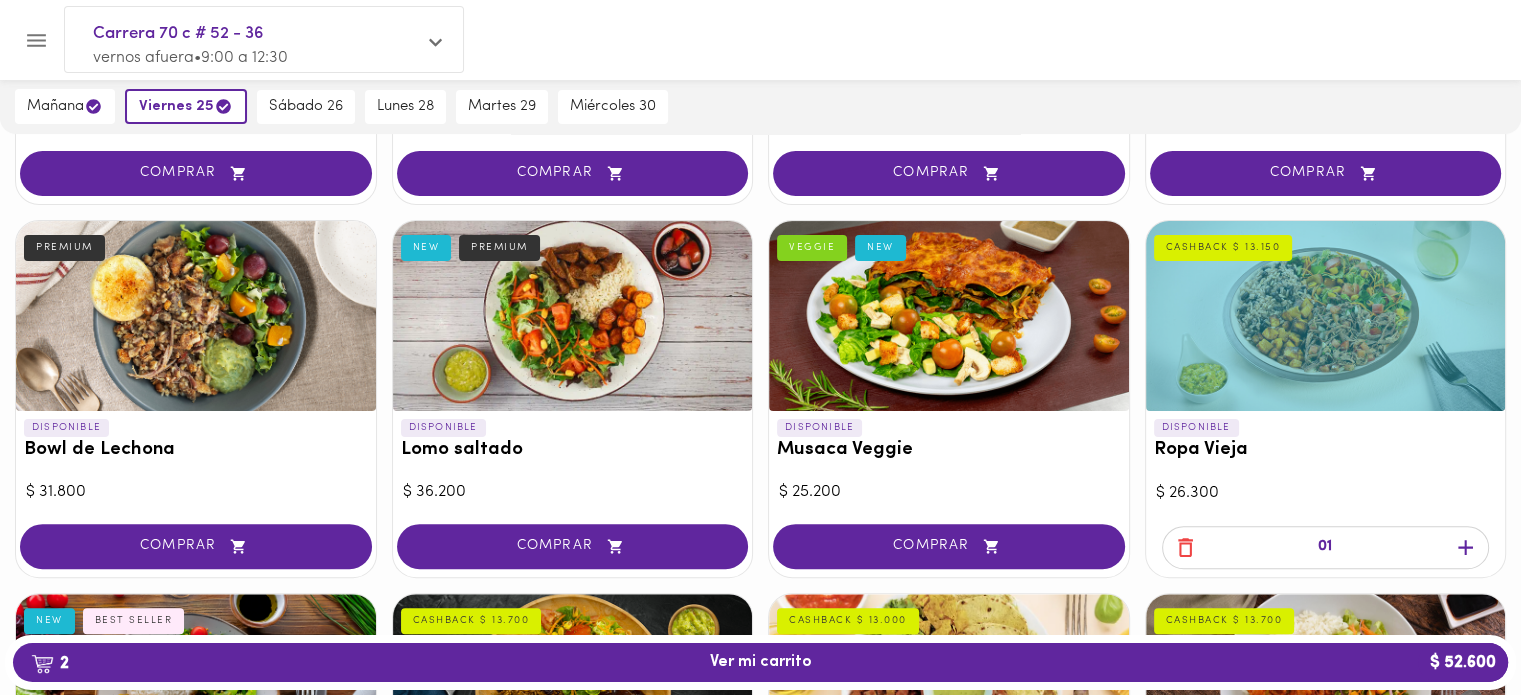 click at bounding box center (1326, 316) 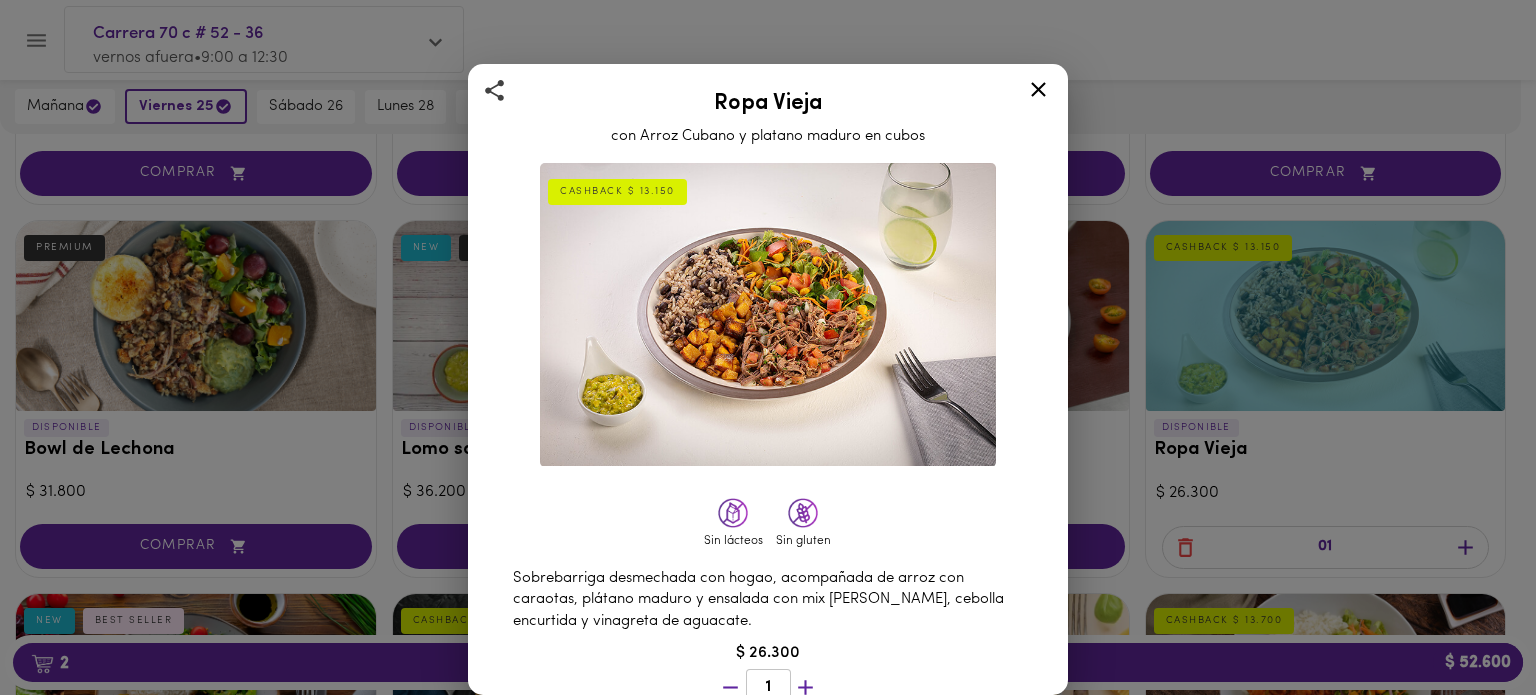 click 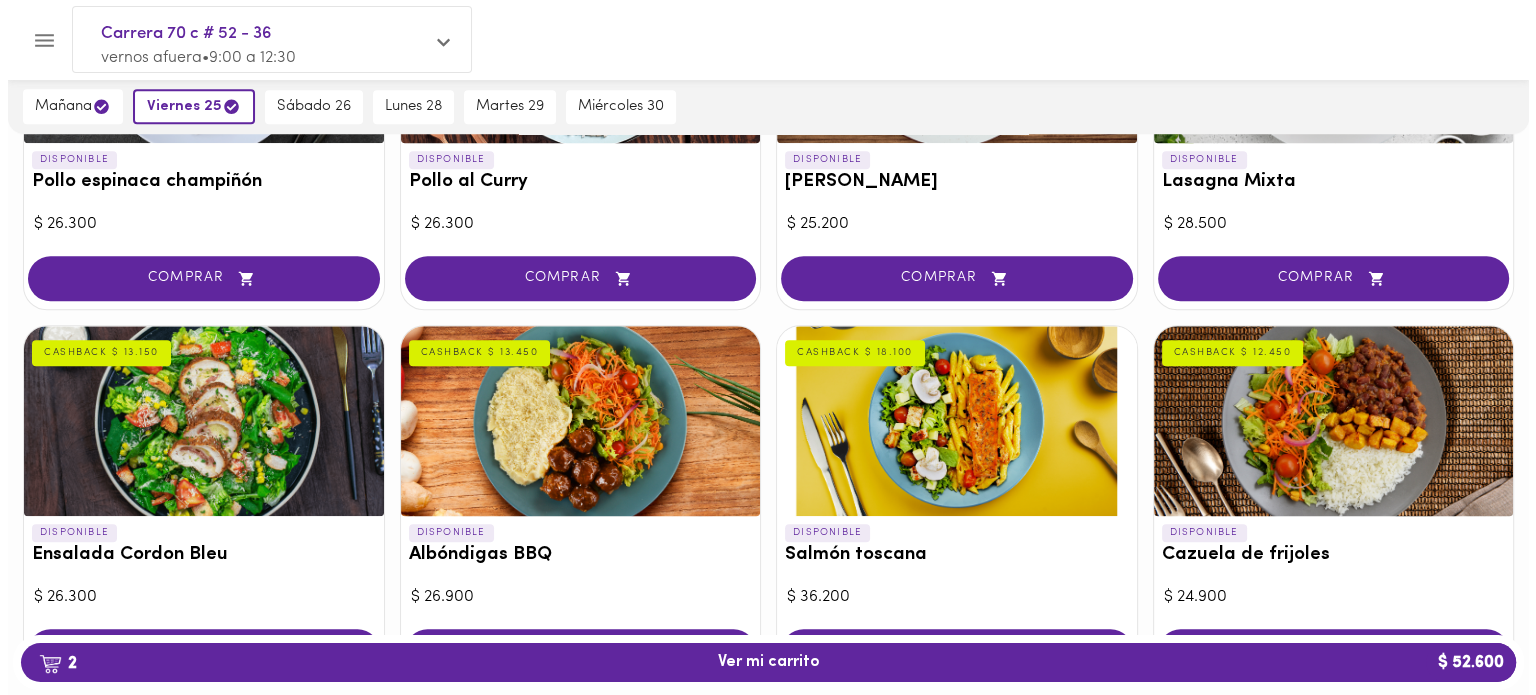 scroll, scrollTop: 1444, scrollLeft: 0, axis: vertical 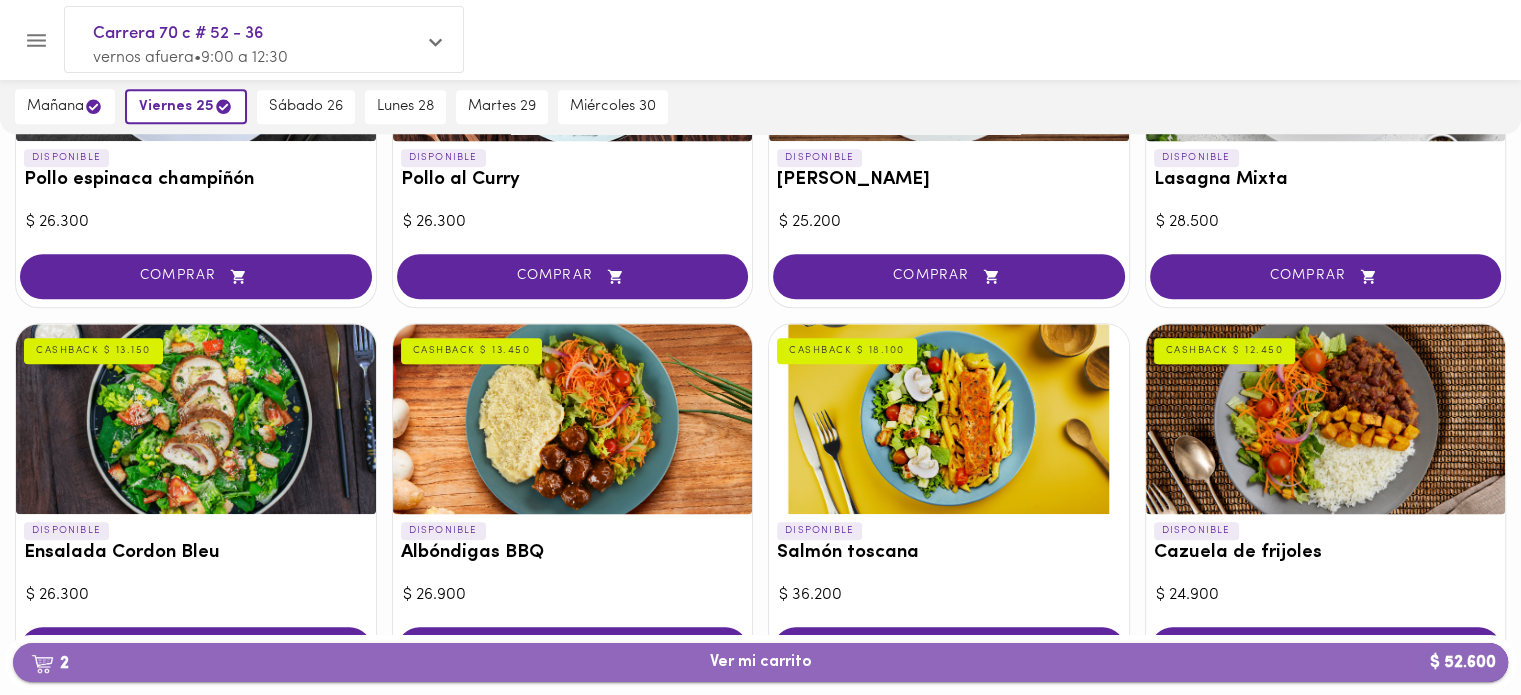 click on "2 Ver mi carrito $ 52.600" at bounding box center (761, 662) 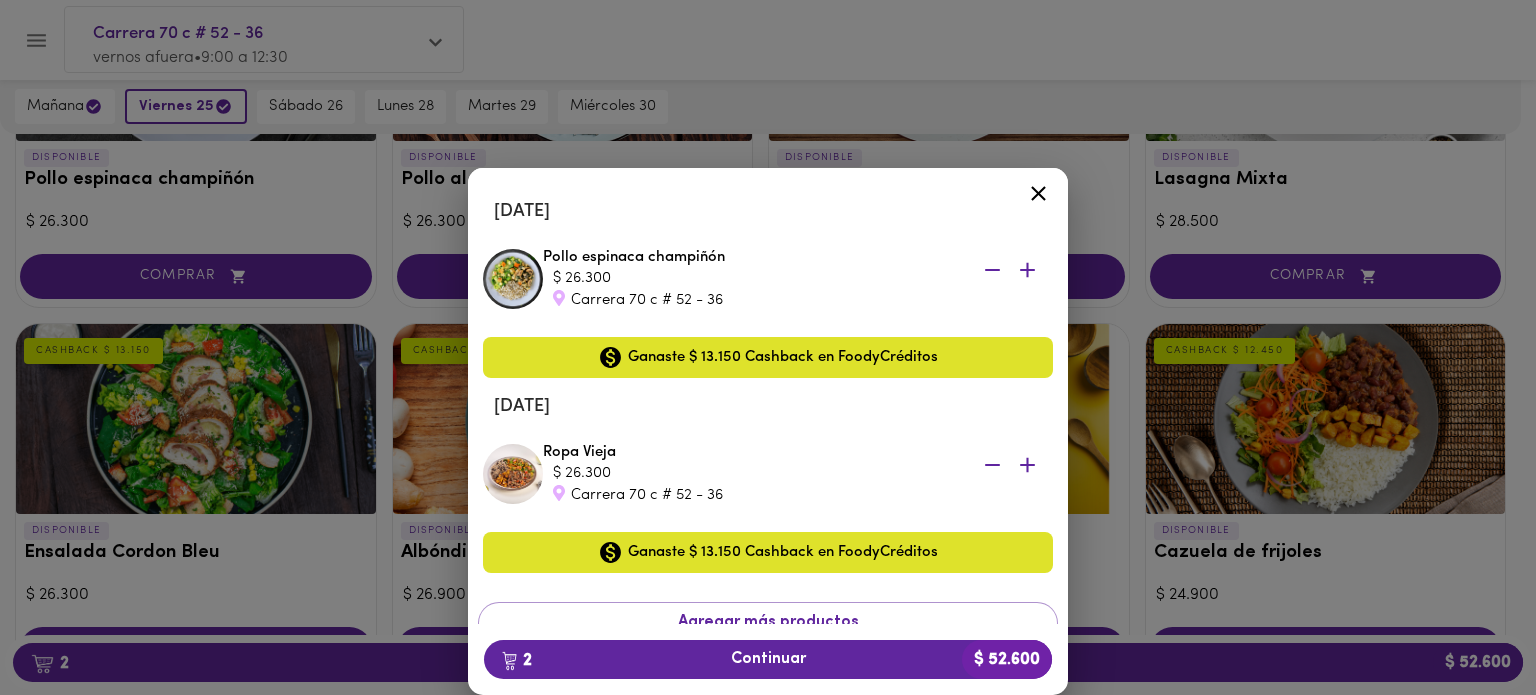 scroll, scrollTop: 64, scrollLeft: 0, axis: vertical 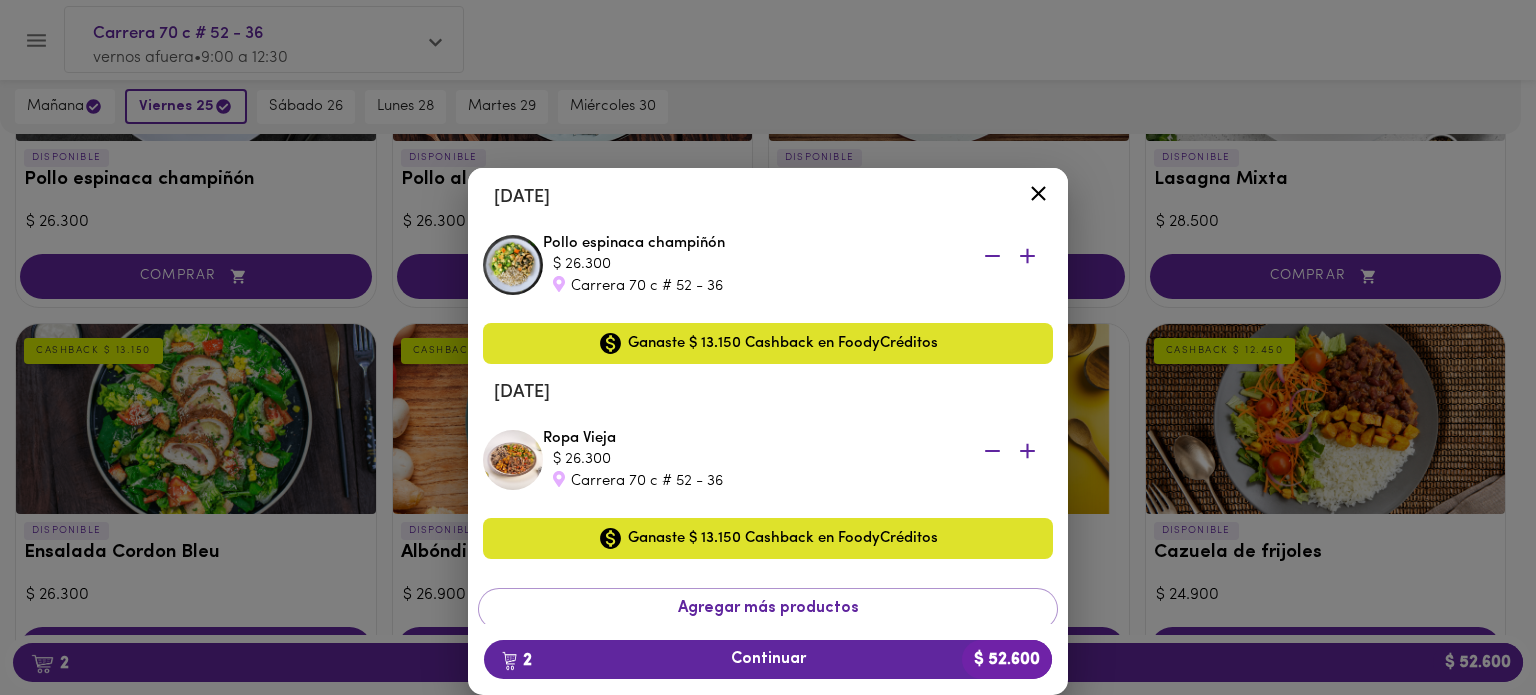 click 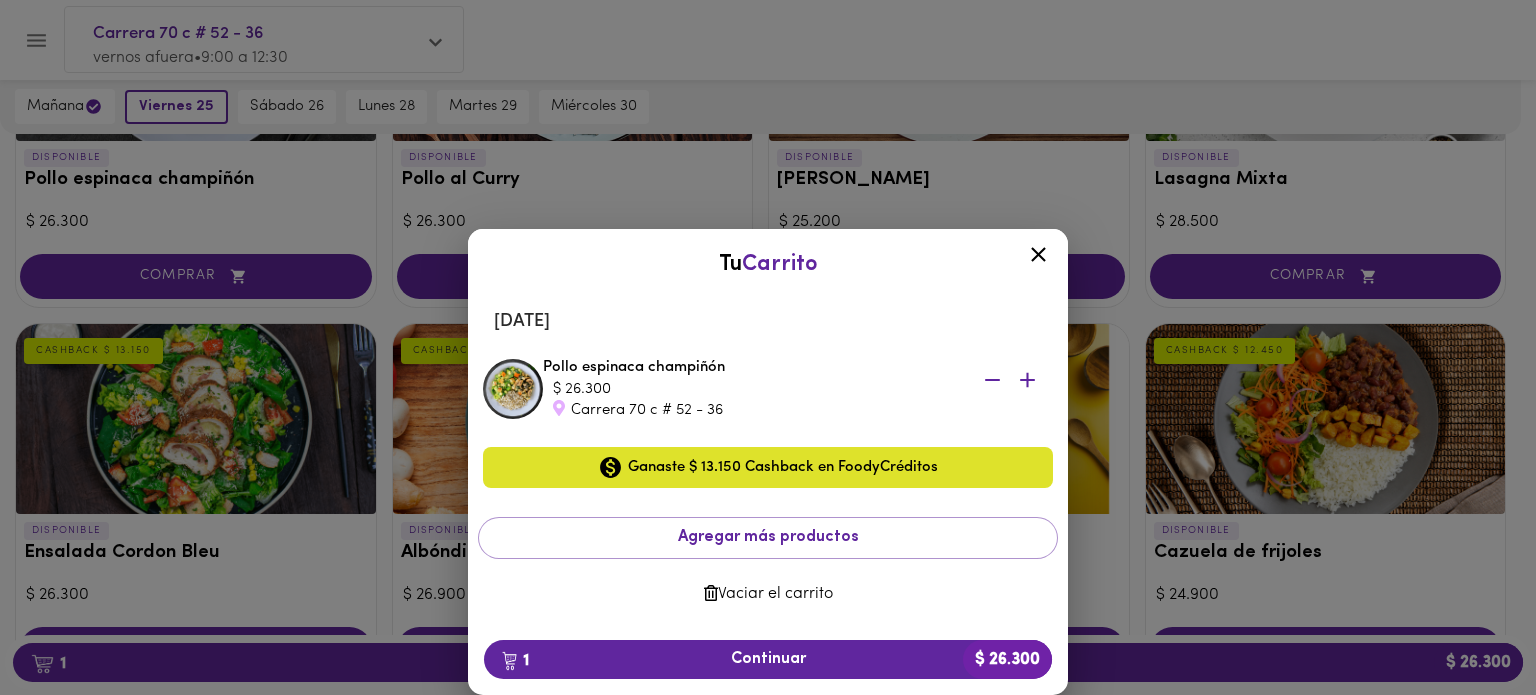 scroll, scrollTop: 0, scrollLeft: 0, axis: both 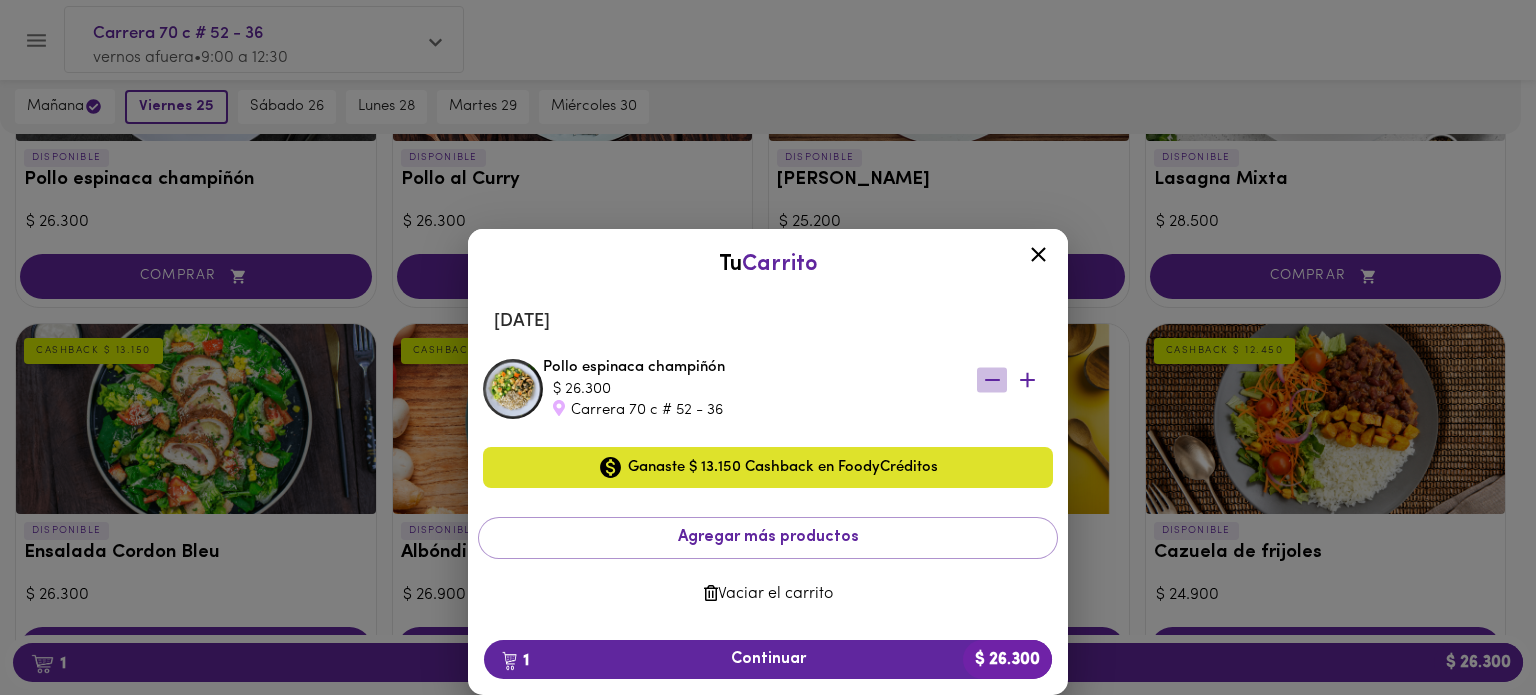 click 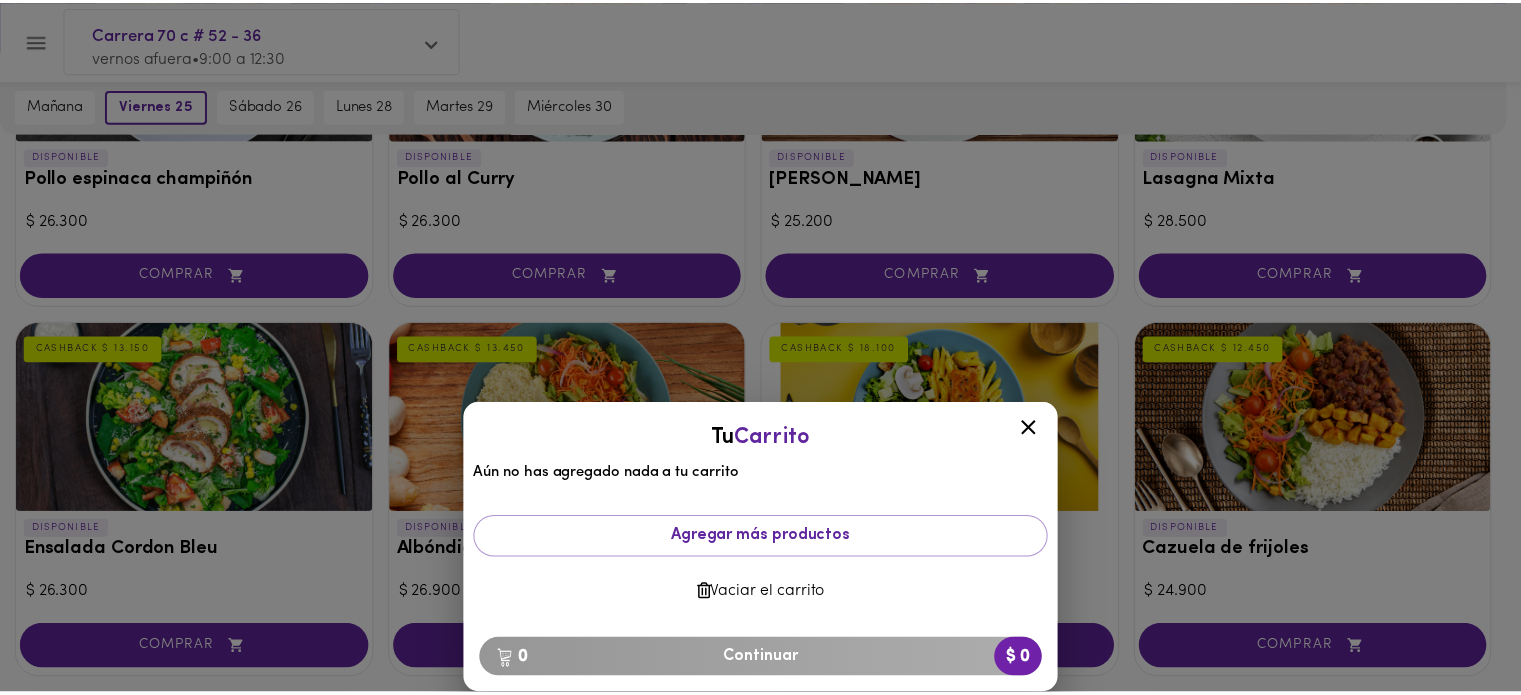 scroll, scrollTop: 1442, scrollLeft: 0, axis: vertical 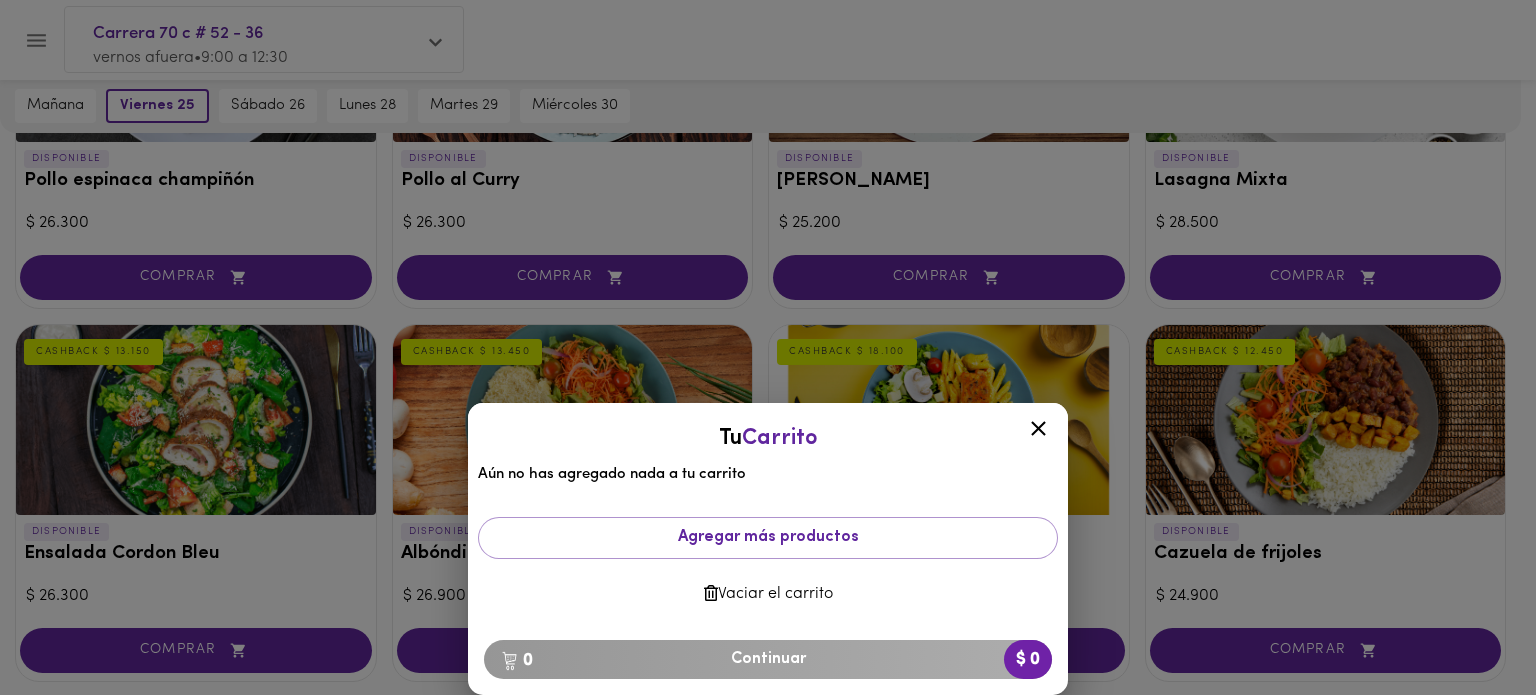 click 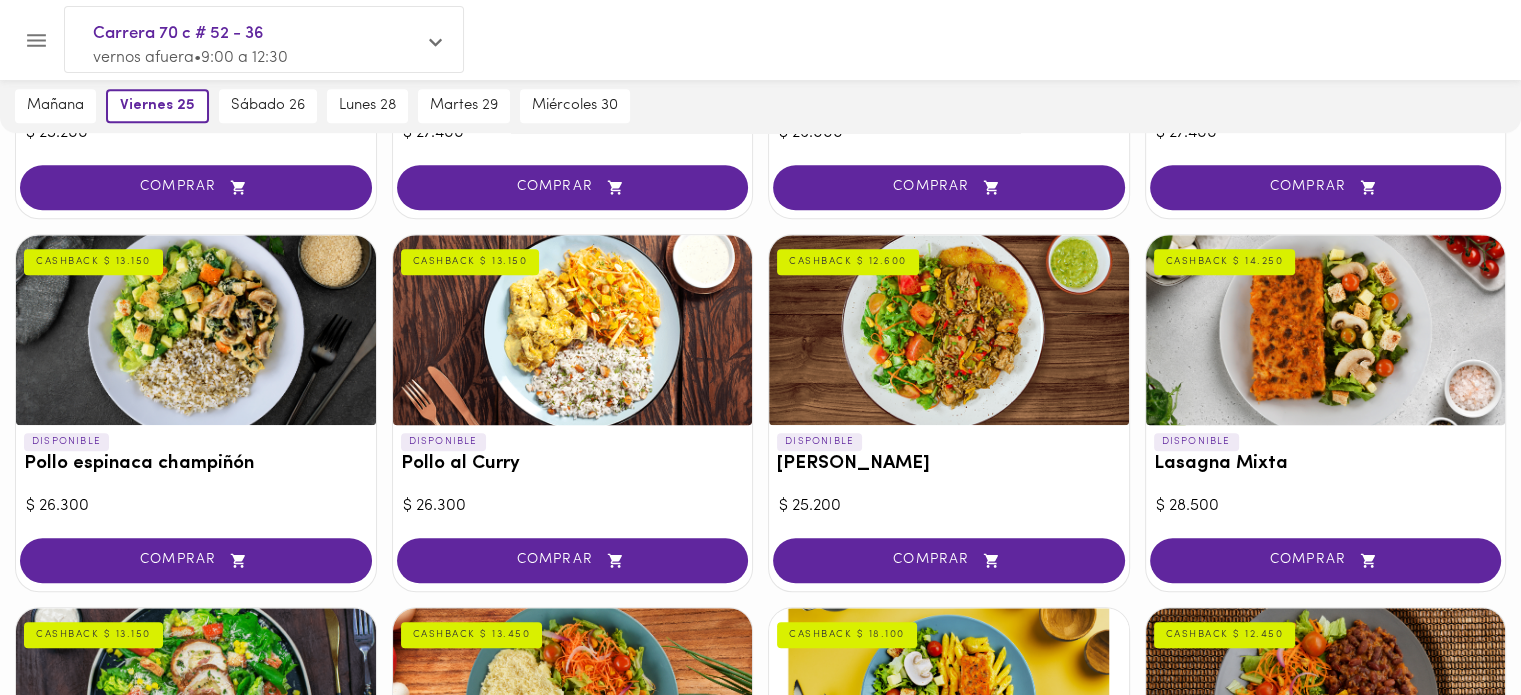 scroll, scrollTop: 1069, scrollLeft: 0, axis: vertical 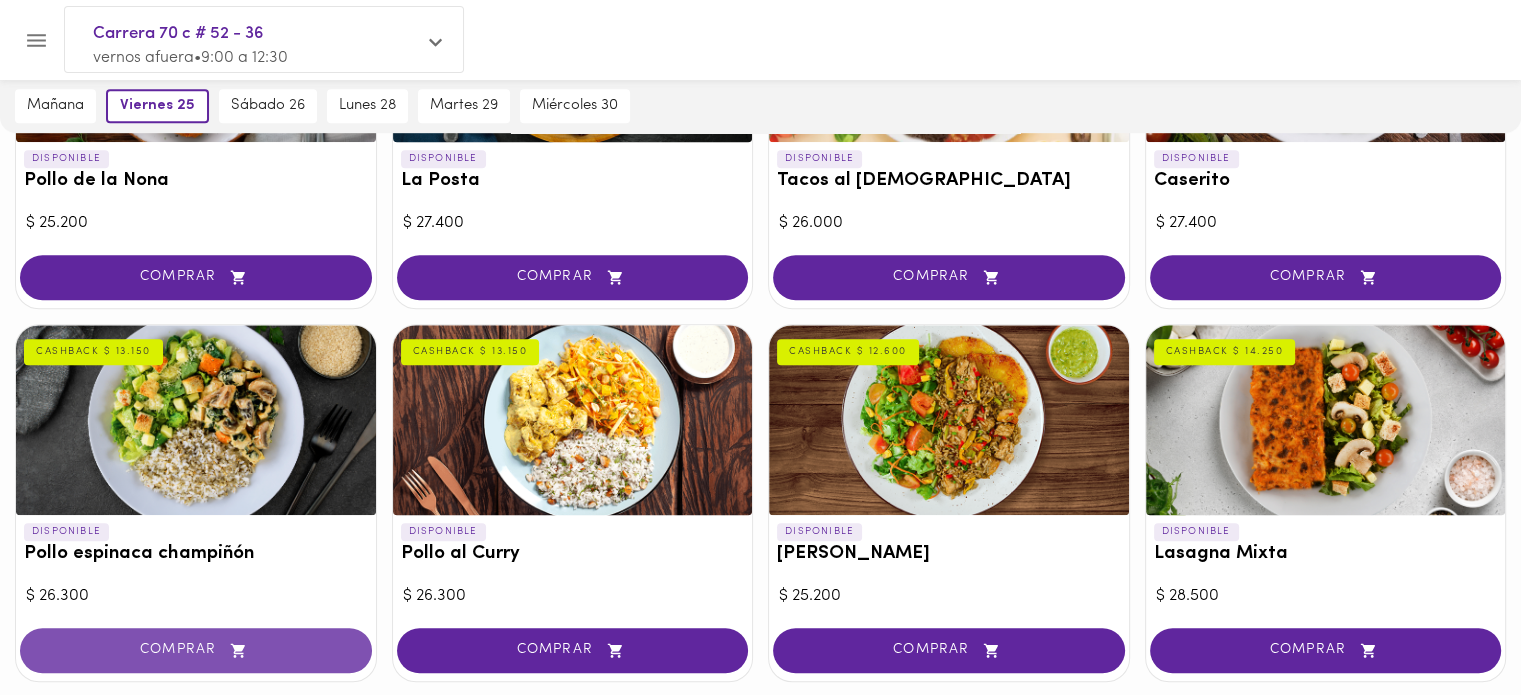 click on "COMPRAR" at bounding box center [196, 650] 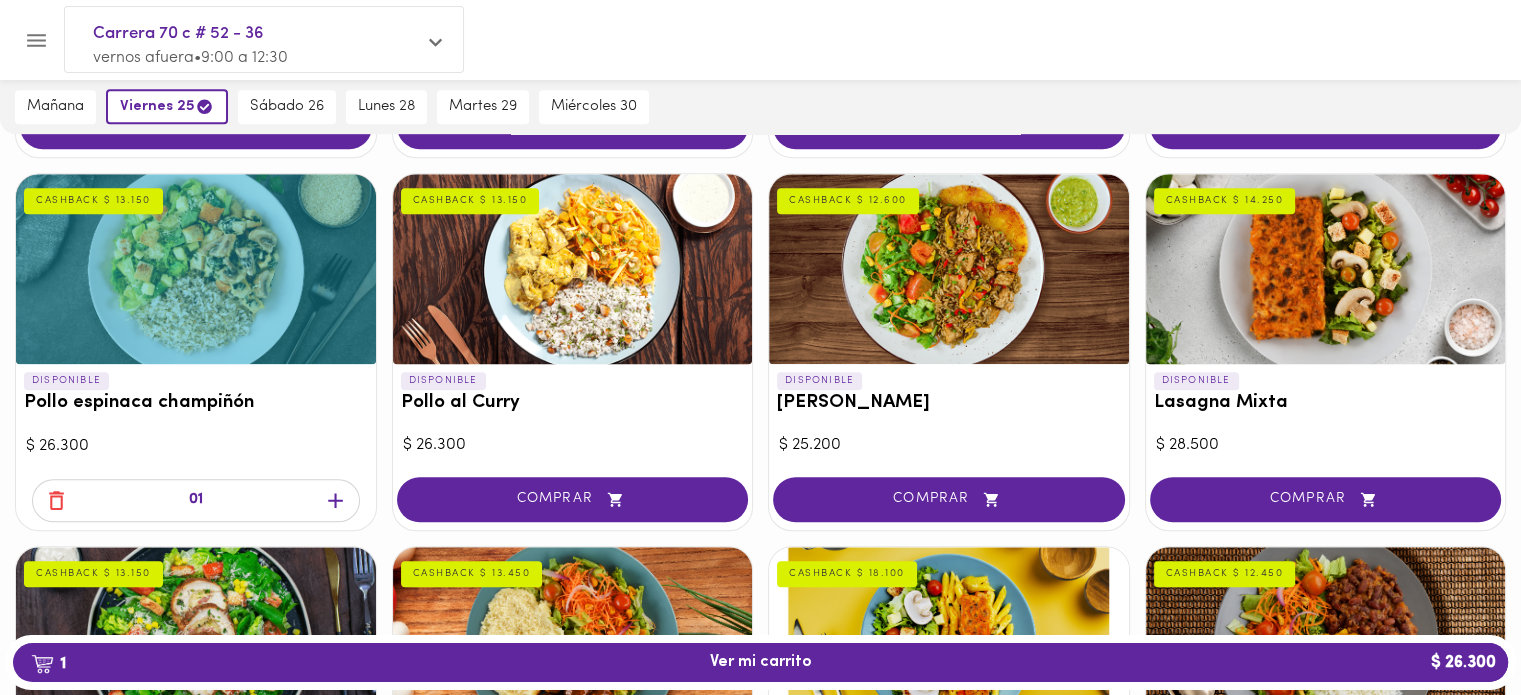 scroll, scrollTop: 1241, scrollLeft: 0, axis: vertical 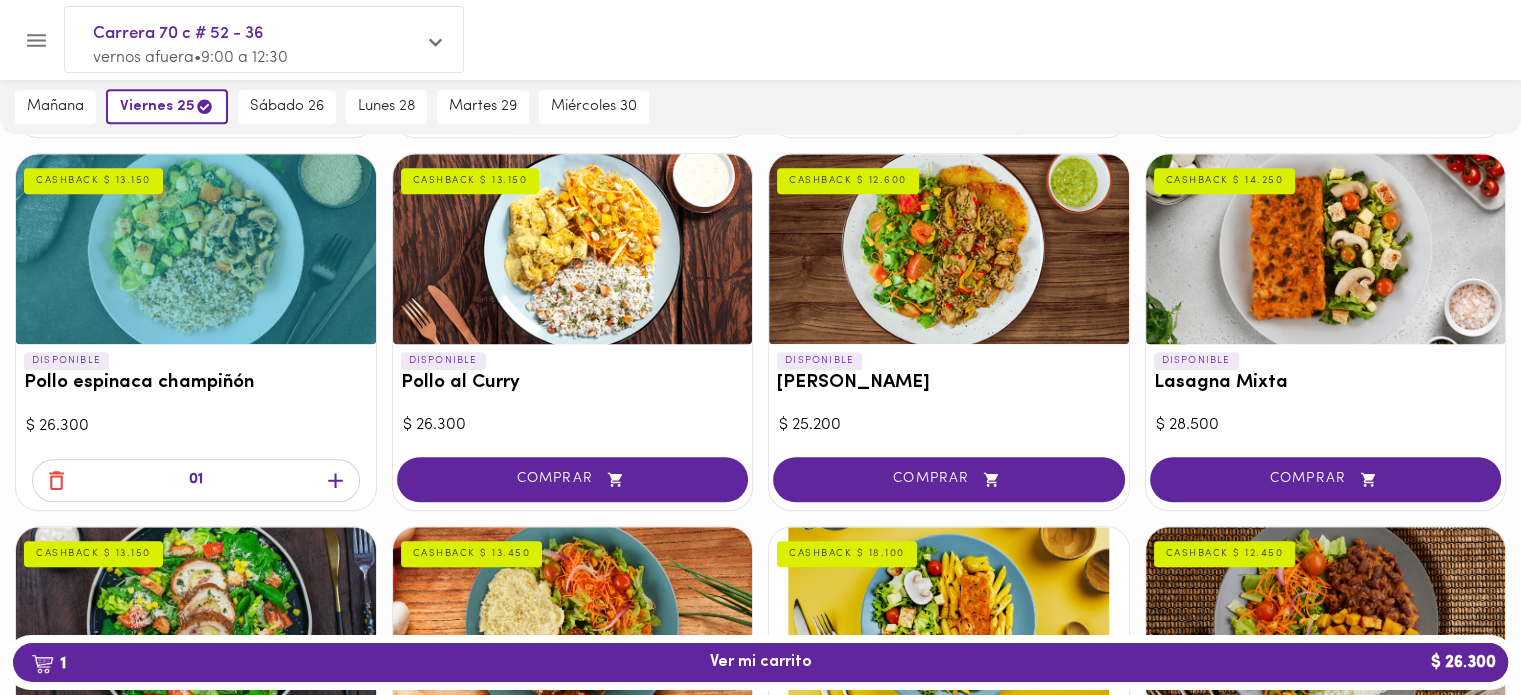 click 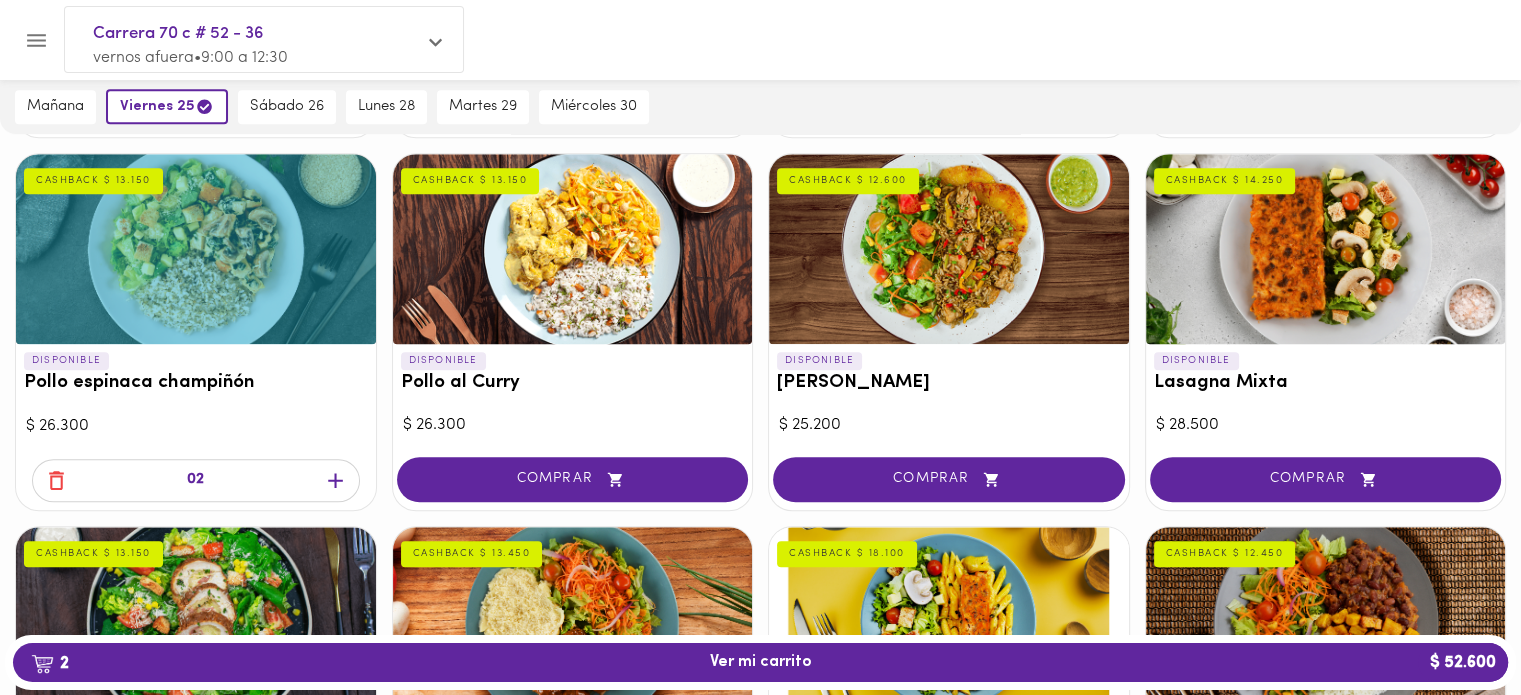 scroll, scrollTop: 1202, scrollLeft: 0, axis: vertical 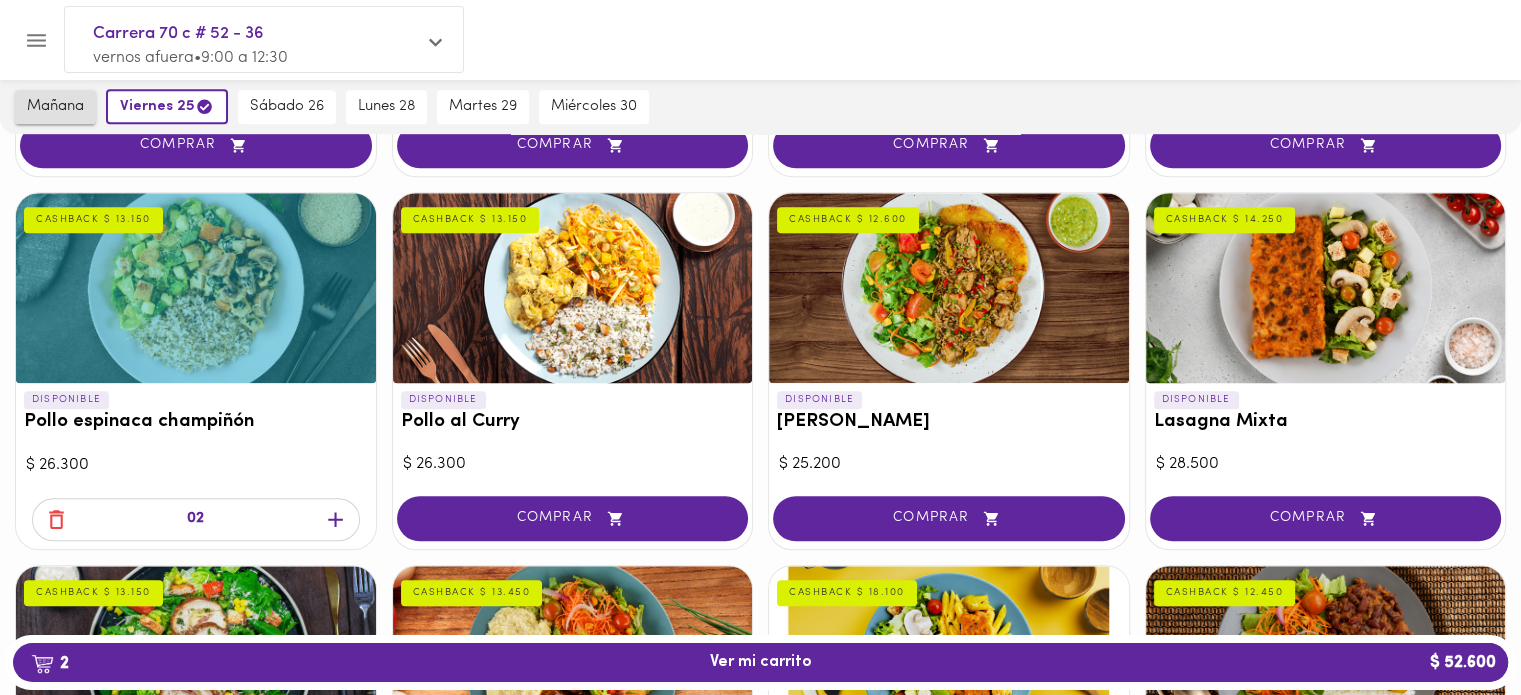 click on "mañana" at bounding box center (55, 107) 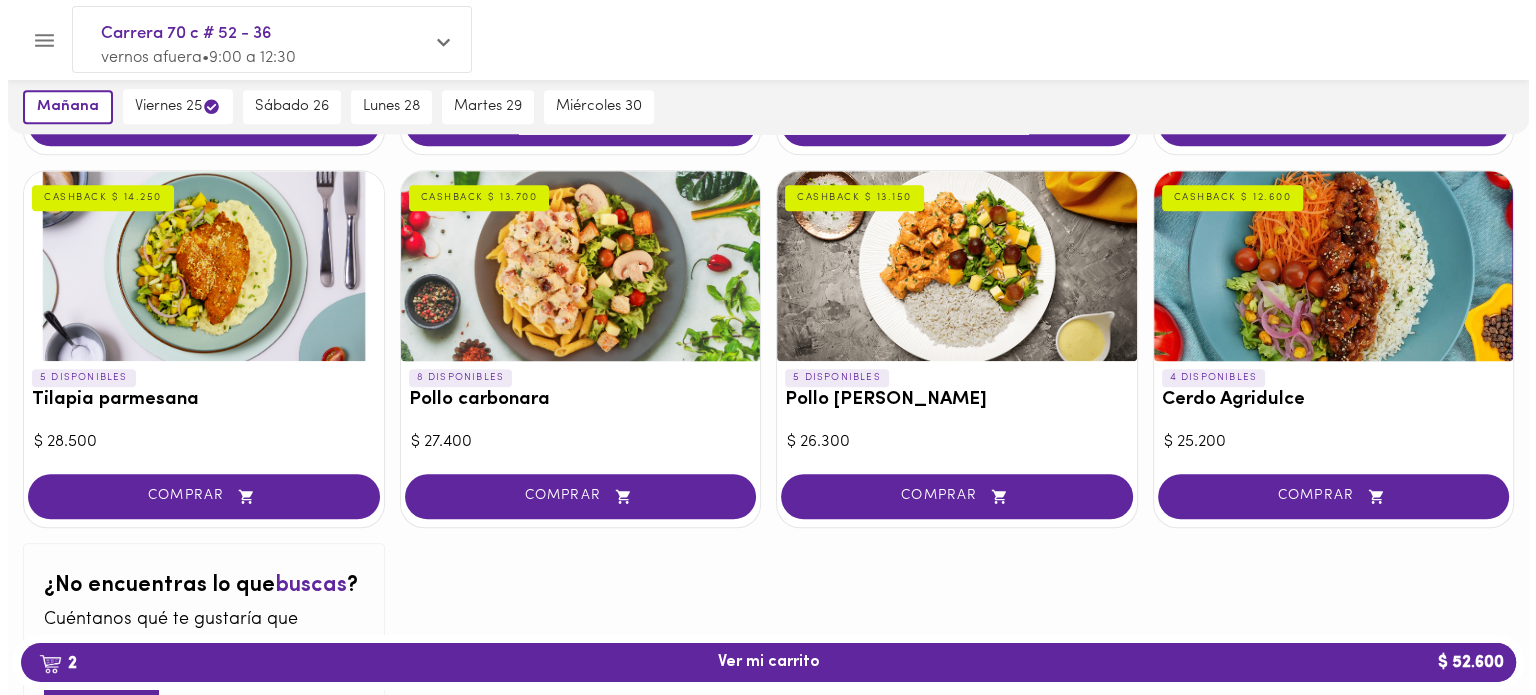 scroll, scrollTop: 1969, scrollLeft: 0, axis: vertical 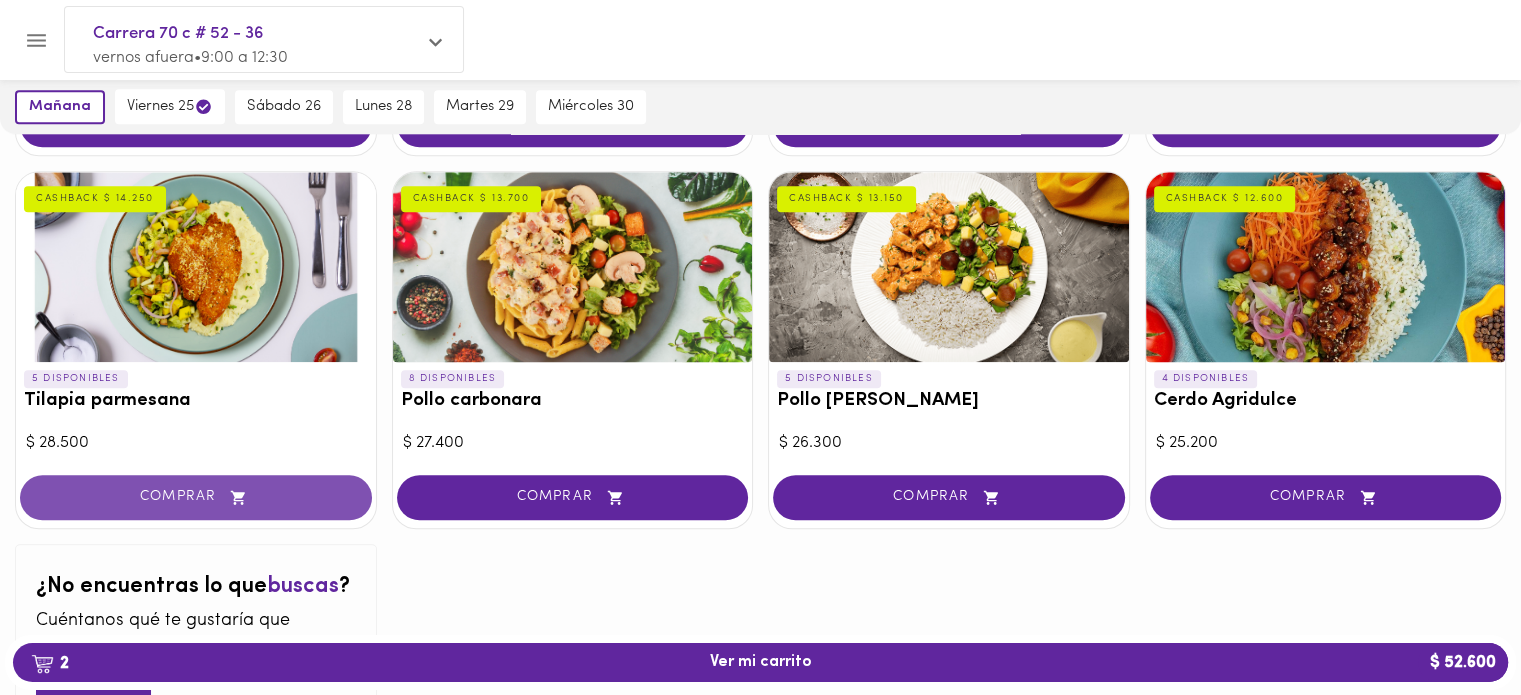 click on "COMPRAR" at bounding box center [196, 497] 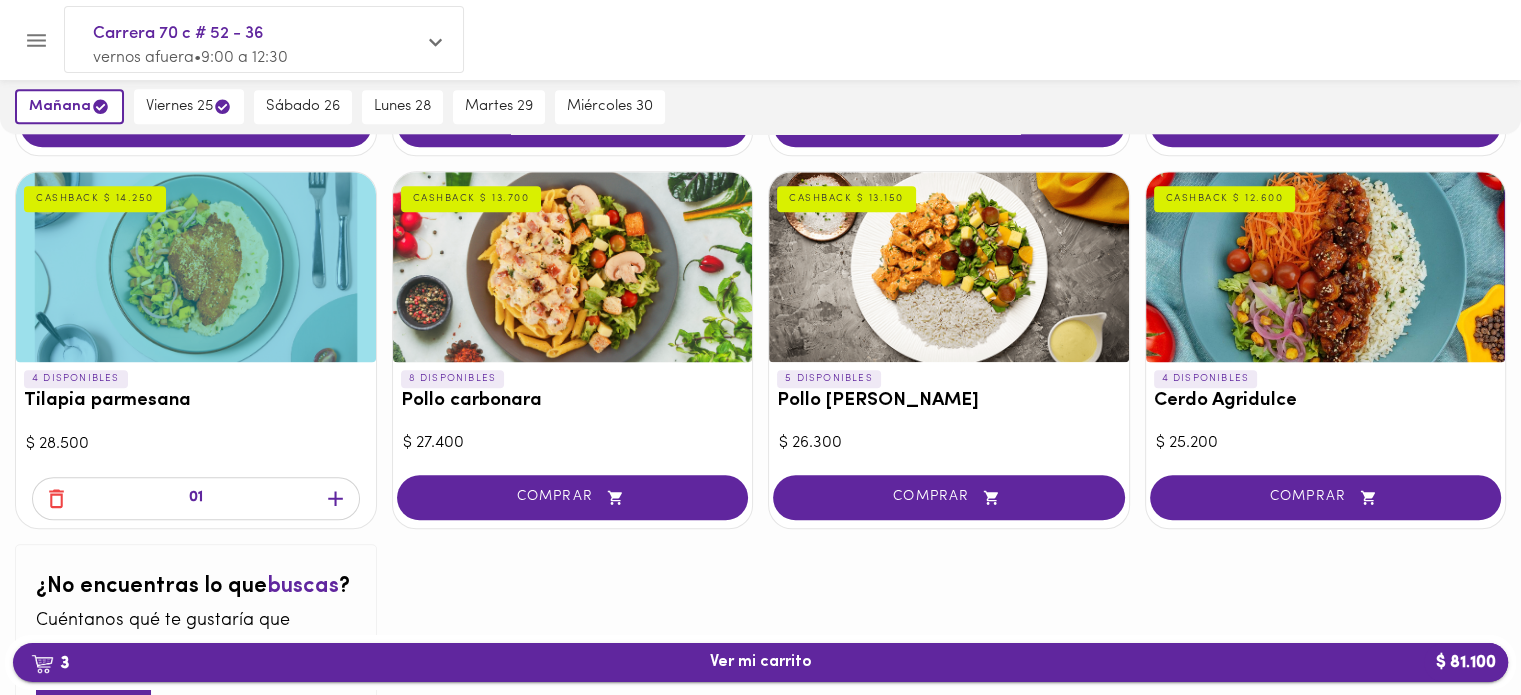 click on "3 Ver mi carrito $ 81.100" at bounding box center (760, 662) 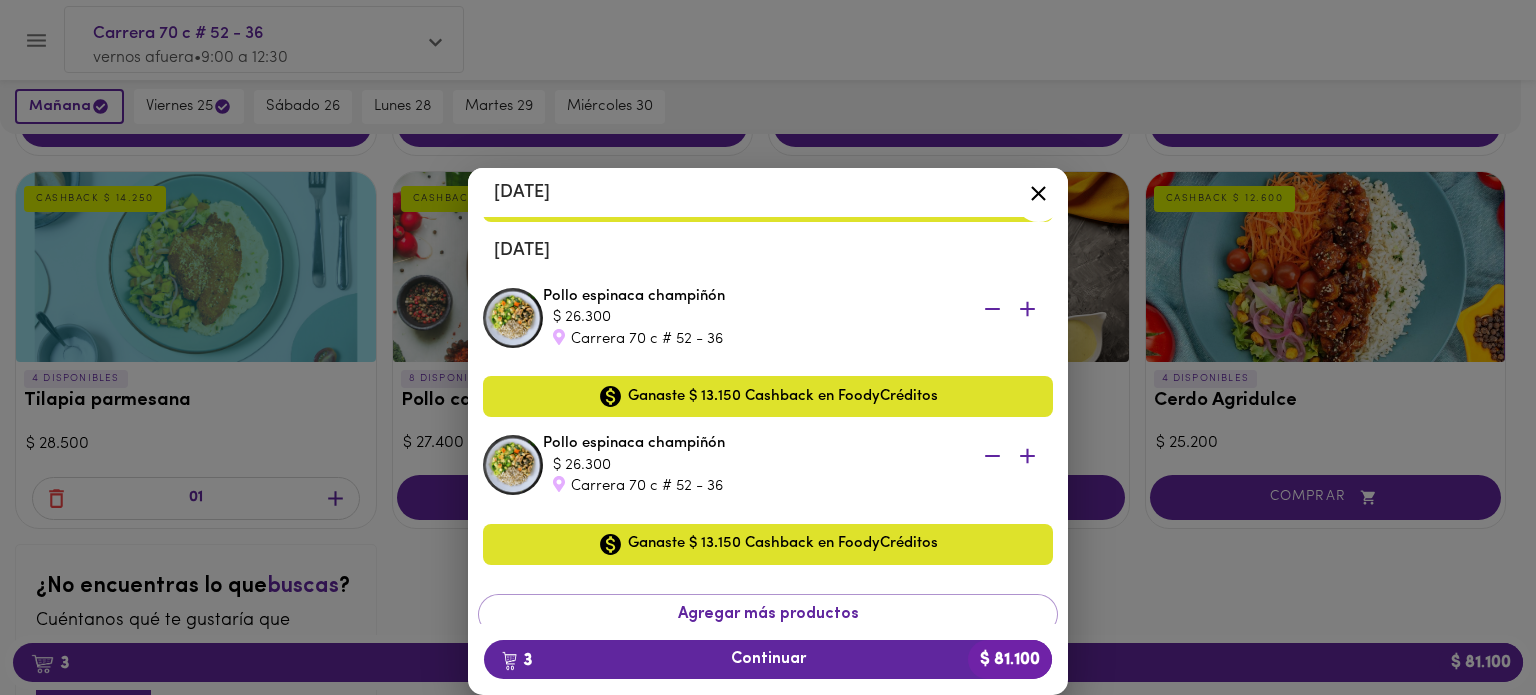 scroll, scrollTop: 214, scrollLeft: 0, axis: vertical 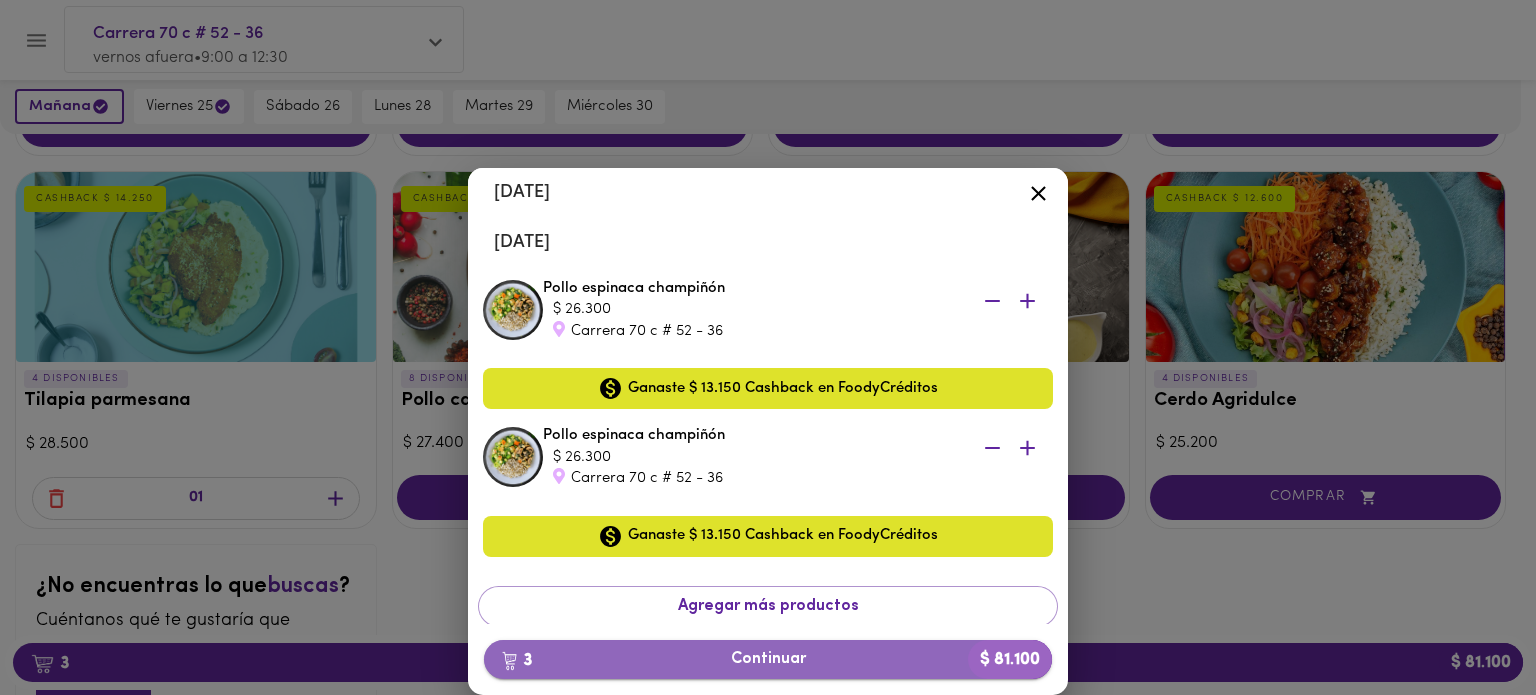 click on "3 Continuar $ 81.100" at bounding box center [768, 659] 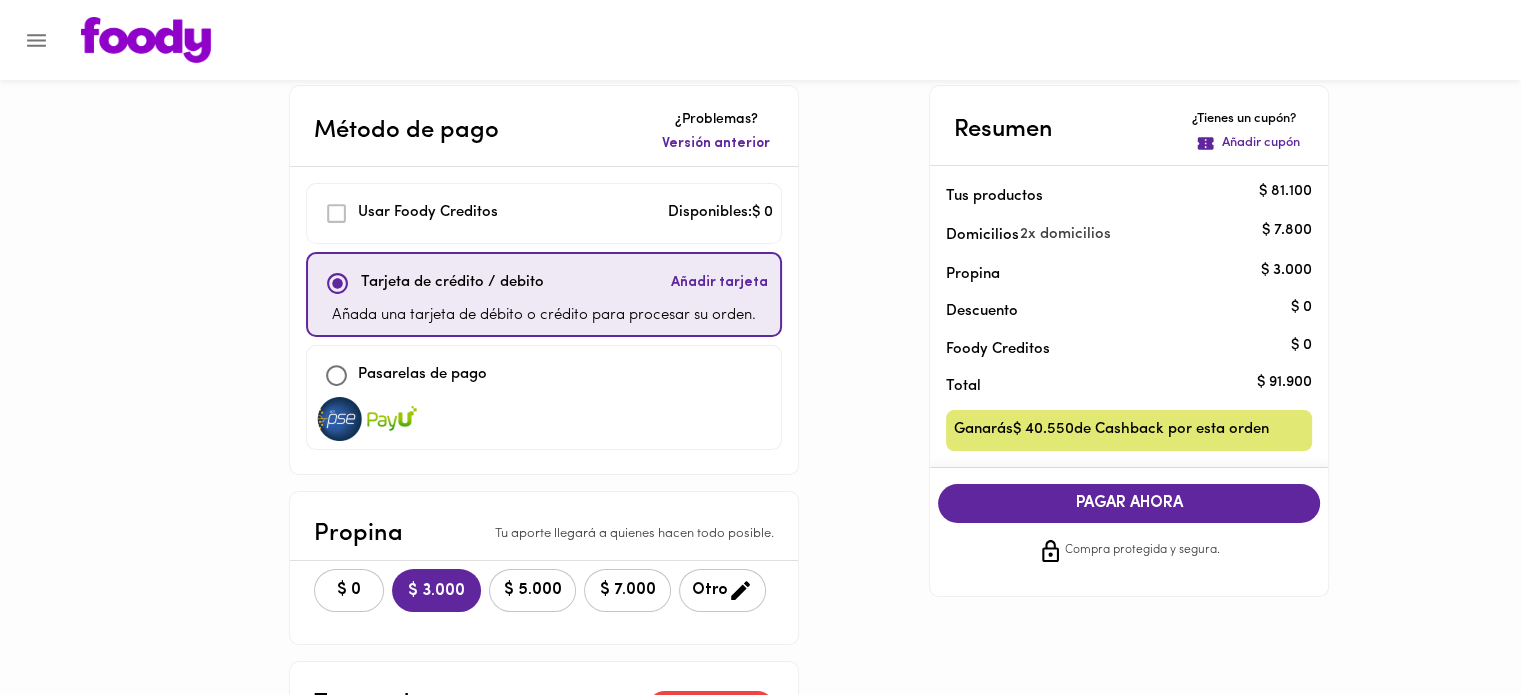 scroll, scrollTop: 16, scrollLeft: 0, axis: vertical 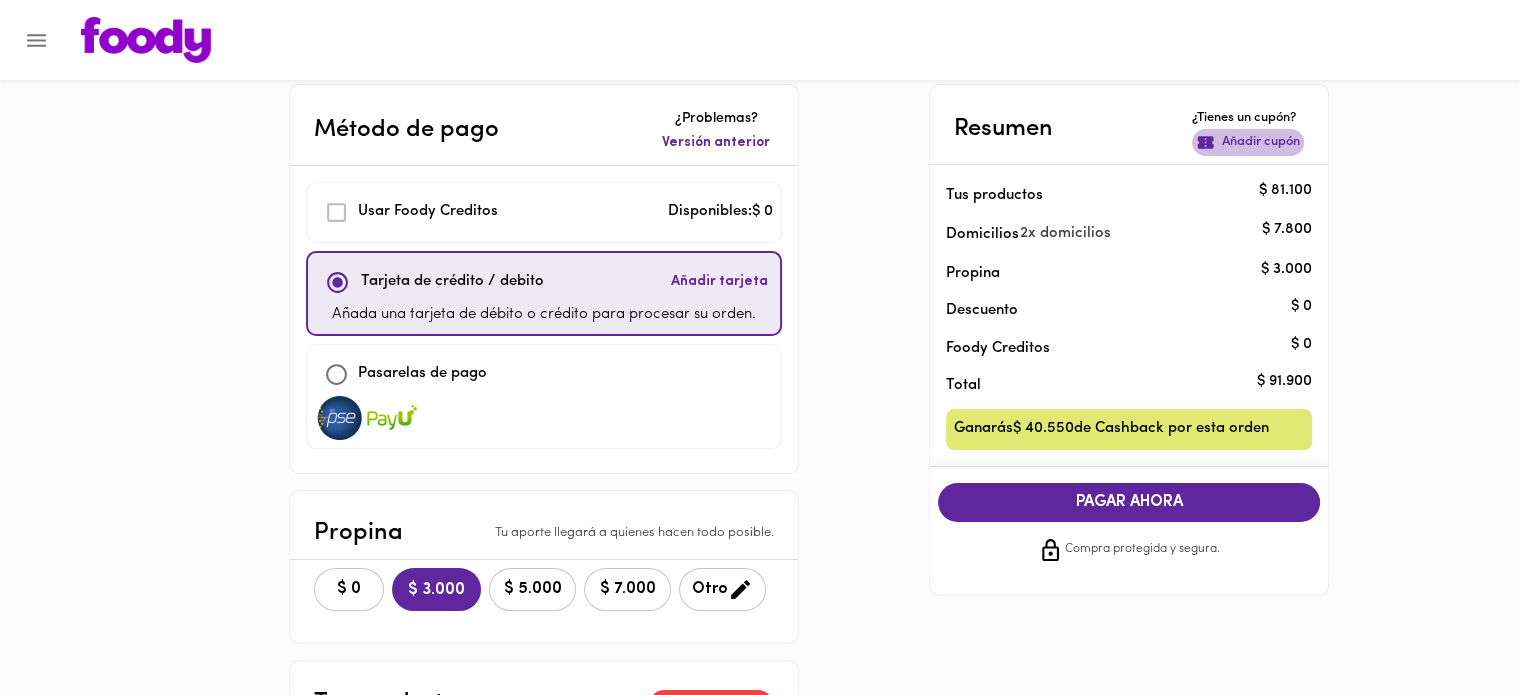 click on "Añadir cupón" at bounding box center [1261, 142] 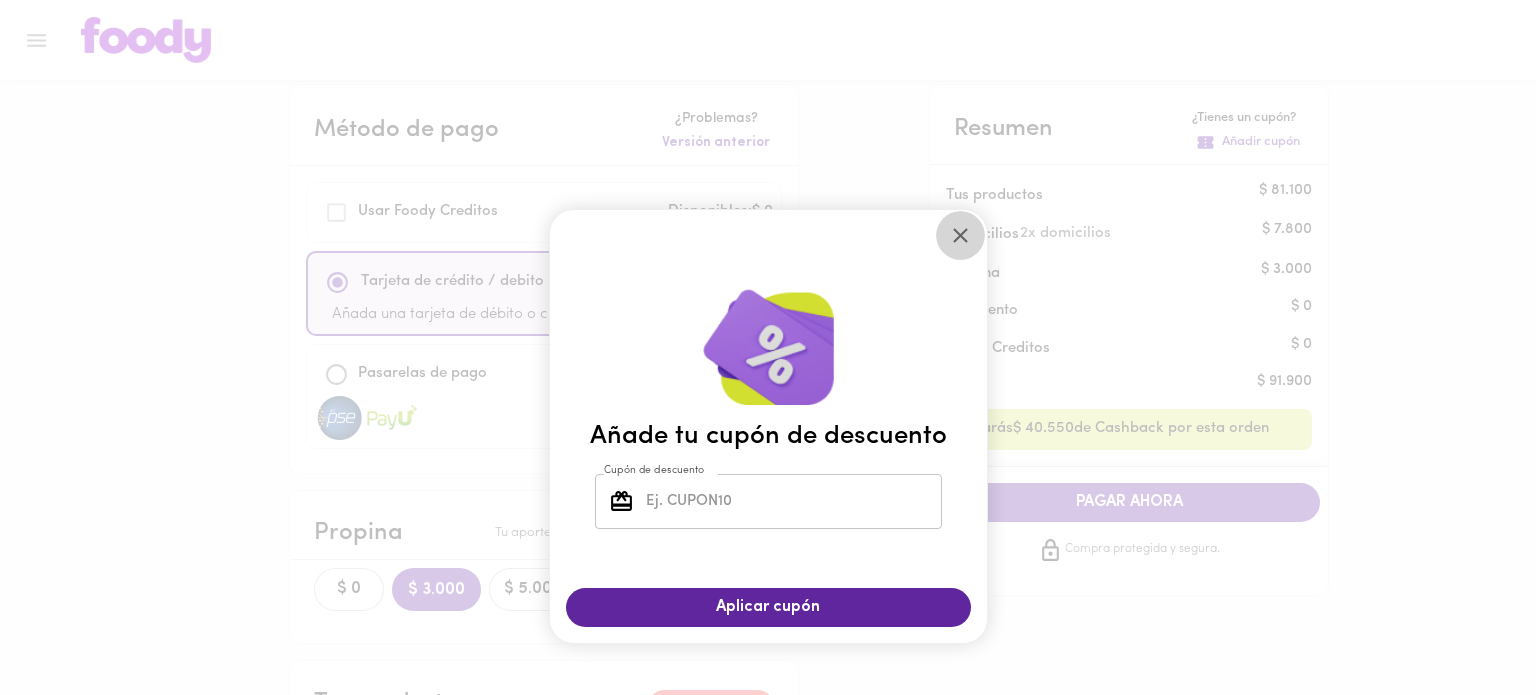 click 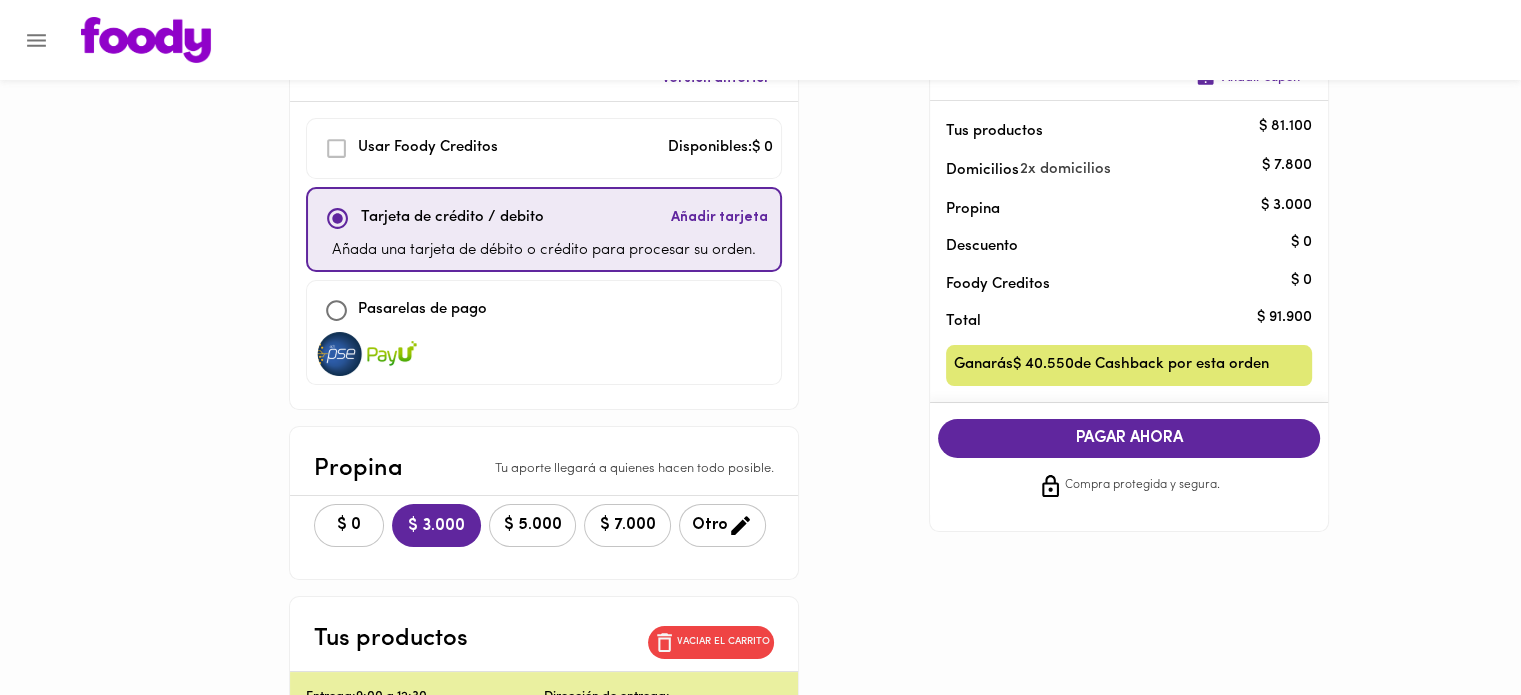 scroll, scrollTop: 0, scrollLeft: 0, axis: both 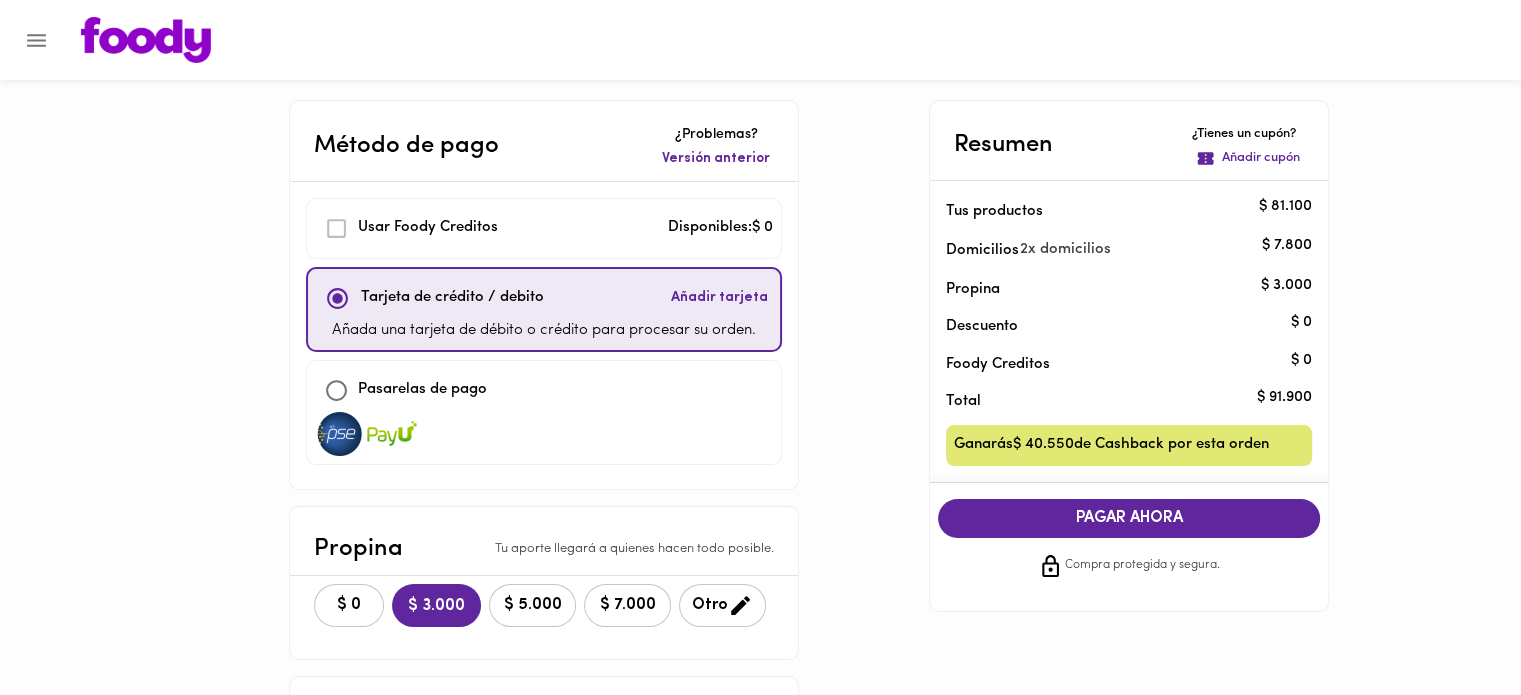 click on "Método de pago ¿Problemas? Versión anterior Usar Foody Creditos Disponibles:  $ 0 Tarjeta de crédito / debito Añadir tarjeta Añada una tarjeta de débito o crédito para procesar su orden. Pasarelas de pago Propina Tu aporte llegará a quienes hacen todo posible. $ 0 $ 3.000 $ 5.000 $ 7.000 Otro  Tus productos Vaciar el carrito  Entrega:  9:00 a 12:30 Dirección de entrega: Carrera 70 c # 52 - 36 Apt 203 Tilapia parmesana $ 28.500 Ganarás  $ 14.250  de Cashback  Entrega:  9:00 a 12:30 Dirección de entrega: Carrera 70 c # 52 - 36 Apt 203 Pollo espinaca champiñón  $ 26.300 Ganarás  $ 13.150  de Cashback Pollo espinaca champiñón  $ 26.300 Ganarás  $ 13.150  de Cashback Resumen ¿Tienes un cupón? Añadir cupón Tus productos $ 81.100 Domicilios   2  x domicilios $ 7.800 Propina $ 3.000 Descuento                      $ 0 Foody Creditos $ 0 Total $ 91.900 Ganarás  $ 40.550  de Cashback por esta orden  PAGAR AHORA Compra protegida y segura.  PAGAR AHORA Compra protegida y segura." at bounding box center (760, 763) 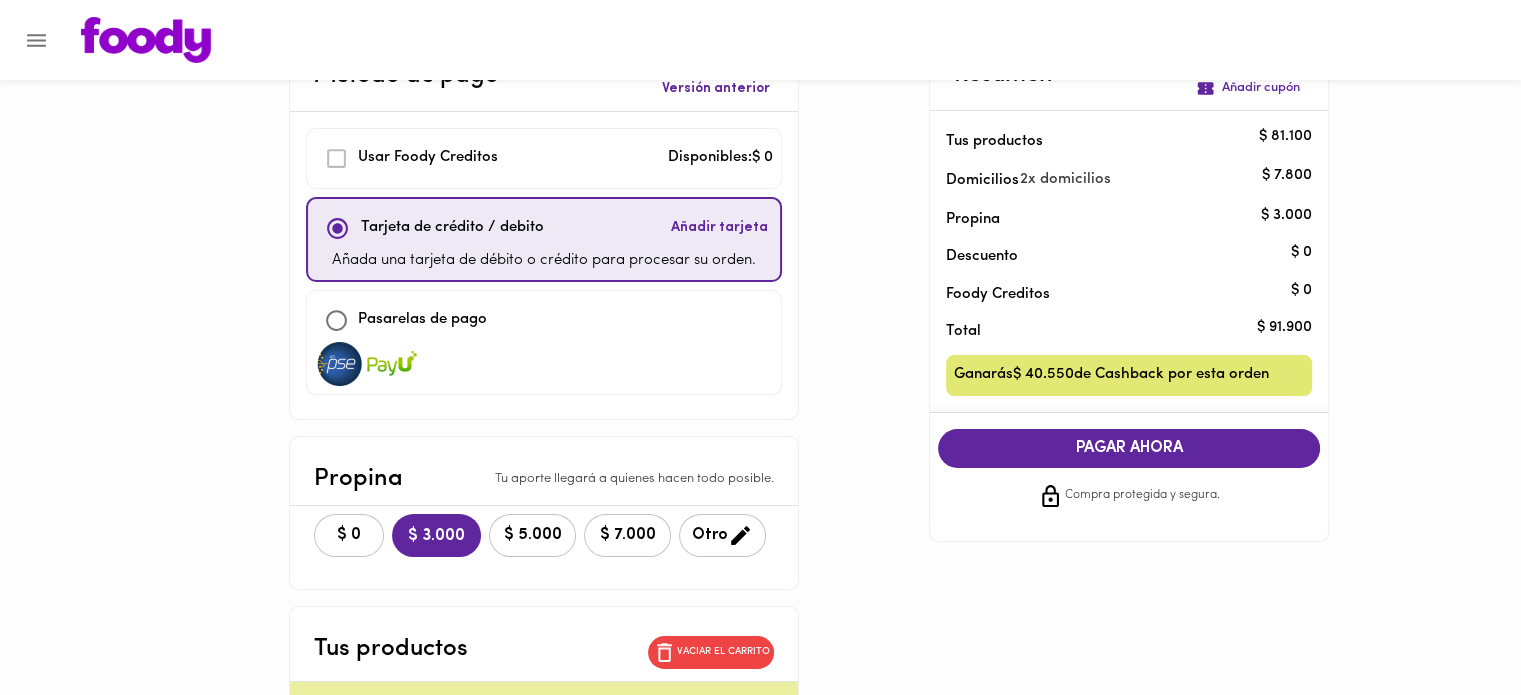 scroll, scrollTop: 0, scrollLeft: 0, axis: both 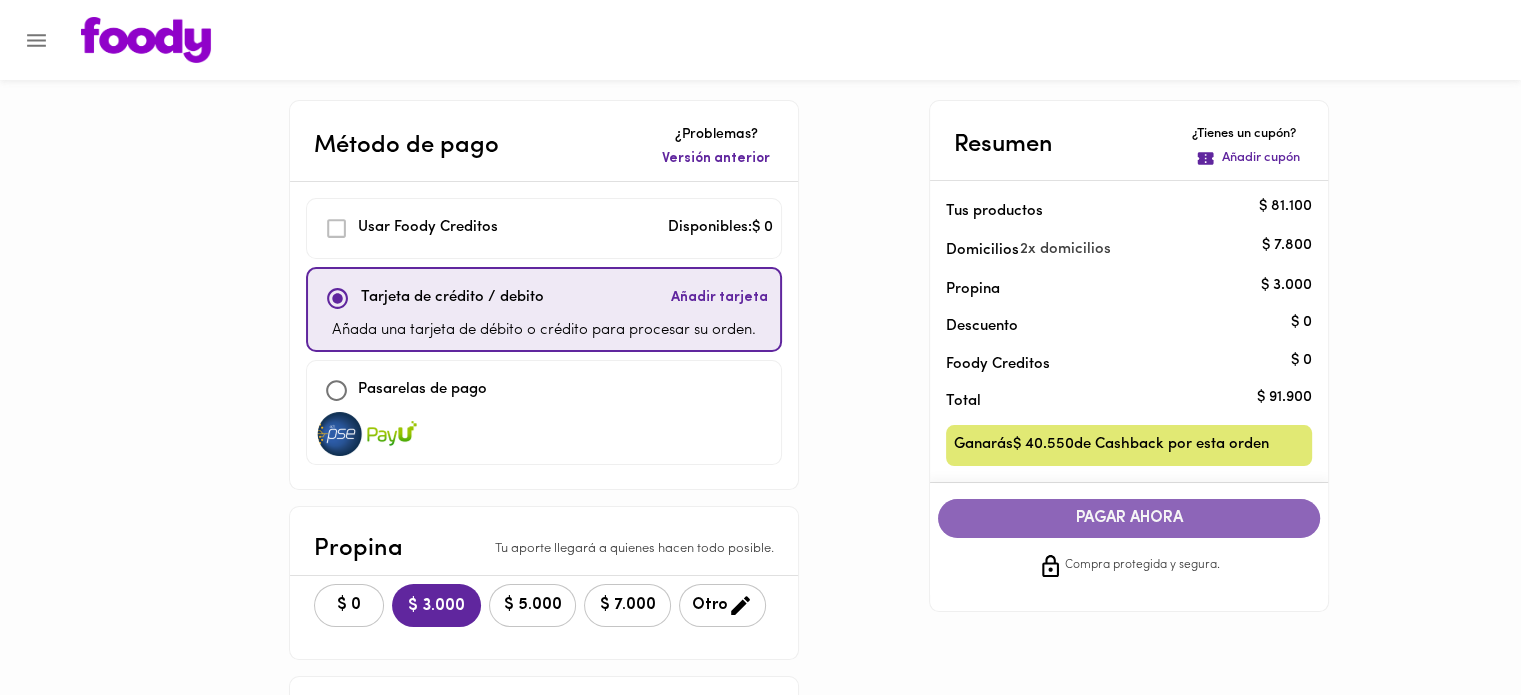 click on "PAGAR AHORA" at bounding box center (1129, 518) 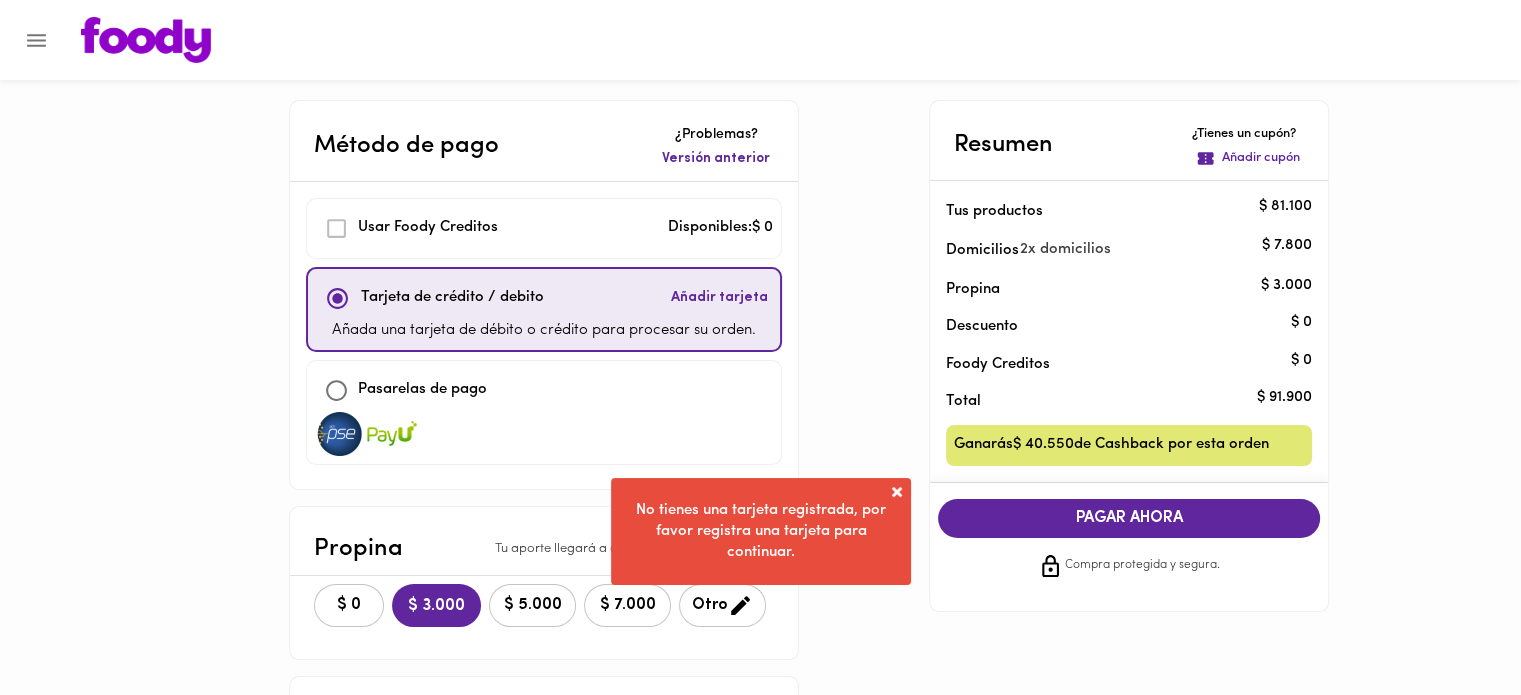 click on "Método de pago ¿Problemas? Versión anterior Usar Foody Creditos Disponibles:  $ 0 Tarjeta de crédito / debito Añadir tarjeta Añada una tarjeta de débito o crédito para procesar su orden. Pasarelas de pago Propina Tu aporte llegará a quienes hacen todo posible. $ 0 $ 3.000 $ 5.000 $ 7.000 Otro  Tus productos Vaciar el carrito  Entrega:  9:00 a 12:30 Dirección de entrega: Carrera 70 c # 52 - 36 Apt 203 Tilapia parmesana $ 28.500 Ganarás  $ 14.250  de Cashback  Entrega:  9:00 a 12:30 Dirección de entrega: Carrera 70 c # 52 - 36 Apt 203 Pollo espinaca champiñón  $ 26.300 Ganarás  $ 13.150  de Cashback Pollo espinaca champiñón  $ 26.300 Ganarás  $ 13.150  de Cashback Resumen ¿Tienes un cupón? Añadir cupón Tus productos $ 81.100 Domicilios   2  x domicilios $ 7.800 Propina $ 3.000 Descuento                      $ 0 Foody Creditos $ 0 Total $ 91.900 Ganarás  $ 40.550  de Cashback por esta orden  PAGAR AHORA Compra protegida y segura.  PAGAR AHORA Compra protegida y segura." at bounding box center (761, 713) 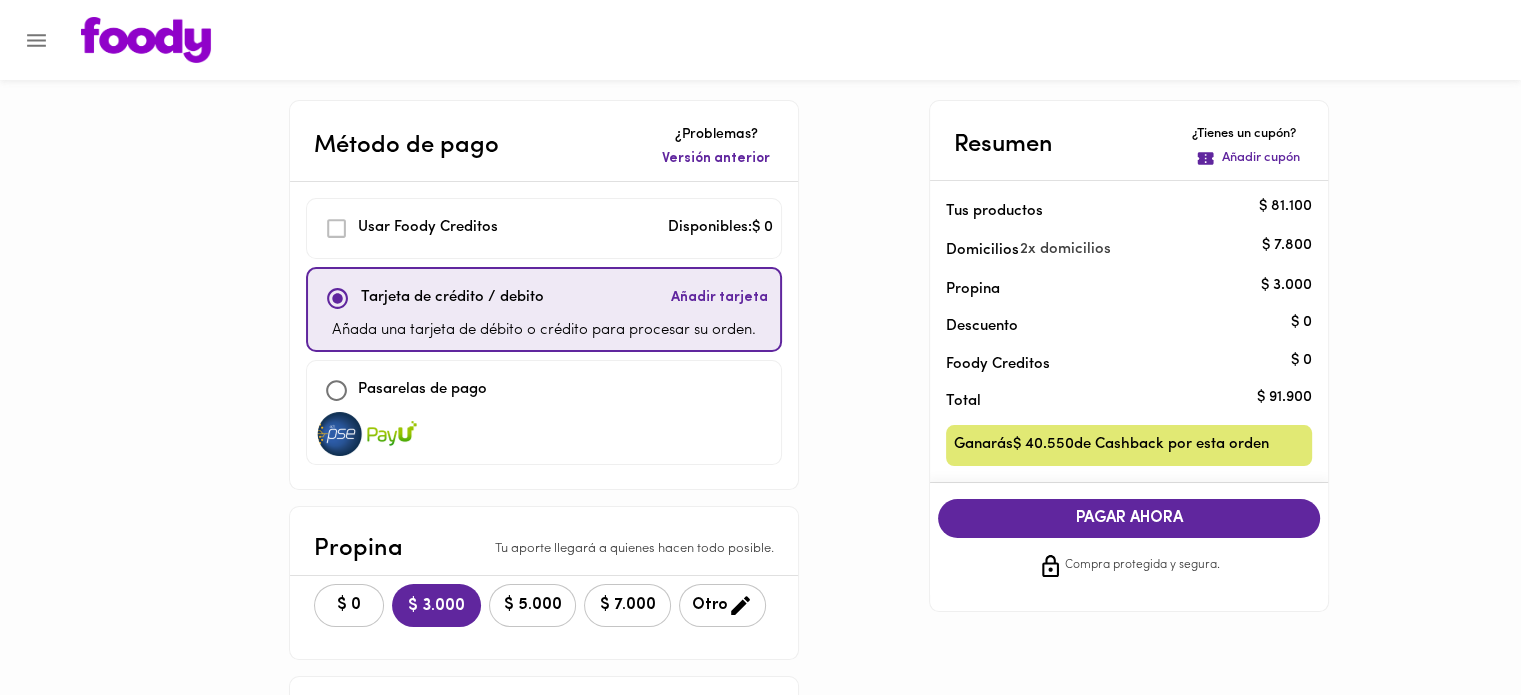 click at bounding box center (336, 390) 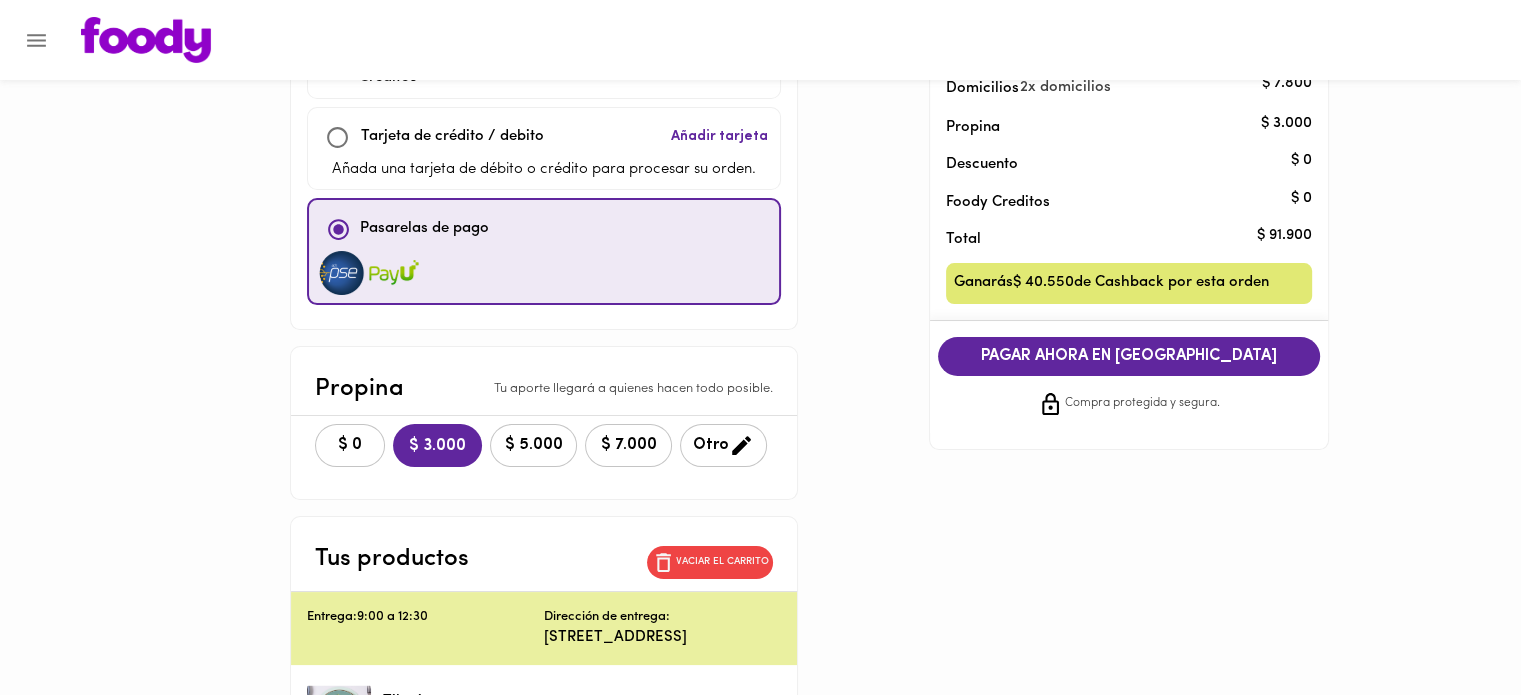 scroll, scrollTop: 163, scrollLeft: 0, axis: vertical 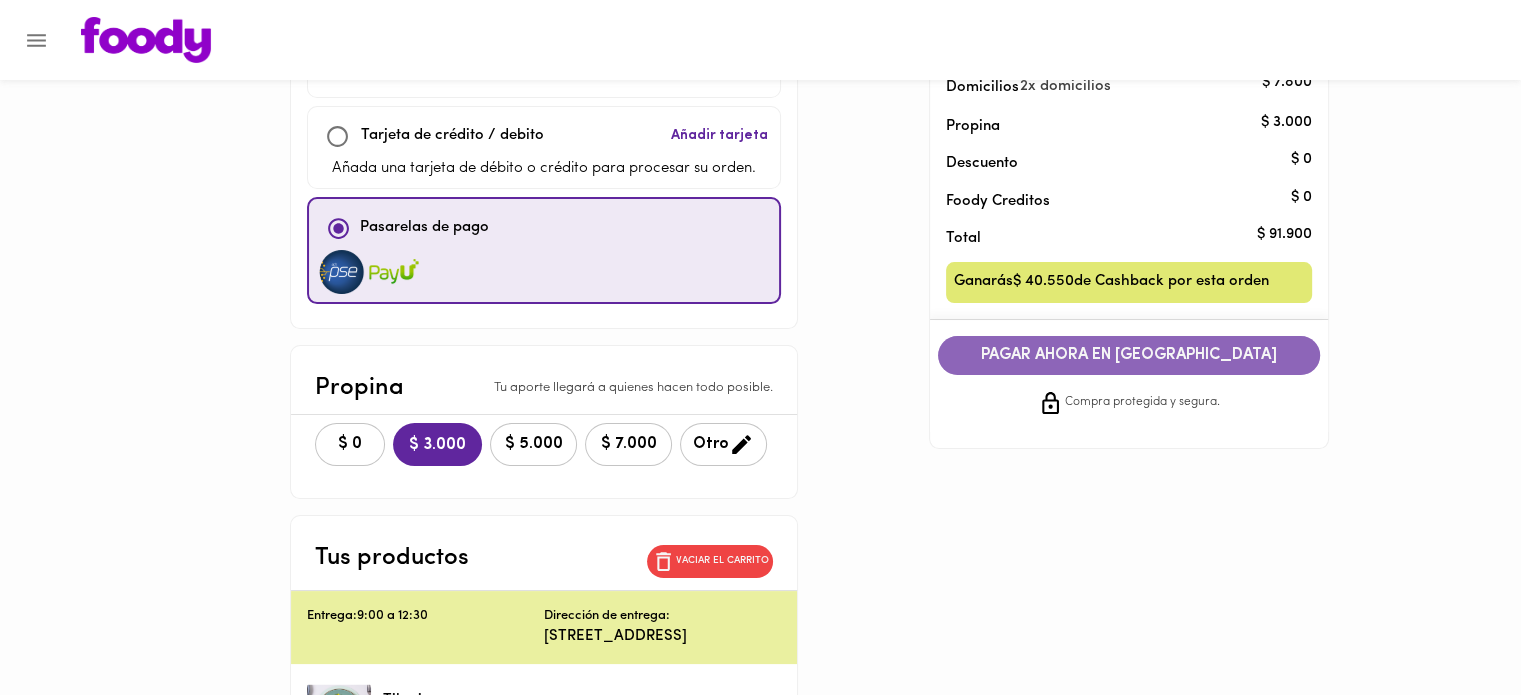 click on "PAGAR AHORA EN PASARELA" at bounding box center [1129, 355] 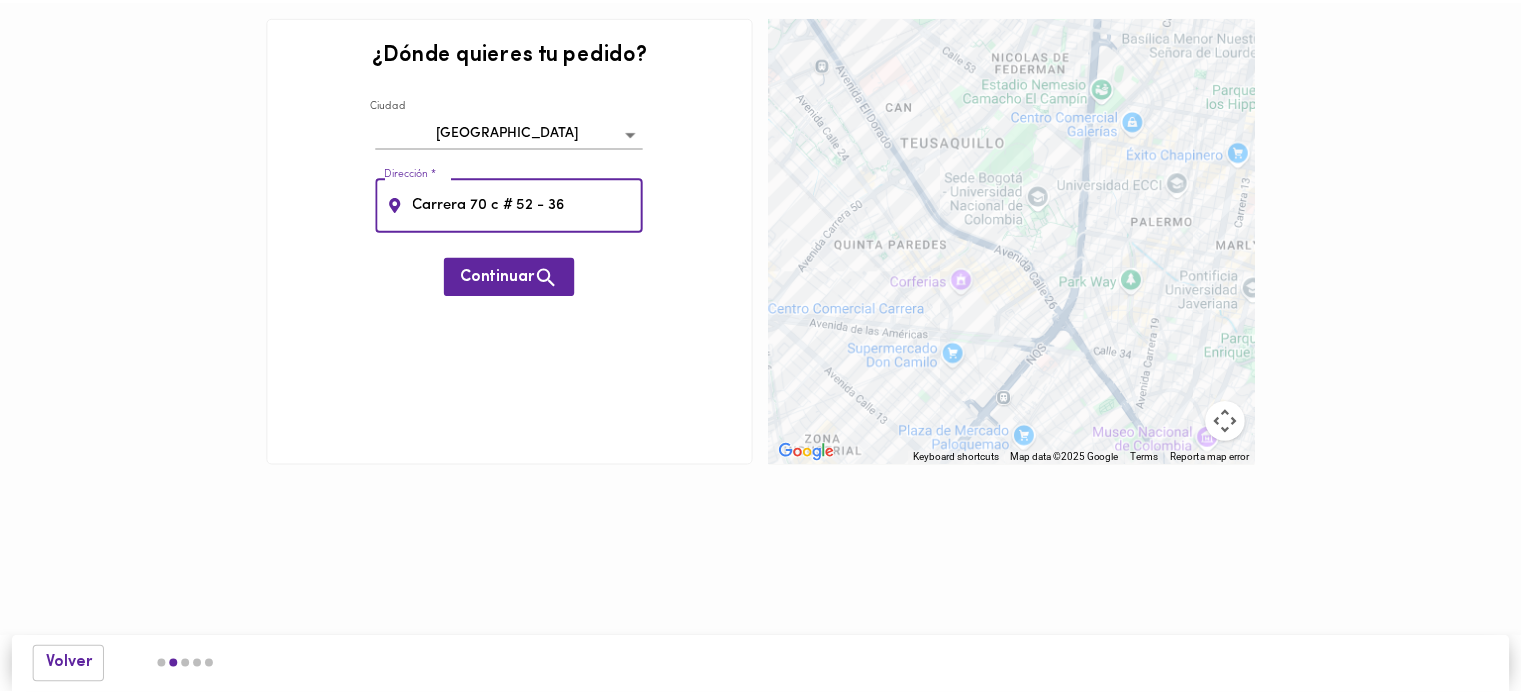 scroll, scrollTop: 0, scrollLeft: 0, axis: both 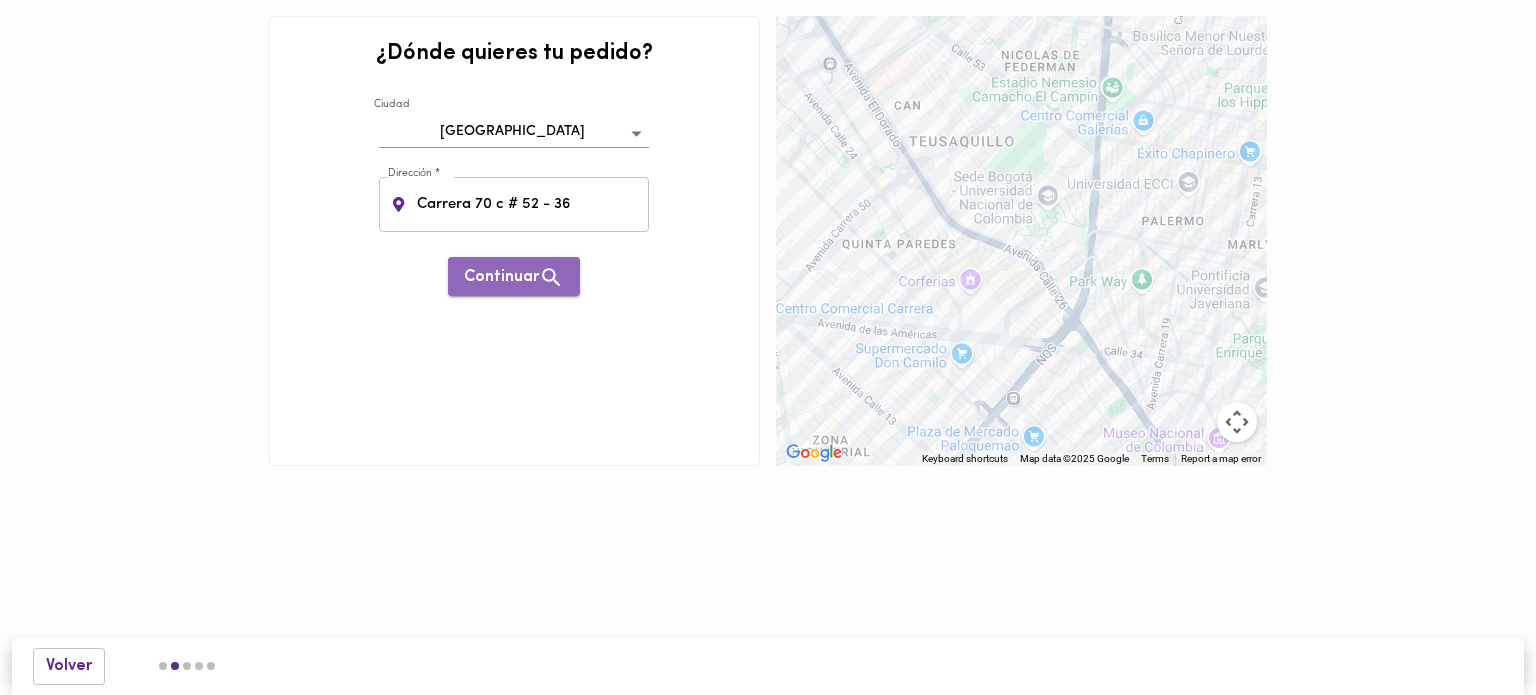 click on "Continuar" at bounding box center (514, 277) 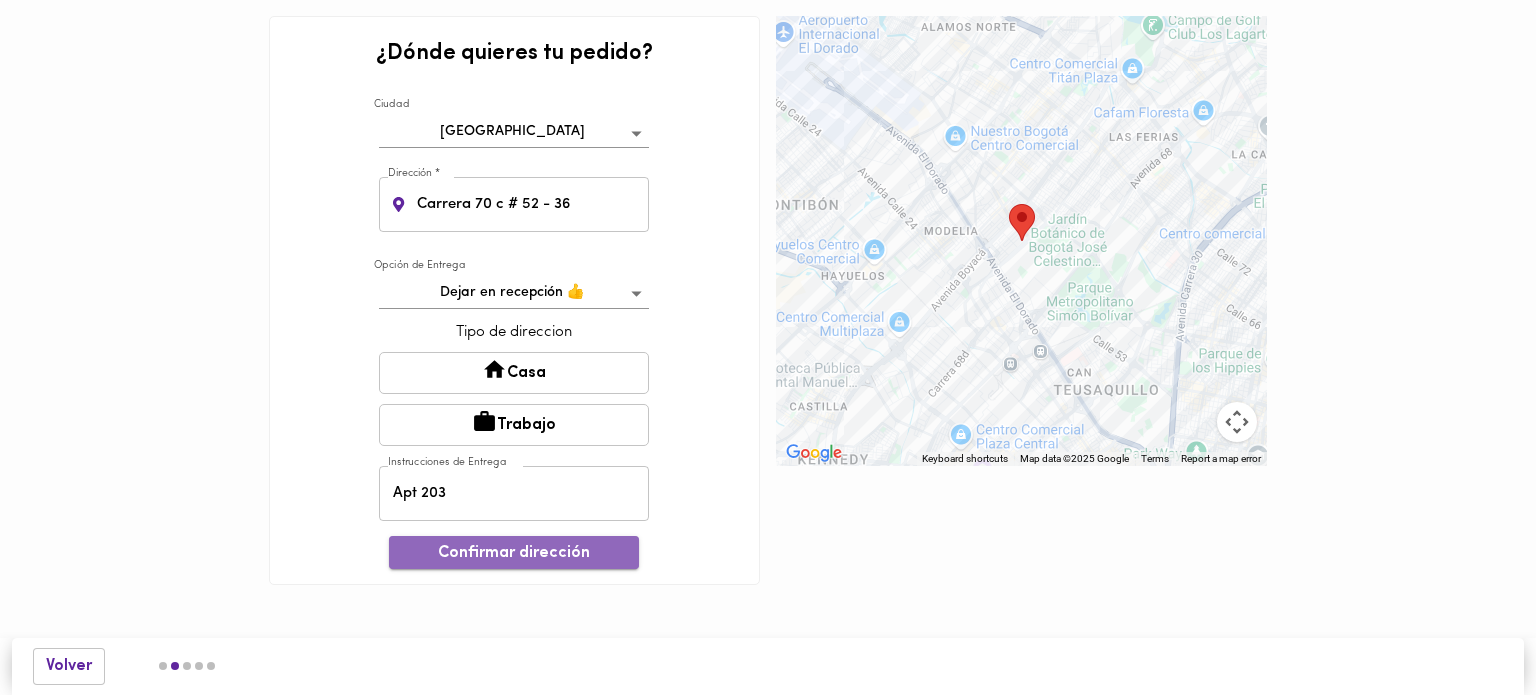 click on "Confirmar dirección" at bounding box center (514, 553) 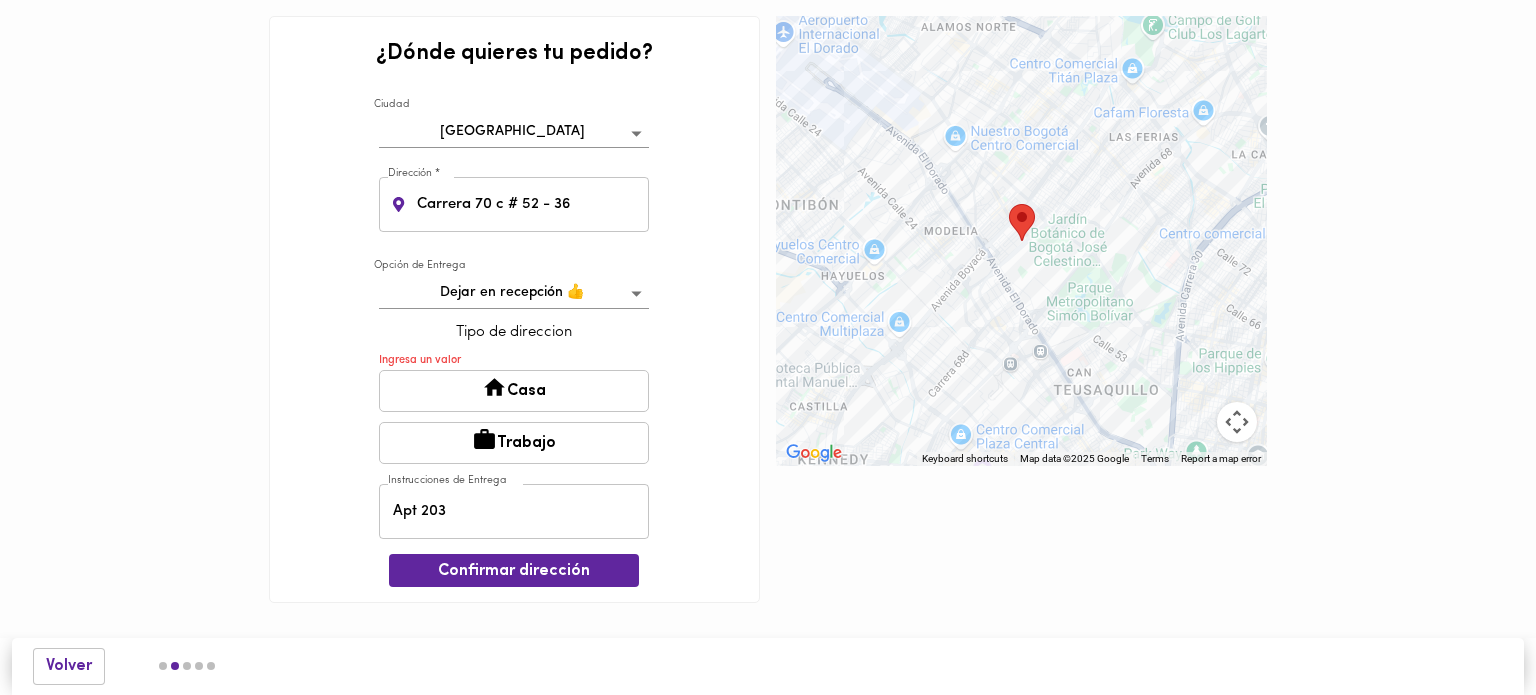 click 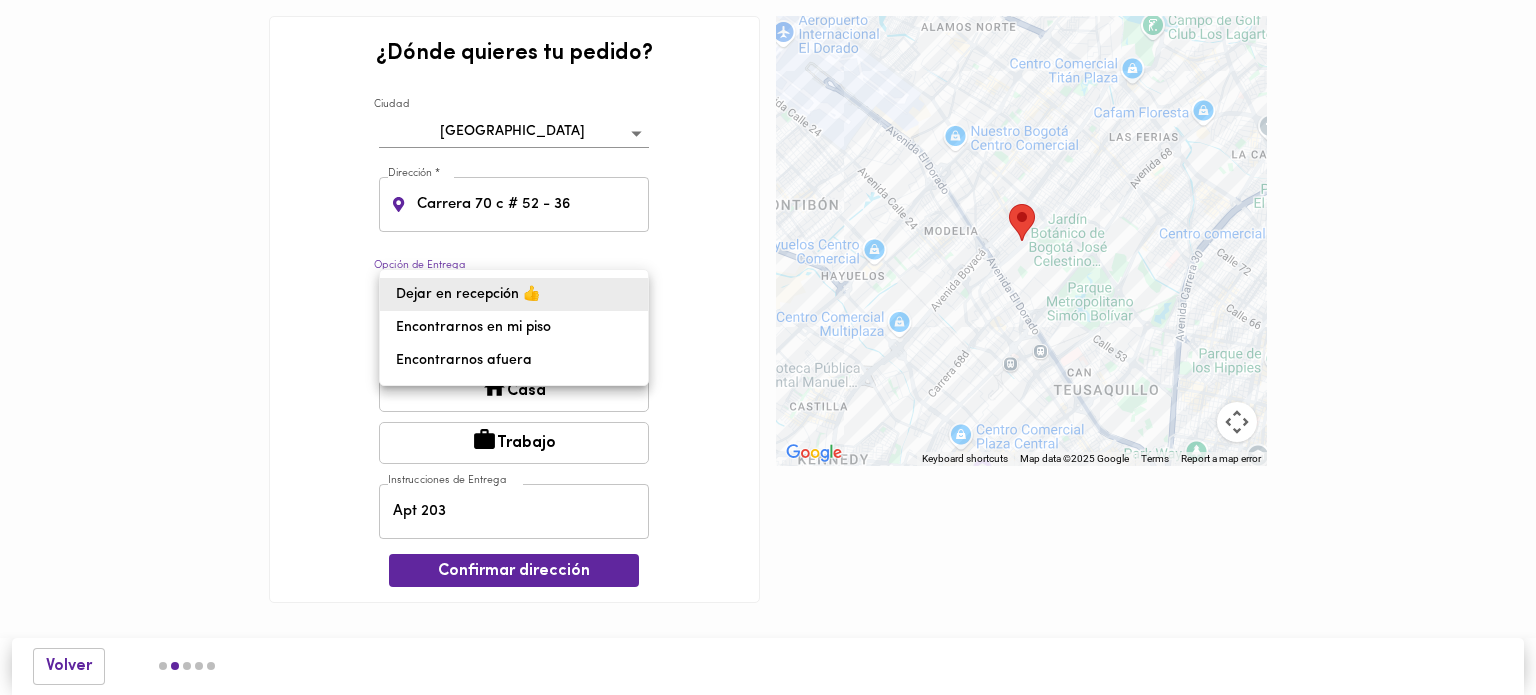 click on "¿Dónde quieres tu pedido? Ciudad Bogotá bogota Dirección * Carrera 70 c # 52 - 36 Dirección * Opción de Entrega Dejar en recepción 👍 leave-at-reception Tipo de direccion Ingresa un valor Casa Trabajo Instrucciones de Entrega Apt 203 Instrucciones de Entrega Confirmar dirección ← Move left → Move right ↑ Move up ↓ Move down + Zoom in - Zoom out Home Jump left by 75% End Jump right by 75% Page Up Jump up by 75% Page Down Jump down by 75% To navigate, press the arrow keys. Keyboard shortcuts Map Data Map data ©2025 Google Map data ©2025 Google 1 km  Click to toggle between metric and imperial units Terms Report a map error    Volver  Podemos entregarte tu plato mañana No tenemos cobertura en tu zona hoy. Programa tu plato para  mañana  con  envío gratis . Aceptar Dejar en recepción 👍 Encontrarnos en mi piso Encontrarnos afuera" at bounding box center [768, 331] 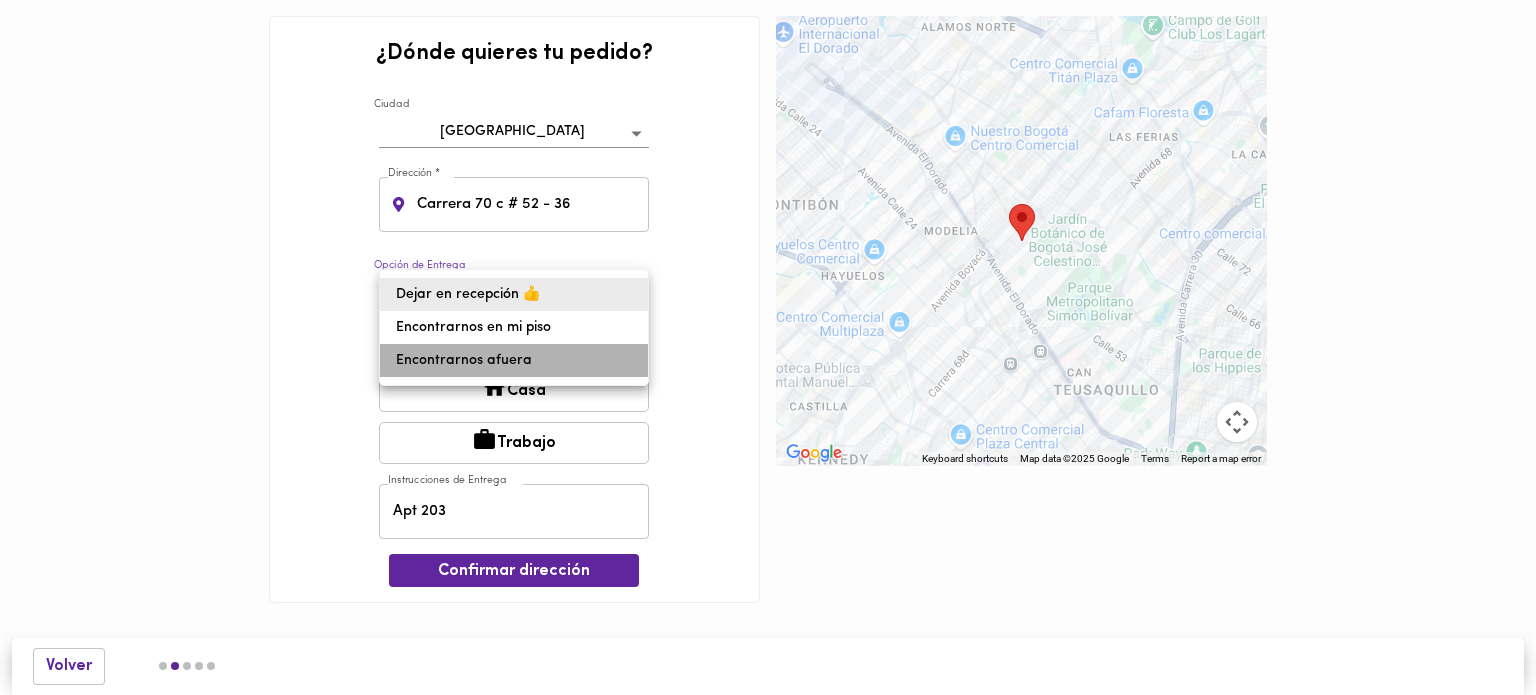 click on "Encontrarnos afuera" at bounding box center (514, 360) 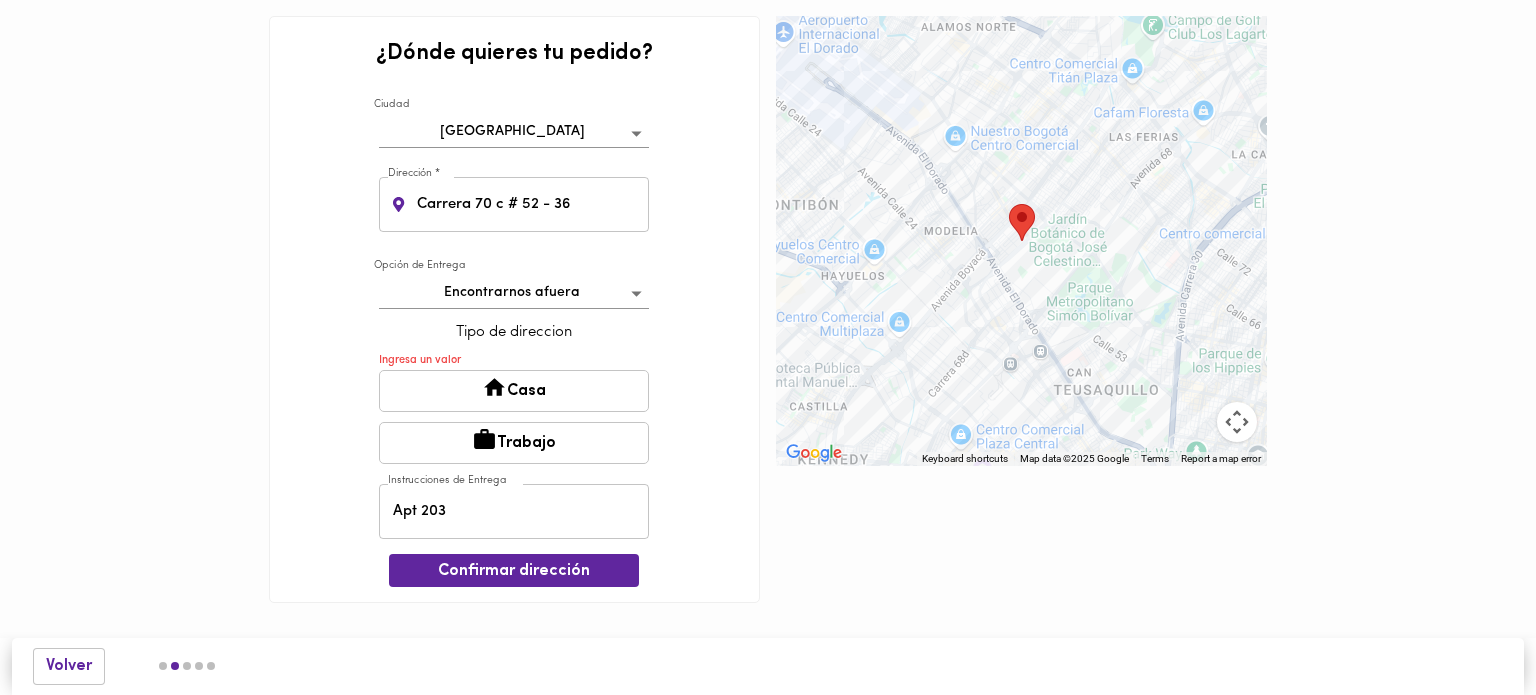 click on "Casa" at bounding box center (514, 391) 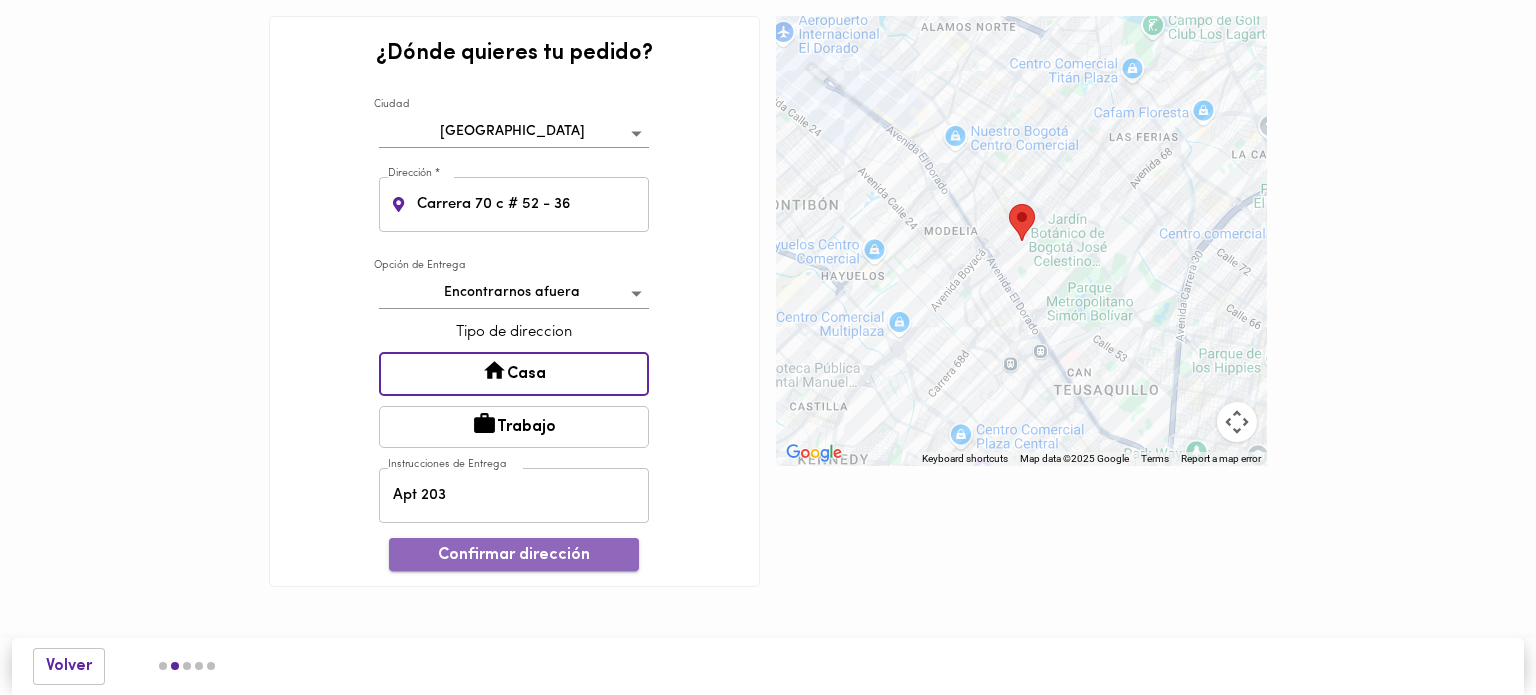 click on "Confirmar dirección" at bounding box center [514, 555] 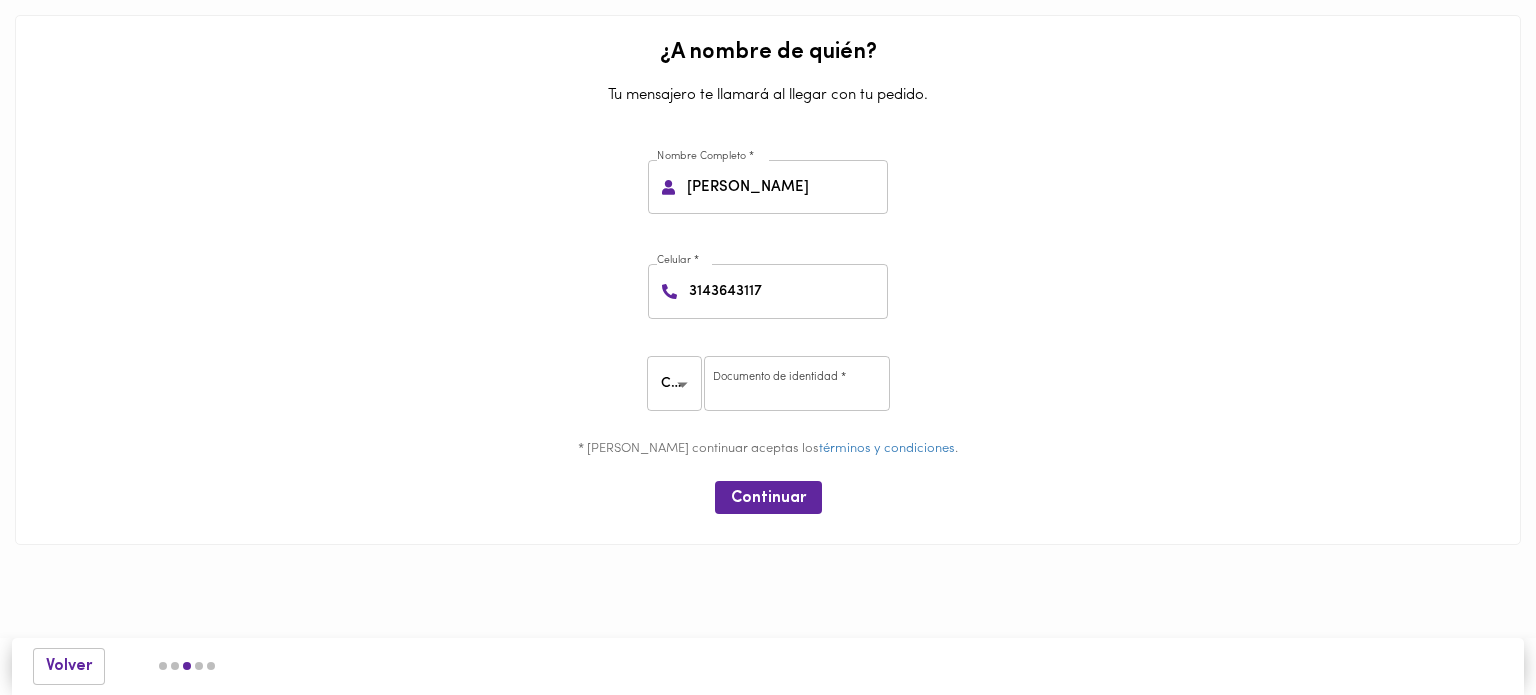 click at bounding box center (797, 383) 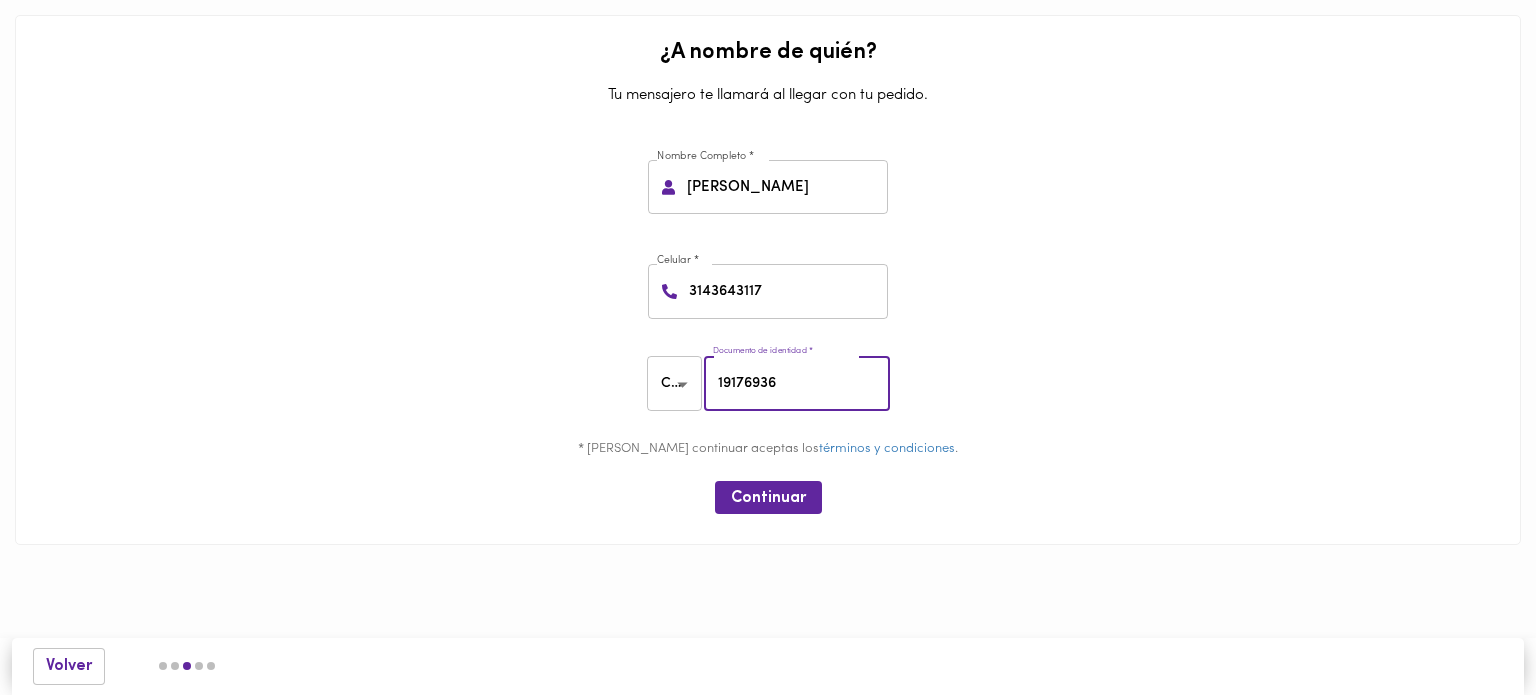 type on "19176936" 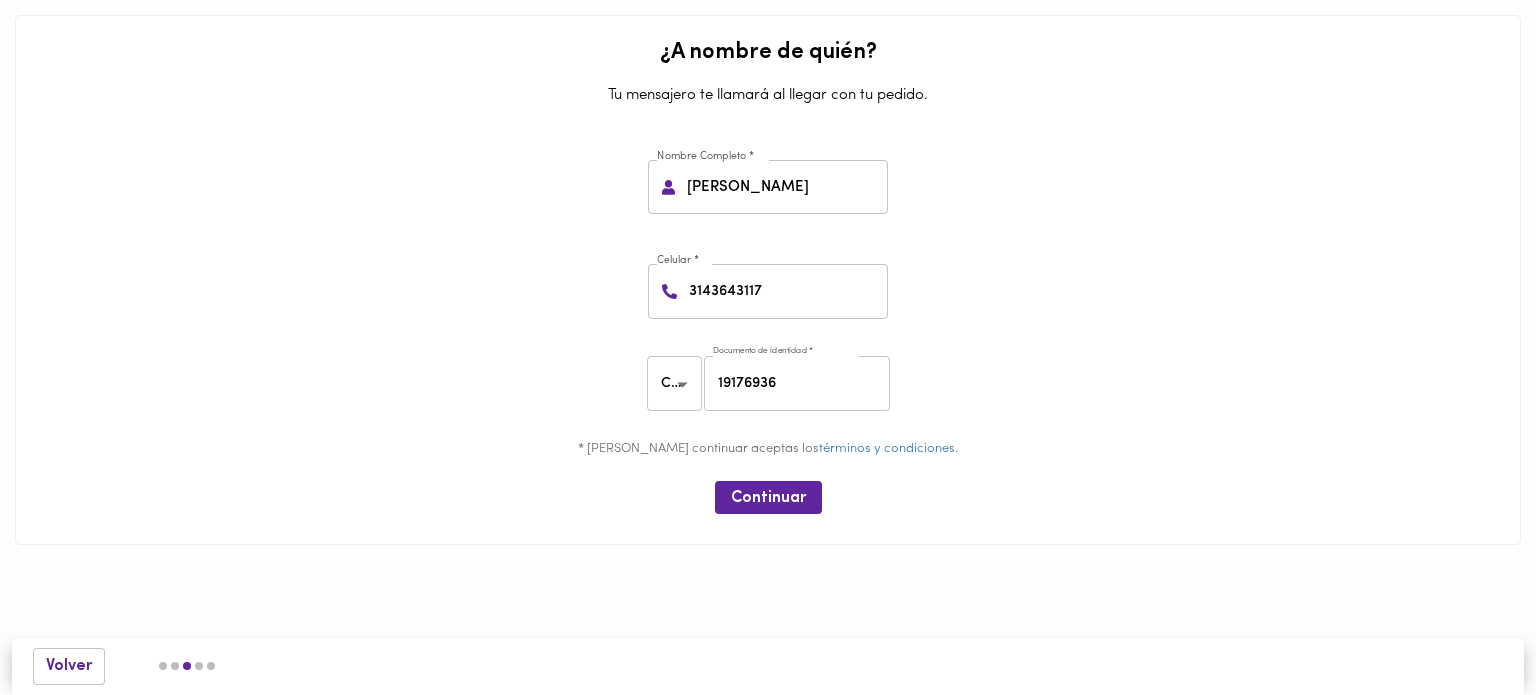 click on "Continuar" at bounding box center [768, 497] 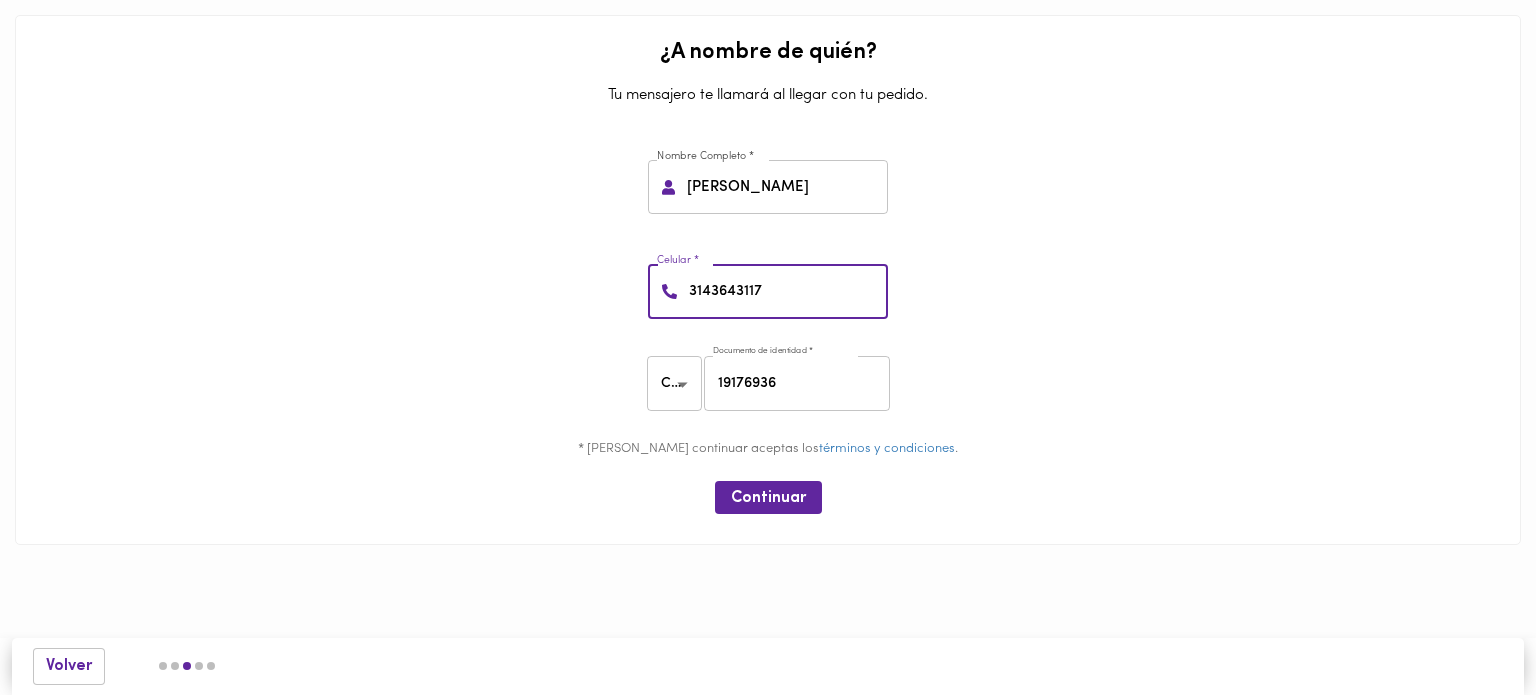 click on "3143643117" at bounding box center (786, 291) 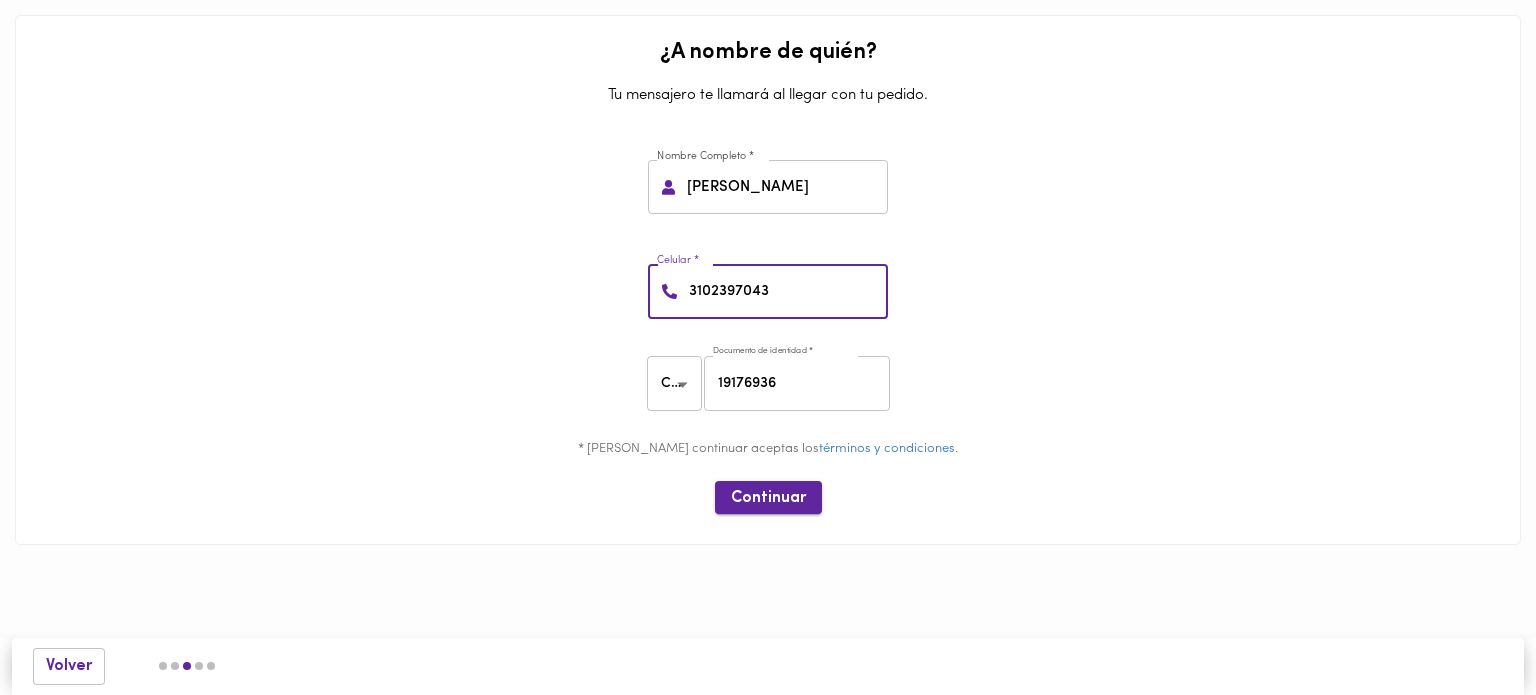 type on "3102397043" 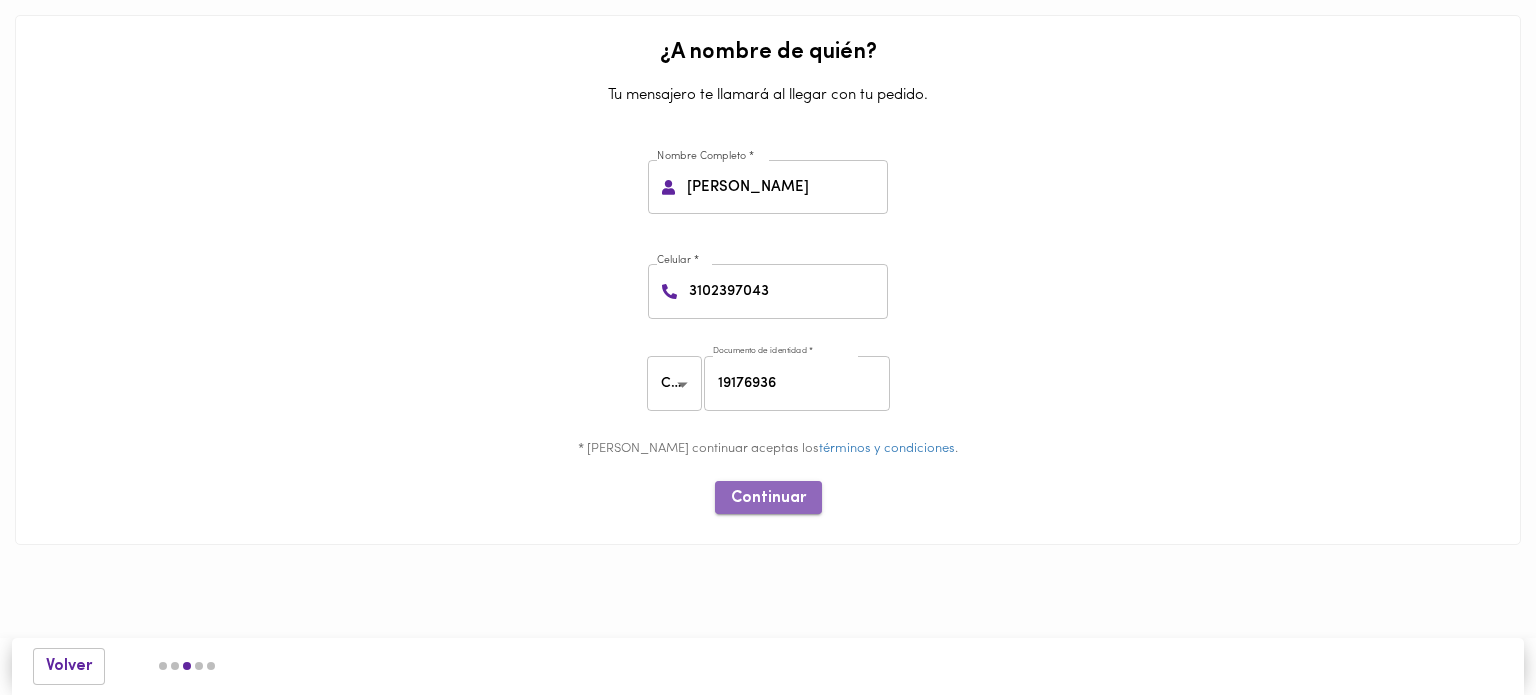 click on "Continuar" at bounding box center (768, 498) 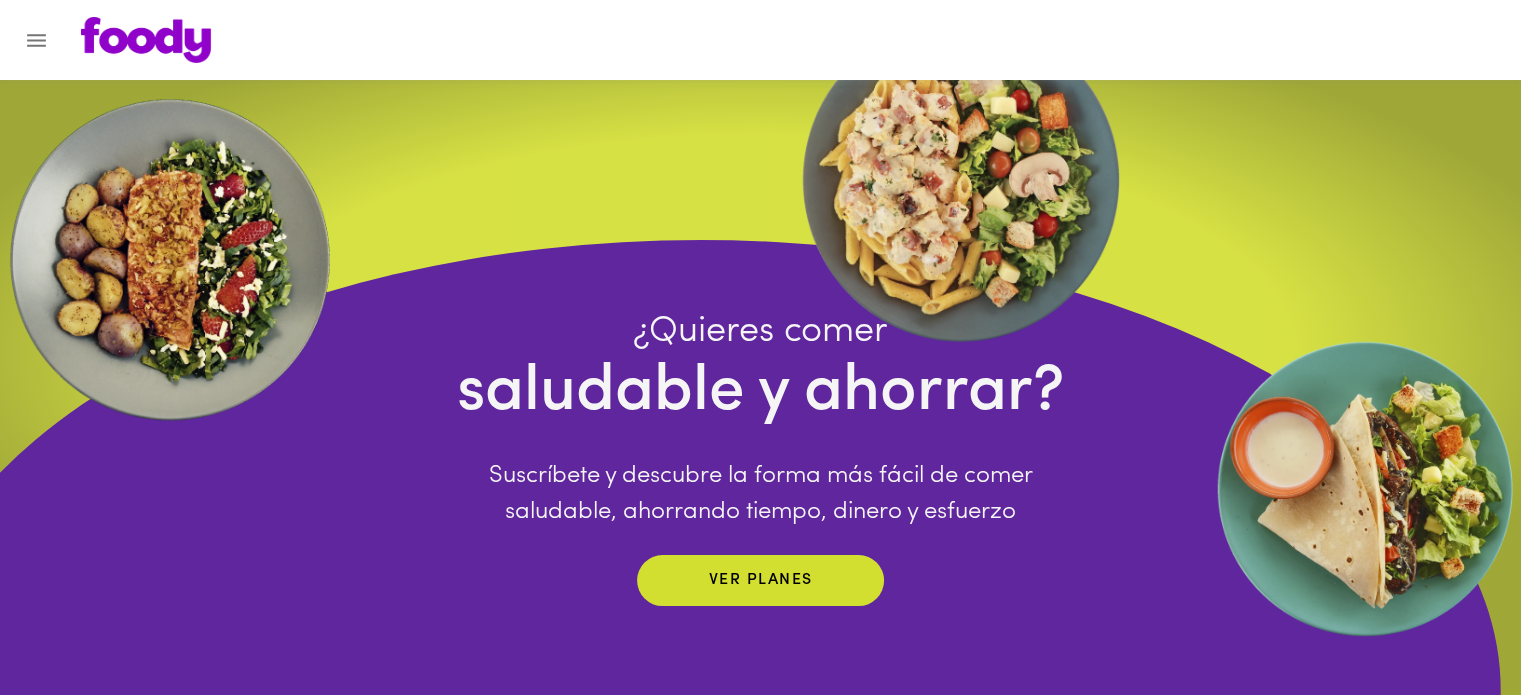 scroll, scrollTop: 60, scrollLeft: 0, axis: vertical 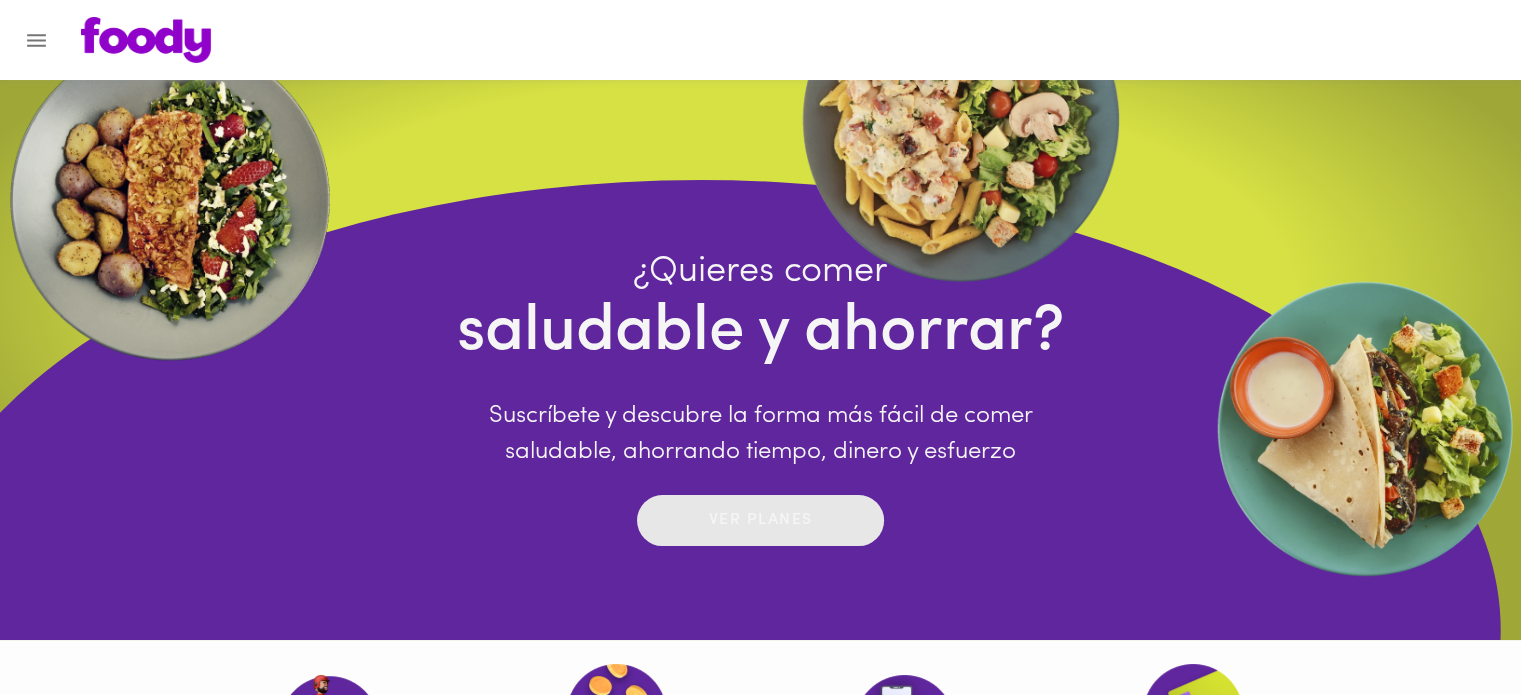 click on "Ver planes" at bounding box center (760, 520) 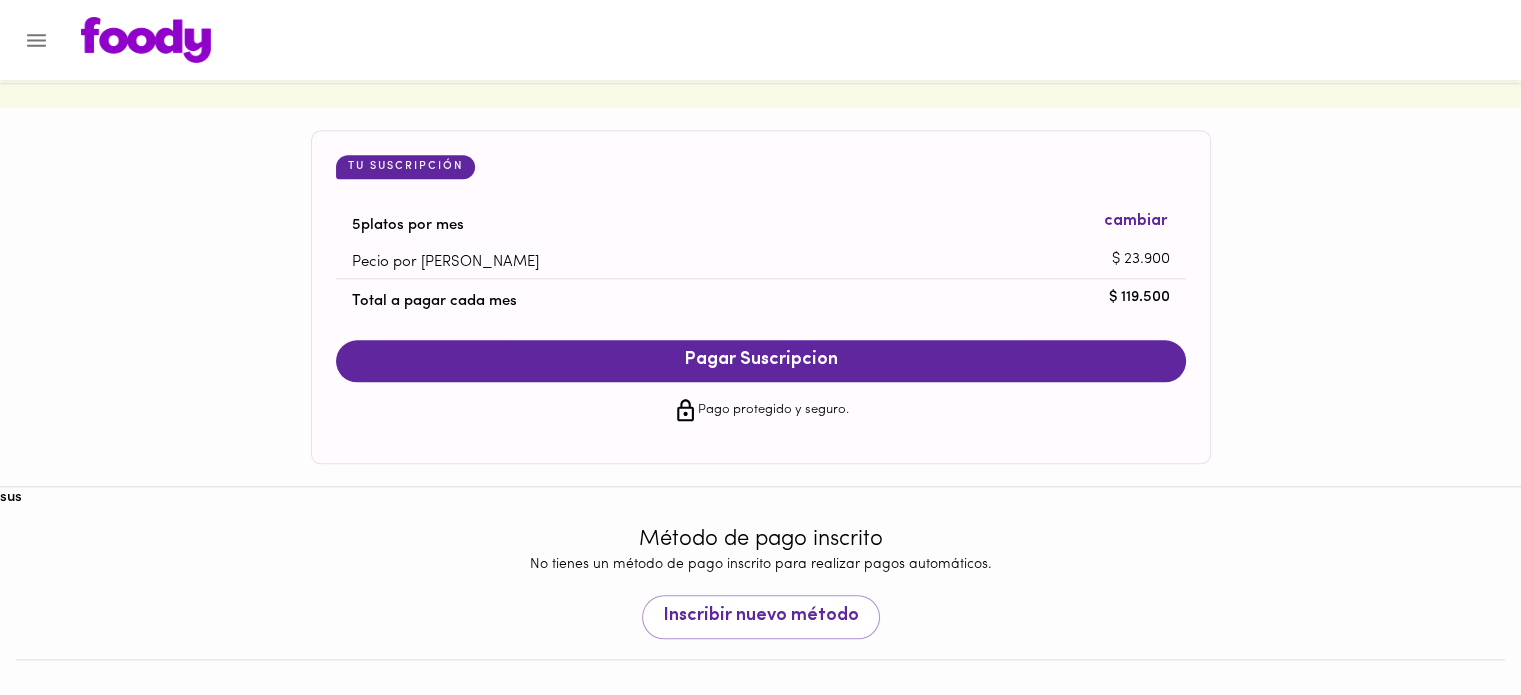 scroll, scrollTop: 1940, scrollLeft: 0, axis: vertical 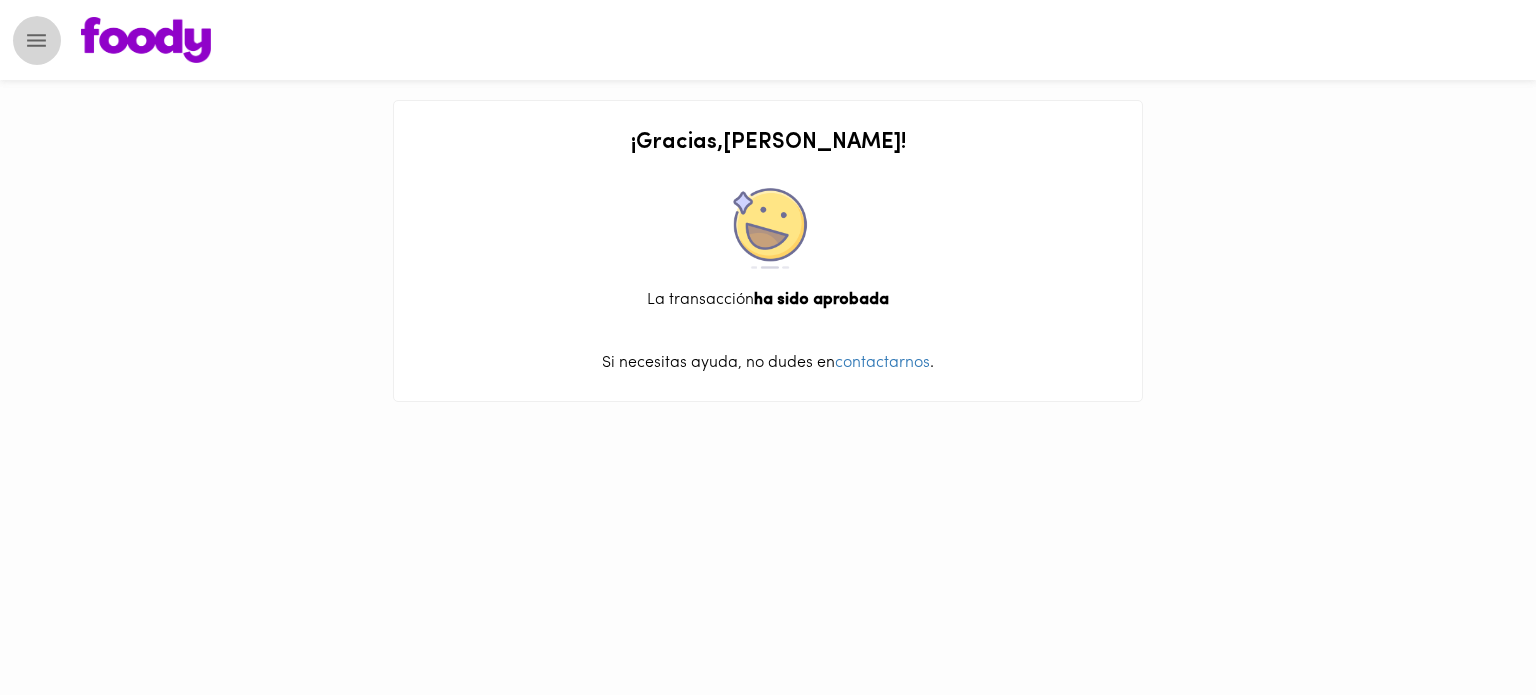 click 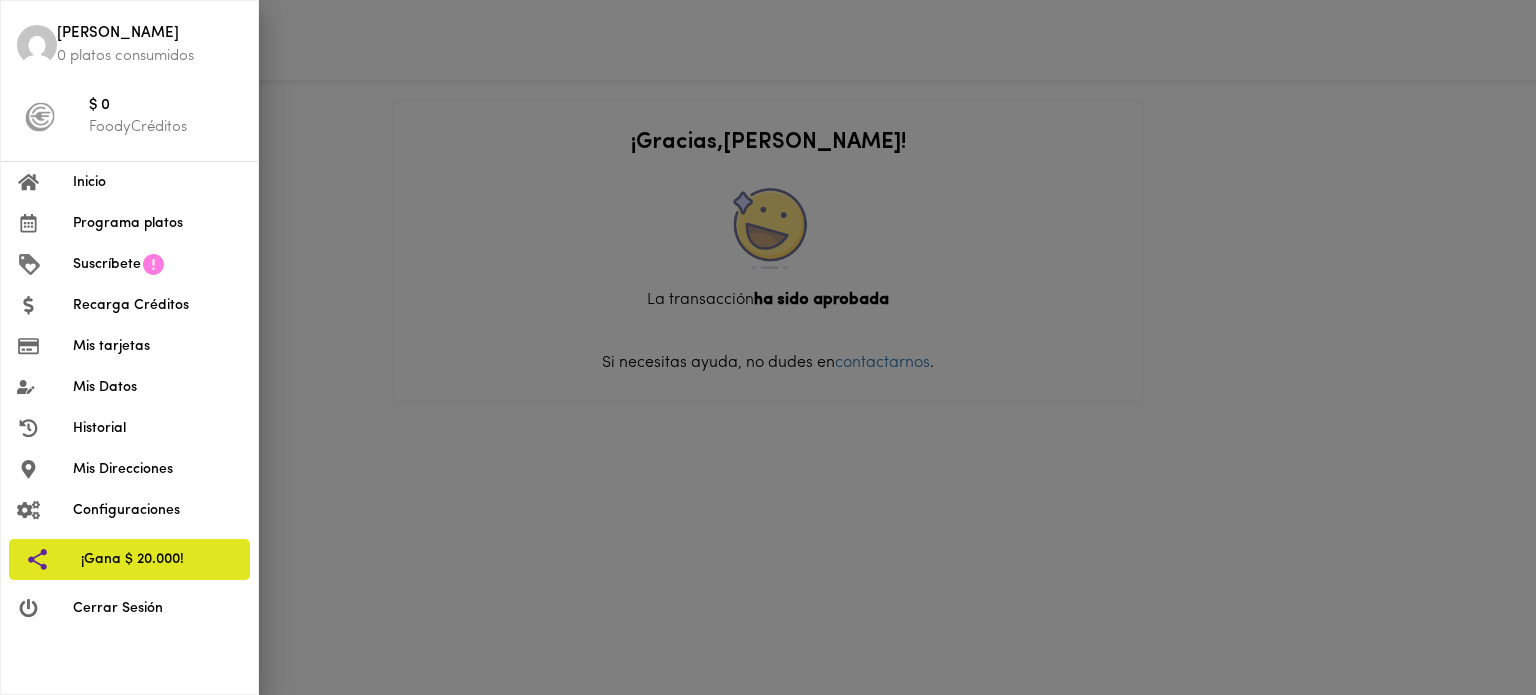 click on "0 platos consumidos" at bounding box center [149, 56] 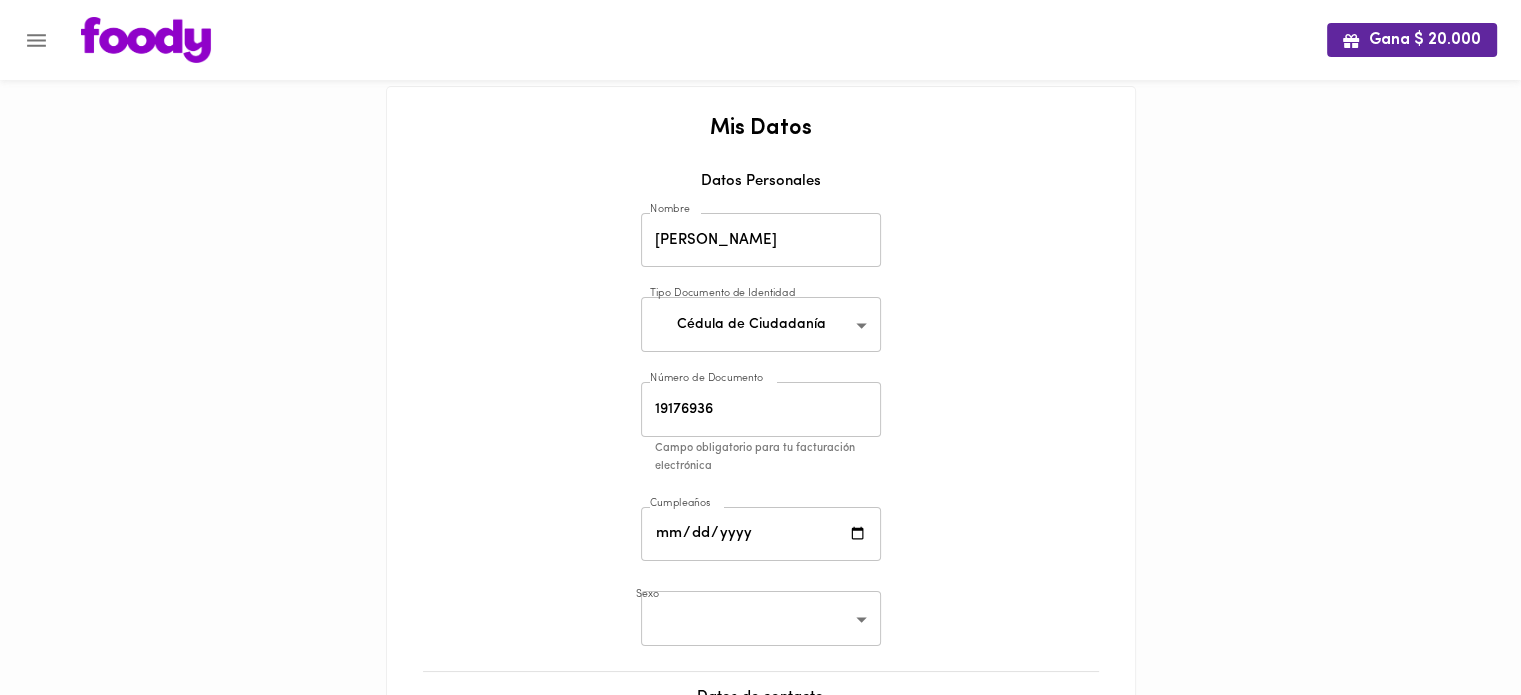 scroll, scrollTop: 17, scrollLeft: 0, axis: vertical 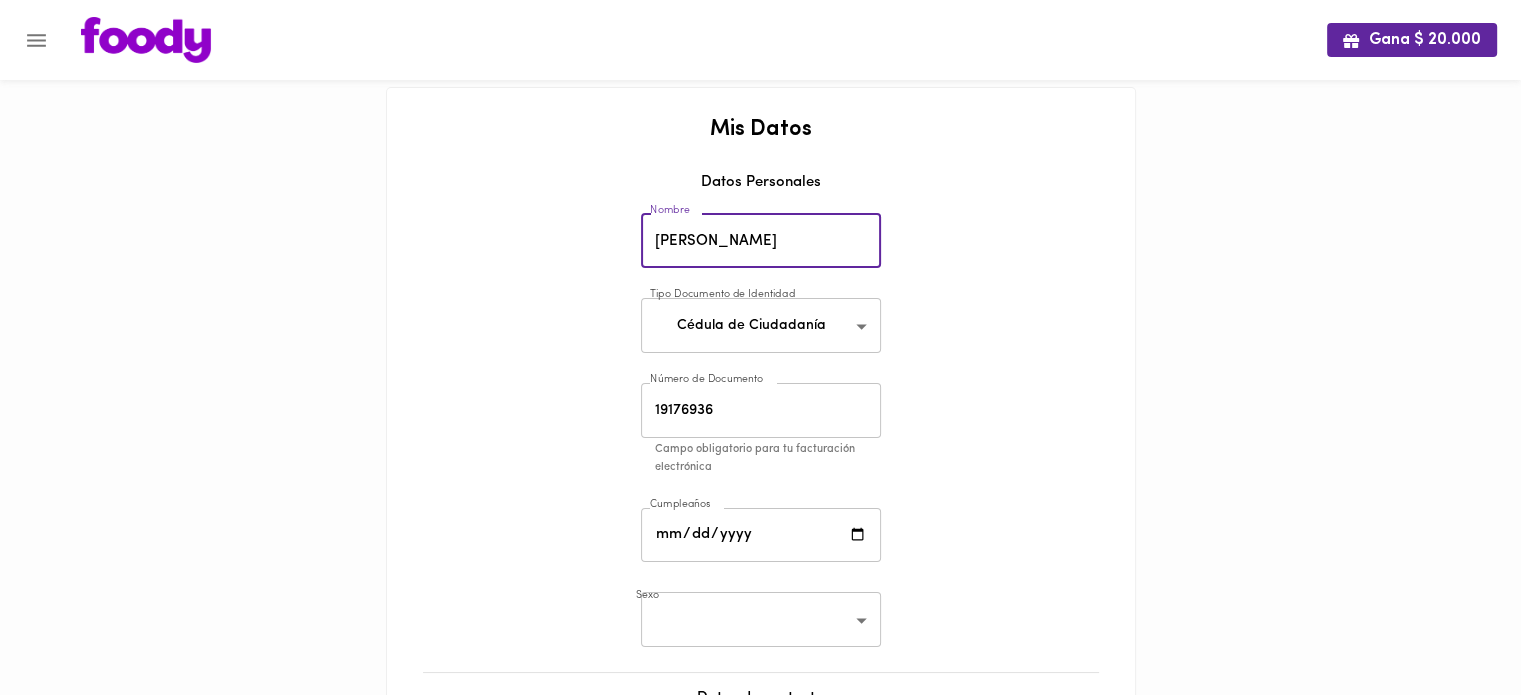 drag, startPoint x: 776, startPoint y: 244, endPoint x: 646, endPoint y: 247, distance: 130.0346 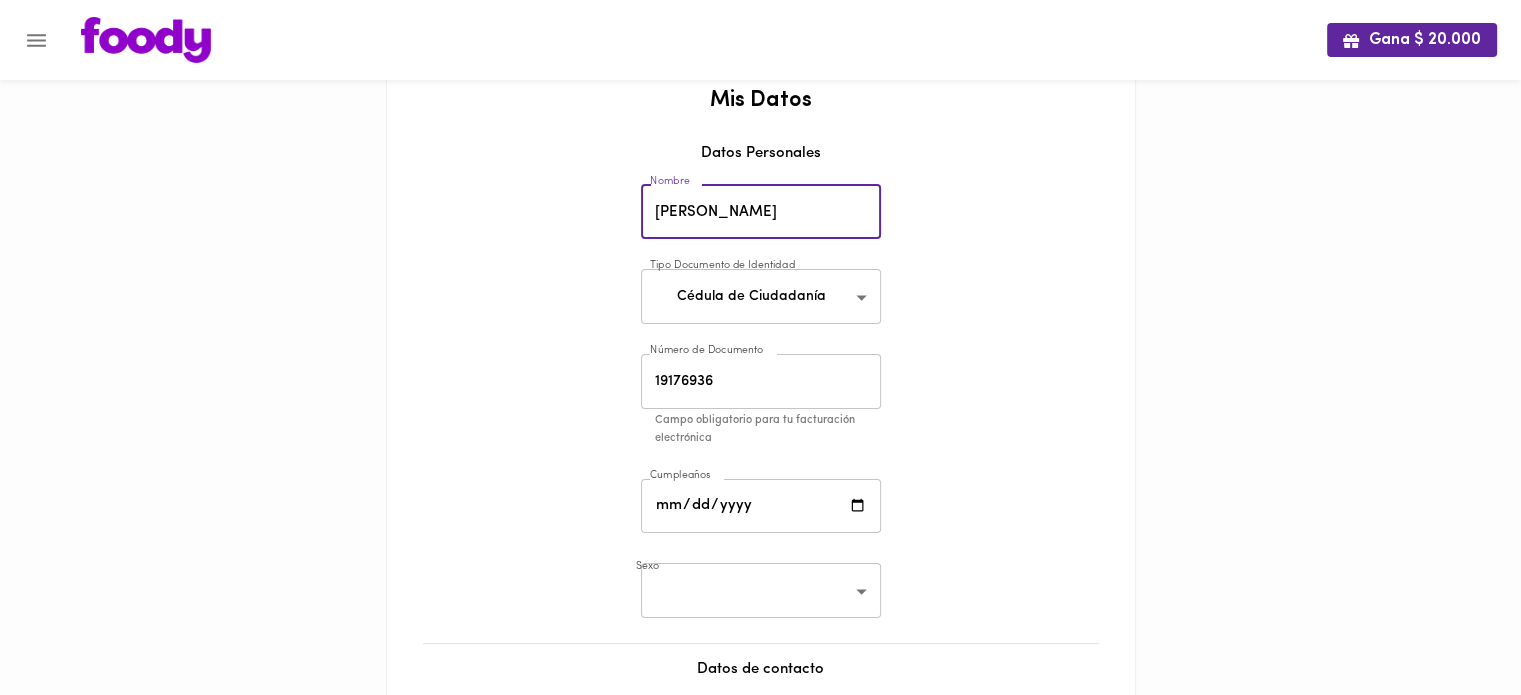 scroll, scrollTop: 33, scrollLeft: 0, axis: vertical 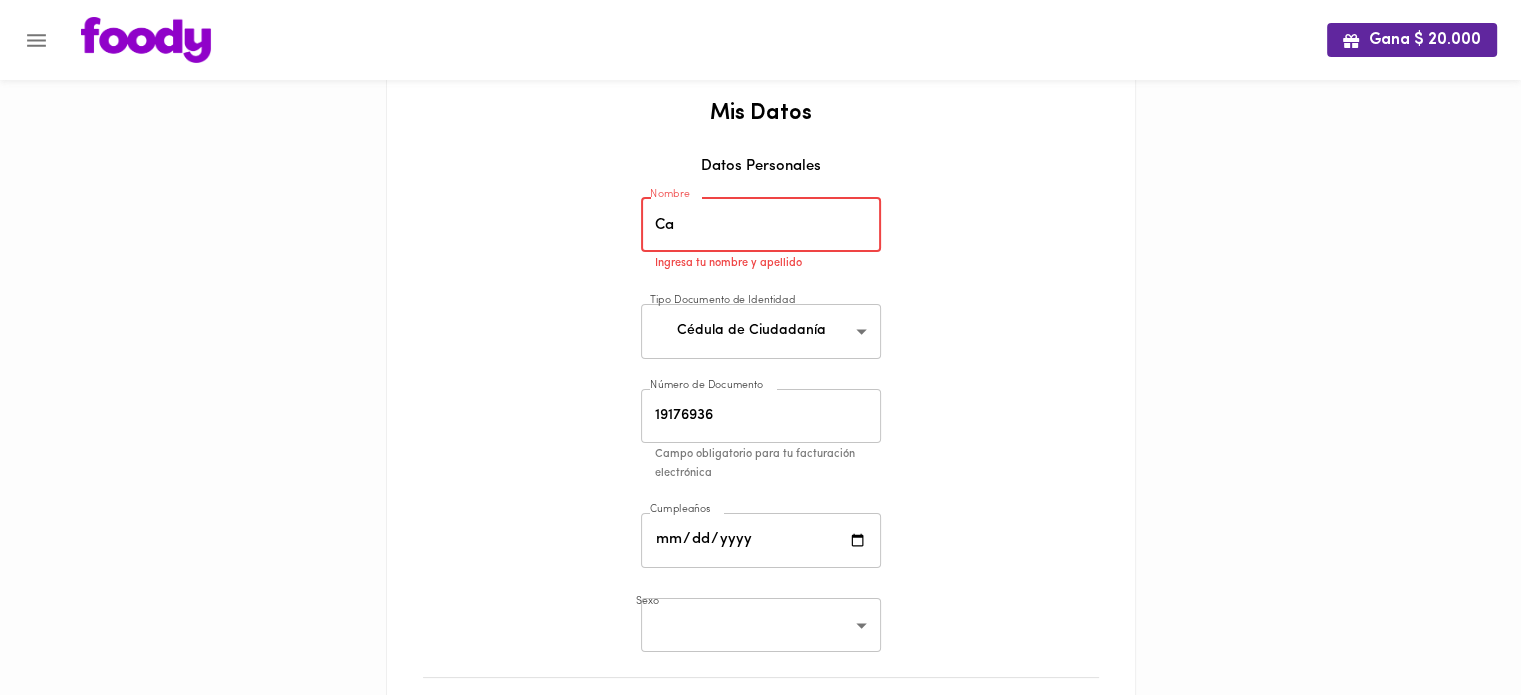 type on "C" 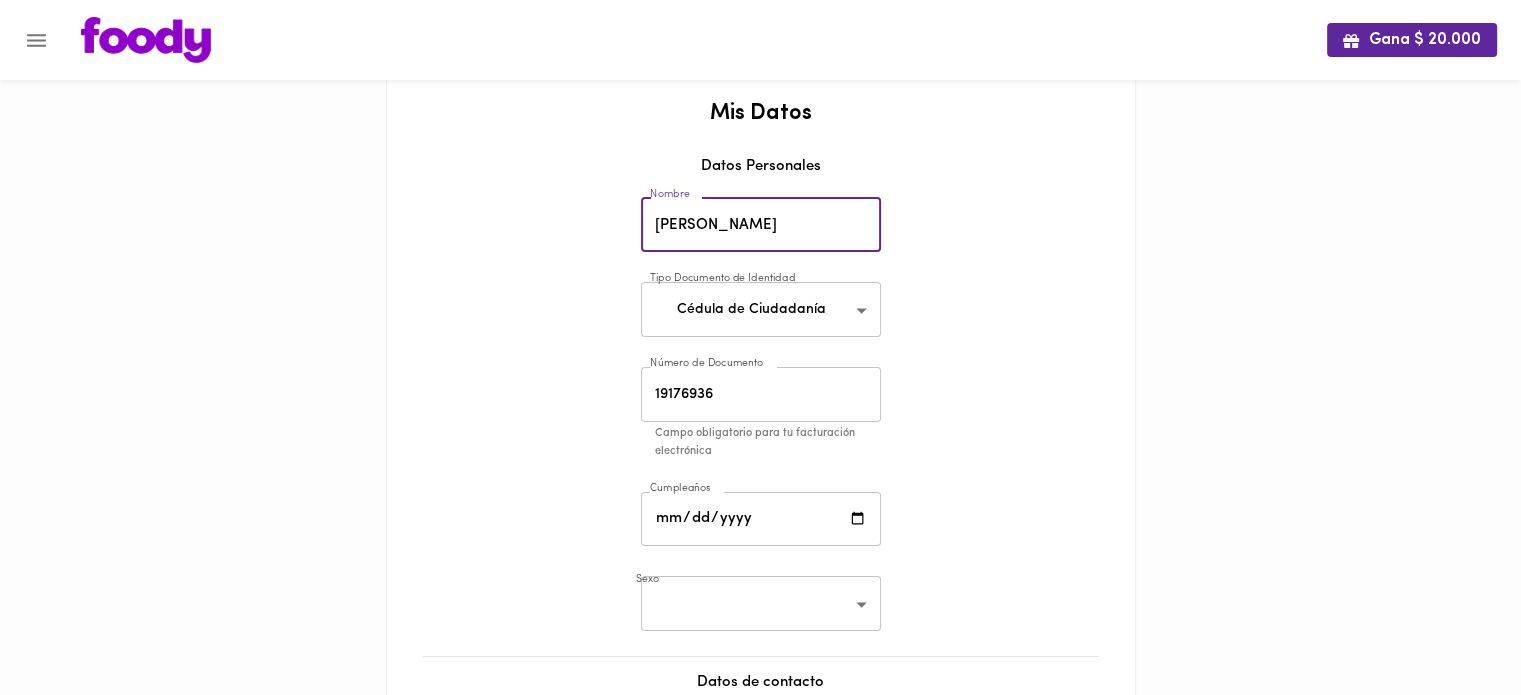 type on "Miguel Casas" 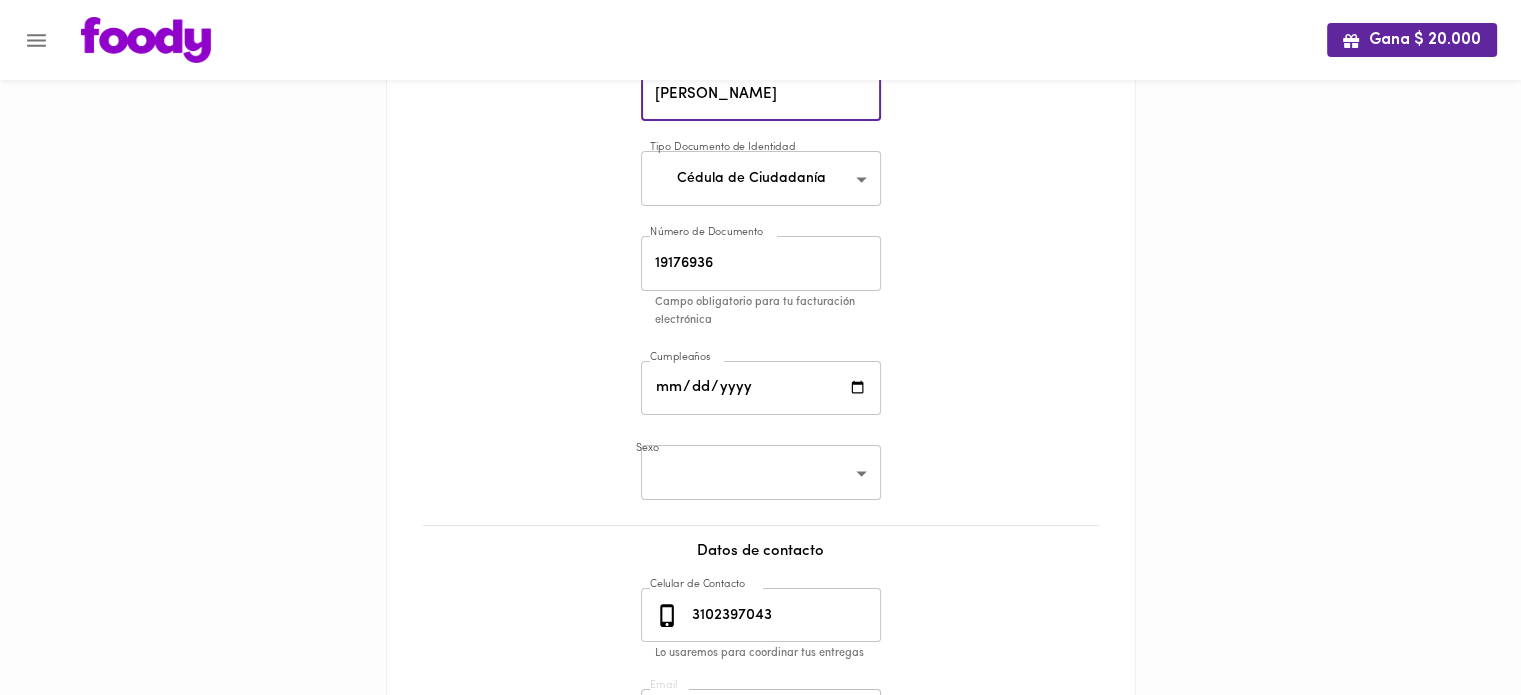 scroll, scrollTop: 210, scrollLeft: 0, axis: vertical 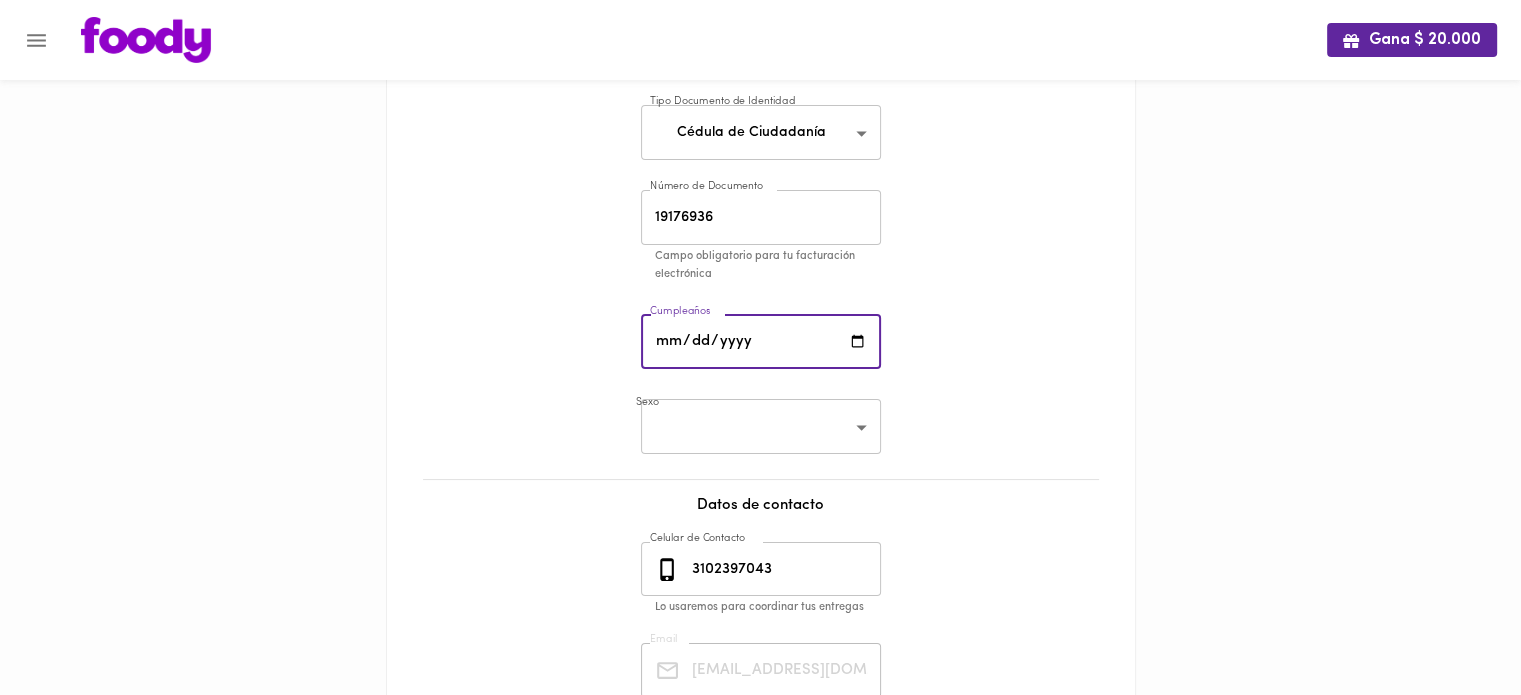 click at bounding box center (761, 342) 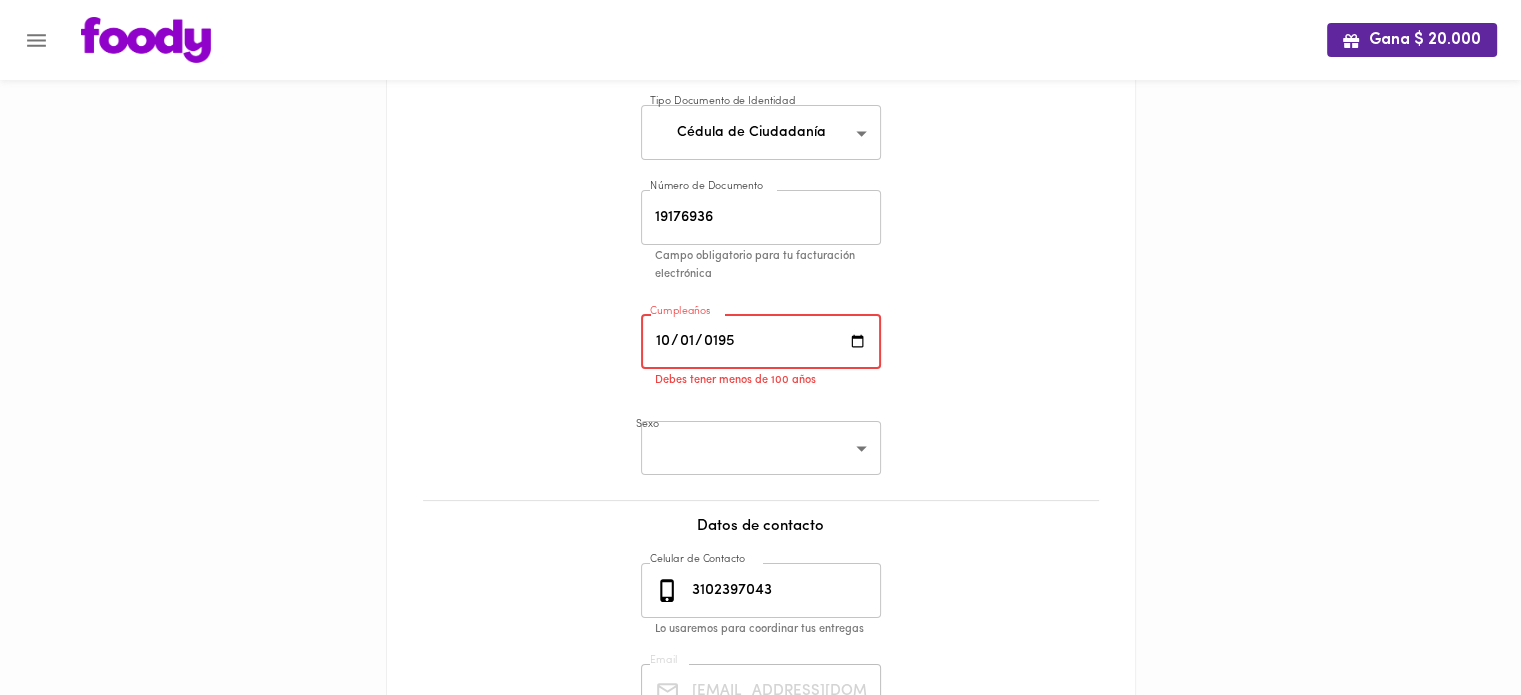 type on "1952-10-01" 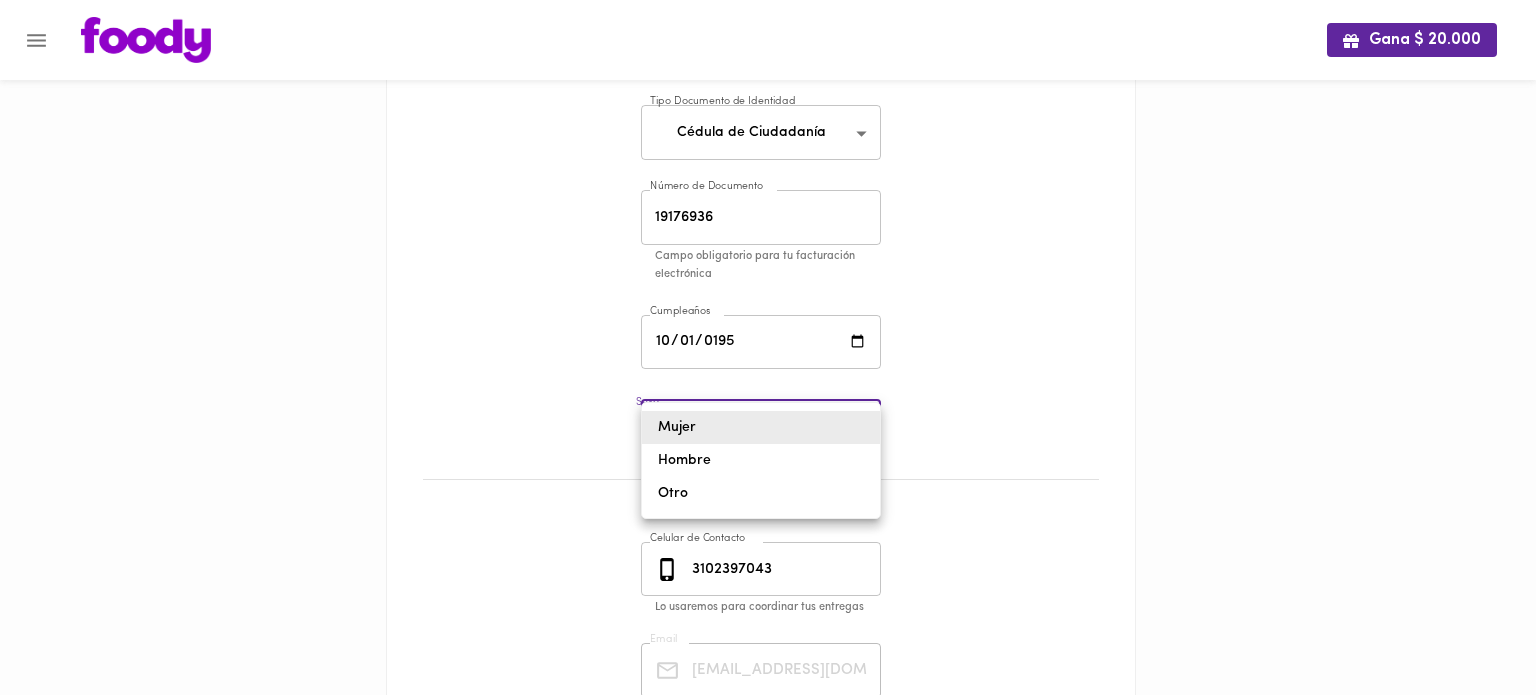 click on "Gana $ 20.000 Mis Datos Datos Personales Nombre Miguel Casas Nombre Tipo Documento de Identidad Cédula de Ciudadanía CC ​ Número de Documento 19176936 Número de Documento Campo obligatorio para tu facturación electrónica Cumpleaños 1952-10-01 Cumpleaños Sexo ​ unknown ​ Datos de contacto Celular de Contacto 3102397043 Celular de Contacto Lo usaremos para coordinar tus entregas Email camilafor93@gmail.com Email   ¡Ten en cuenta!    Los cambios realizados  en este momento no aplicarán para entregas hoy. Guardar Cambios Mujer Hombre Otro" at bounding box center [768, 358] 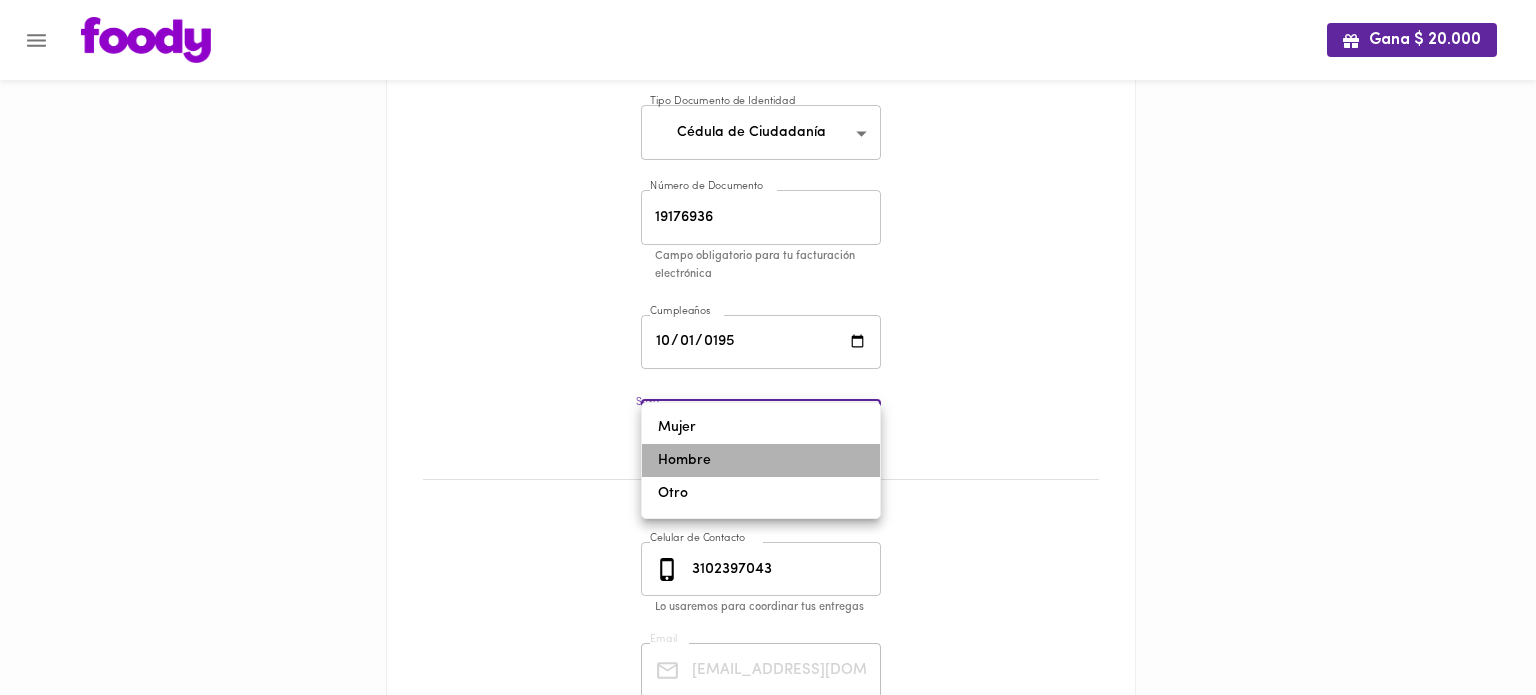 click on "Hombre" at bounding box center [761, 460] 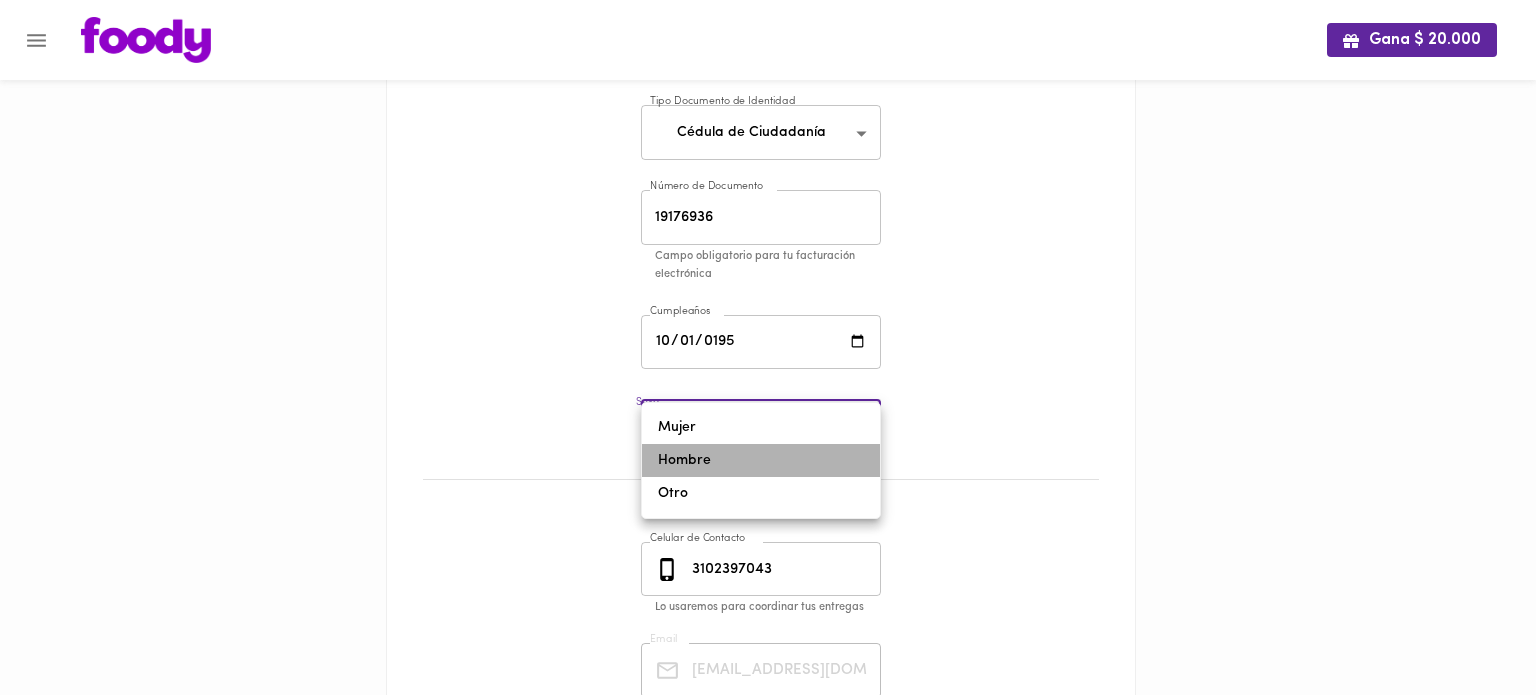 type on "male" 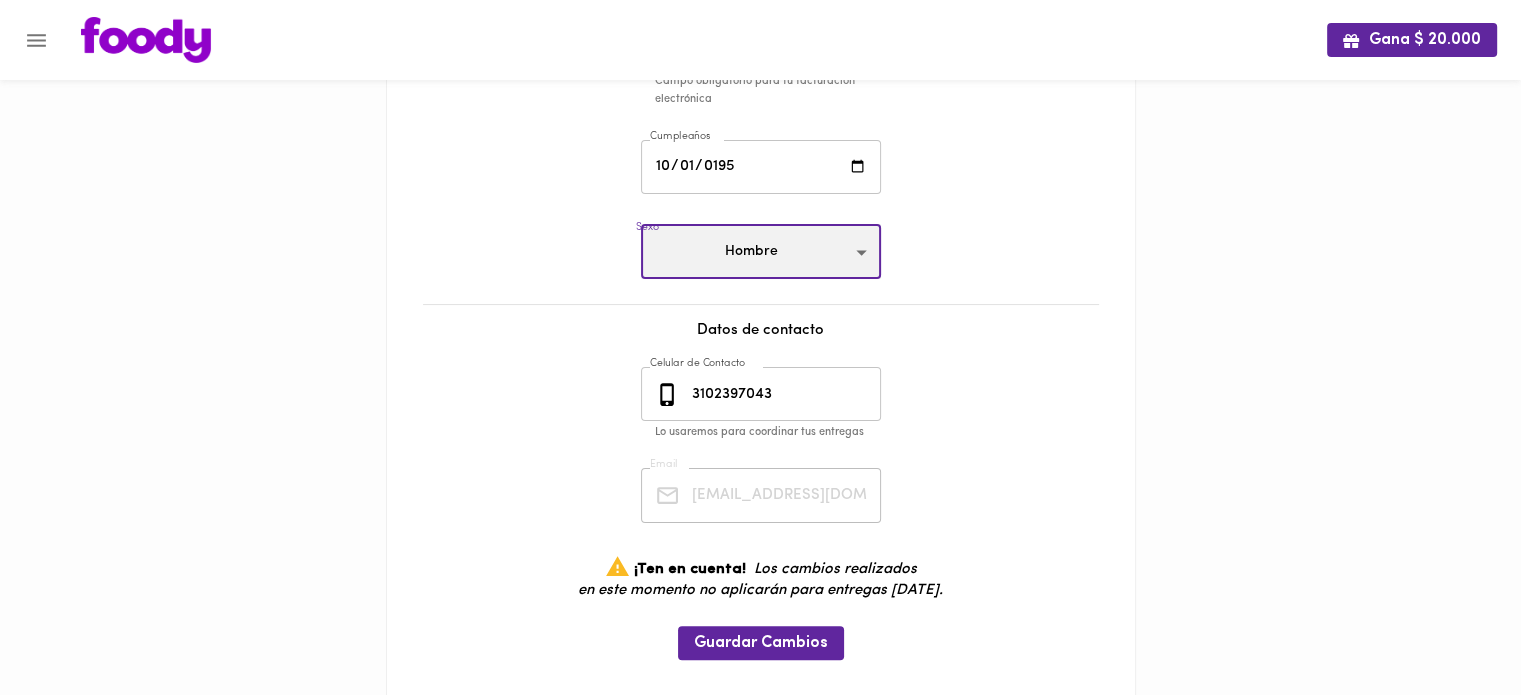 scroll, scrollTop: 386, scrollLeft: 0, axis: vertical 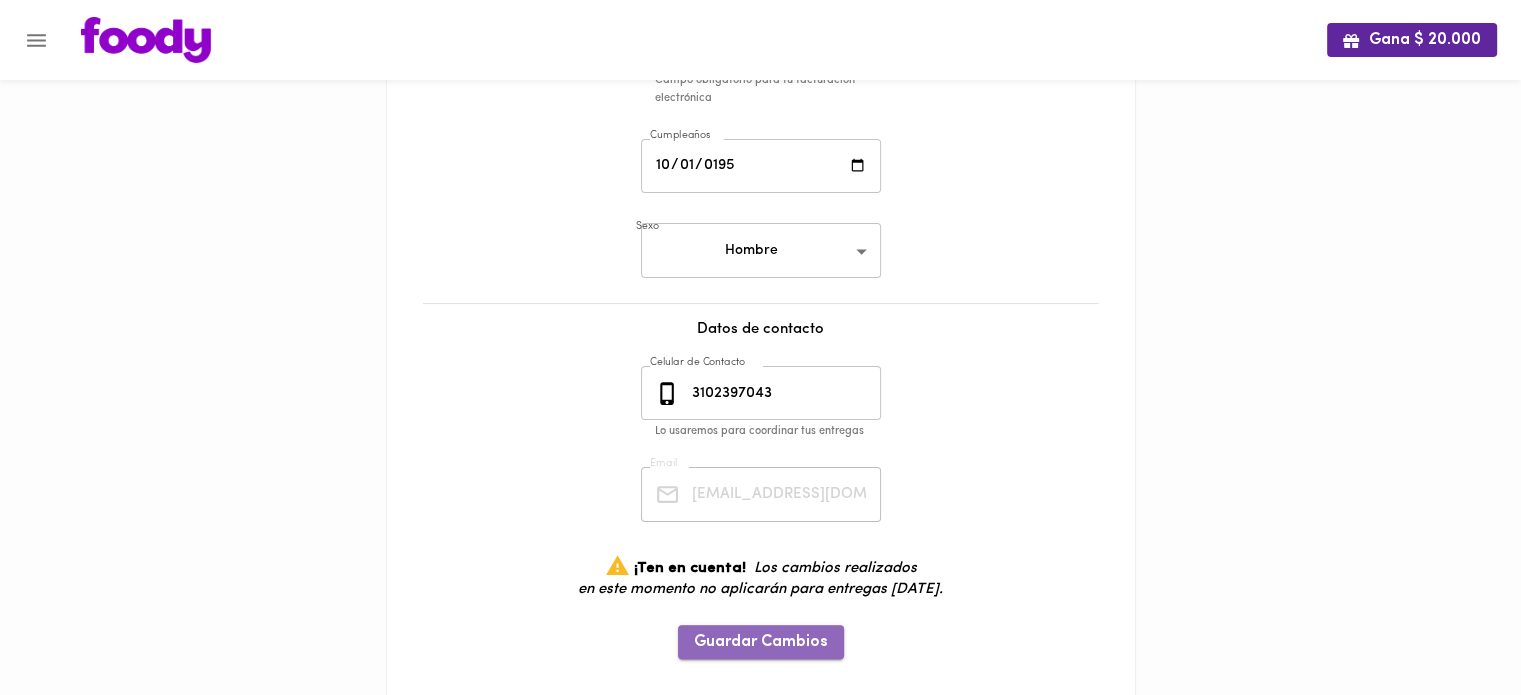 click on "Guardar Cambios" at bounding box center [761, 642] 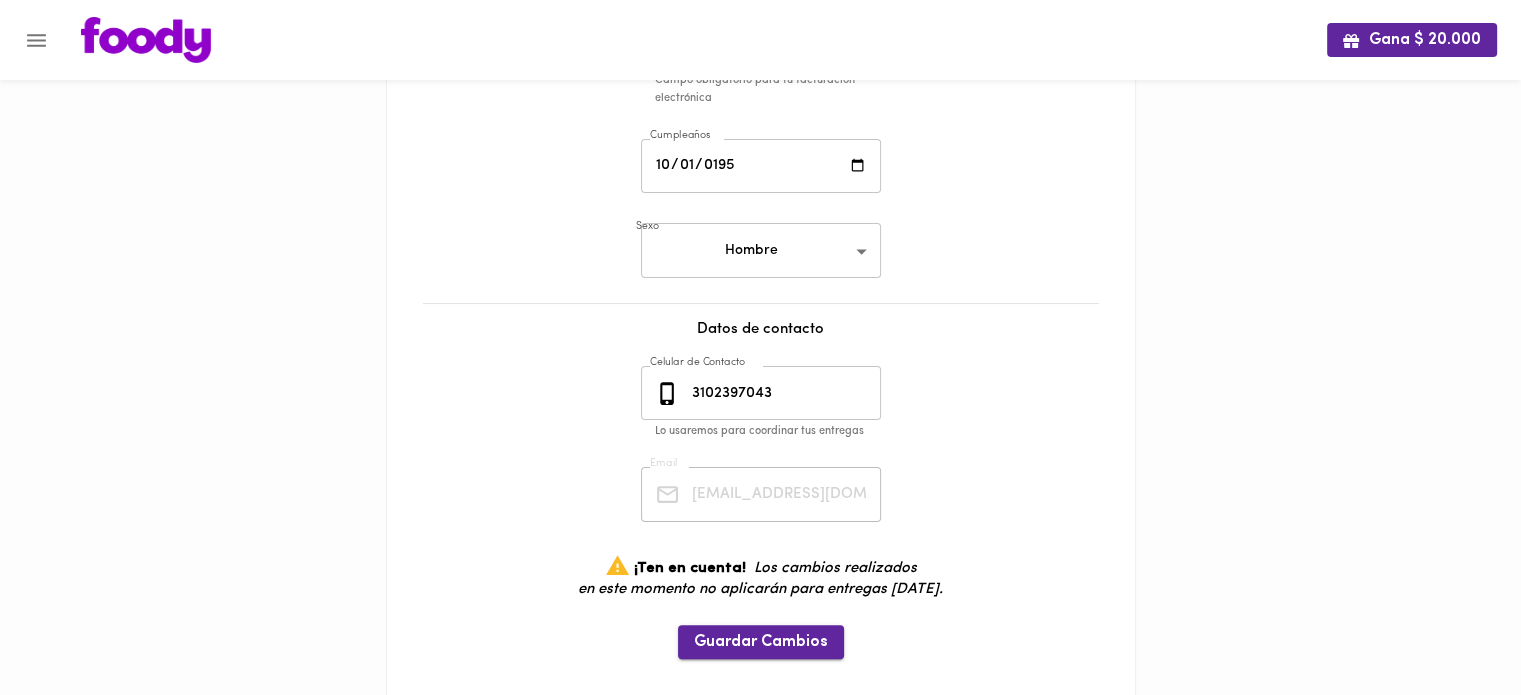 scroll, scrollTop: 0, scrollLeft: 0, axis: both 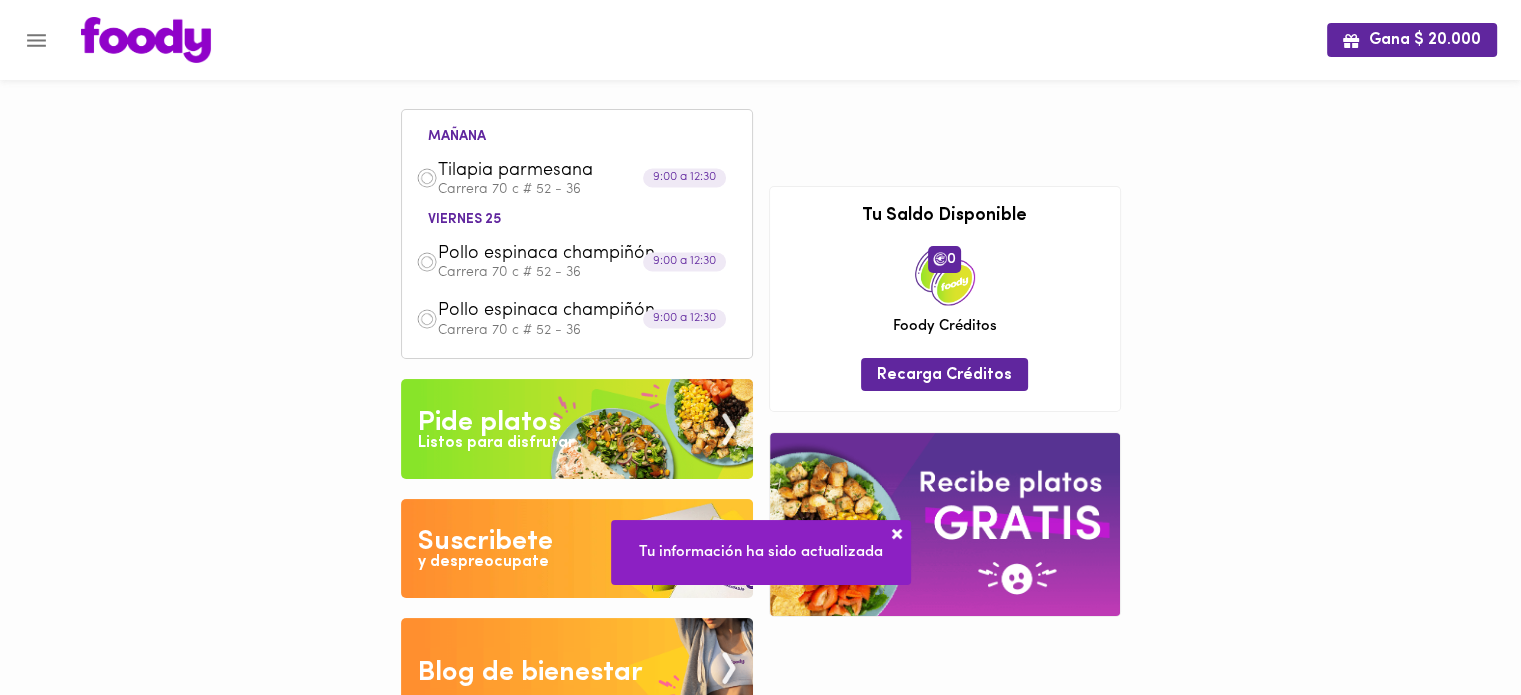 click on "Gana $ 20.000 mañana Tilapia parmesana Carrera 70 c # 52 - 36 9:00 a 12:30 viernes 25 Pollo espinaca champiñón  Carrera 70 c # 52 - 36 9:00 a 12:30 Pollo espinaca champiñón  Carrera 70 c # 52 - 36 9:00 a 12:30 Tu pago contraentrega por  $-   está pendiente , programa un plato para comenzar. Prográmalo   Cancelar Pide platos Listos para disfrutar Suscribete y despreocupate Blog de bienestar Tu Saldo Disponible  0 Foody Créditos Recarga Créditos" at bounding box center [760, 374] 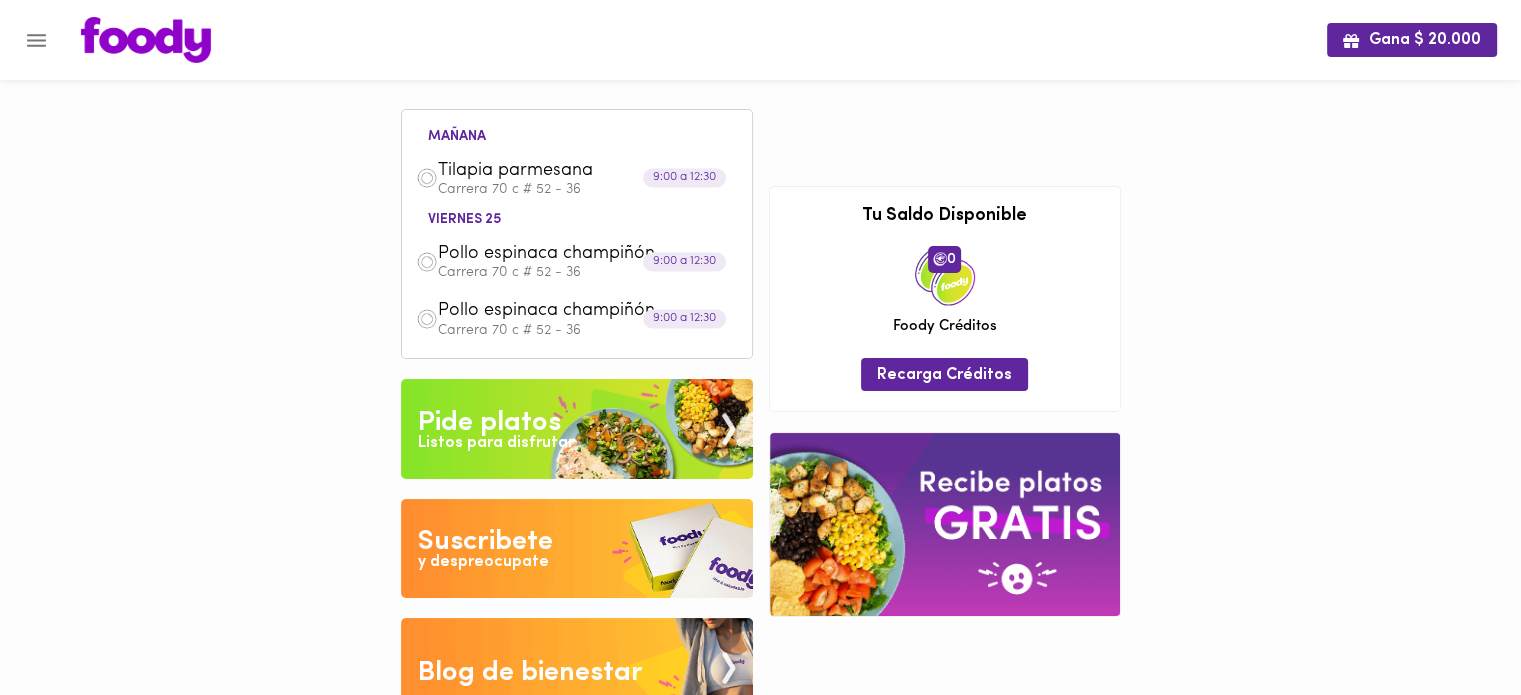click at bounding box center (945, 524) 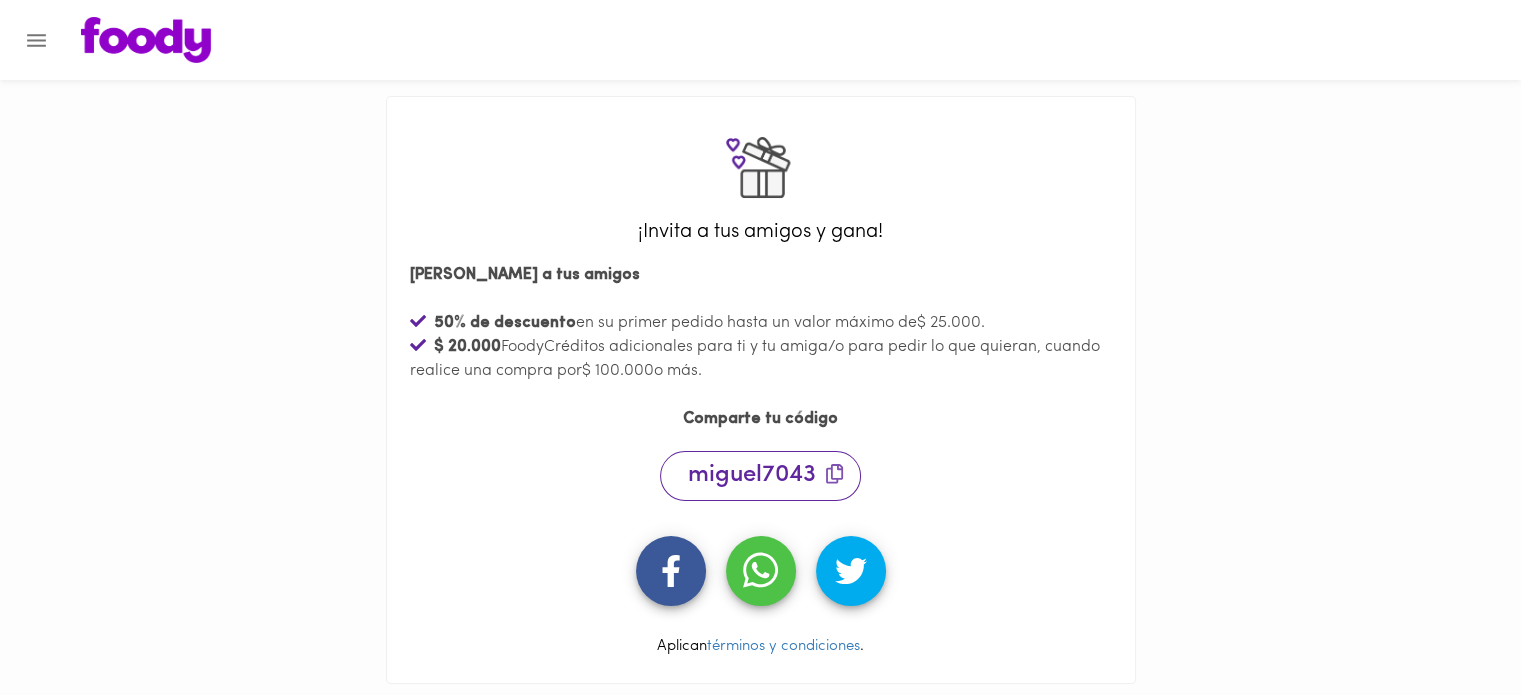 drag, startPoint x: 1082, startPoint y: 519, endPoint x: 848, endPoint y: 413, distance: 256.88907 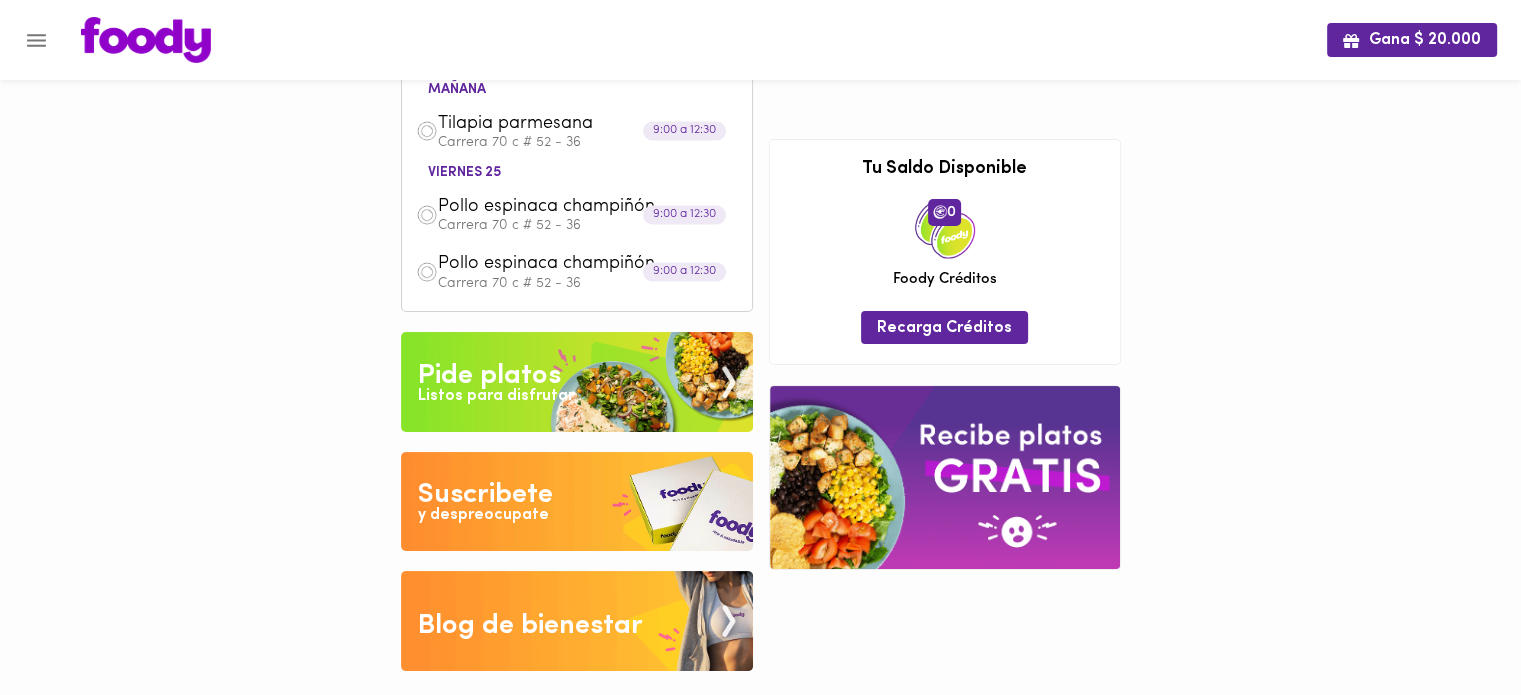 scroll, scrollTop: 52, scrollLeft: 0, axis: vertical 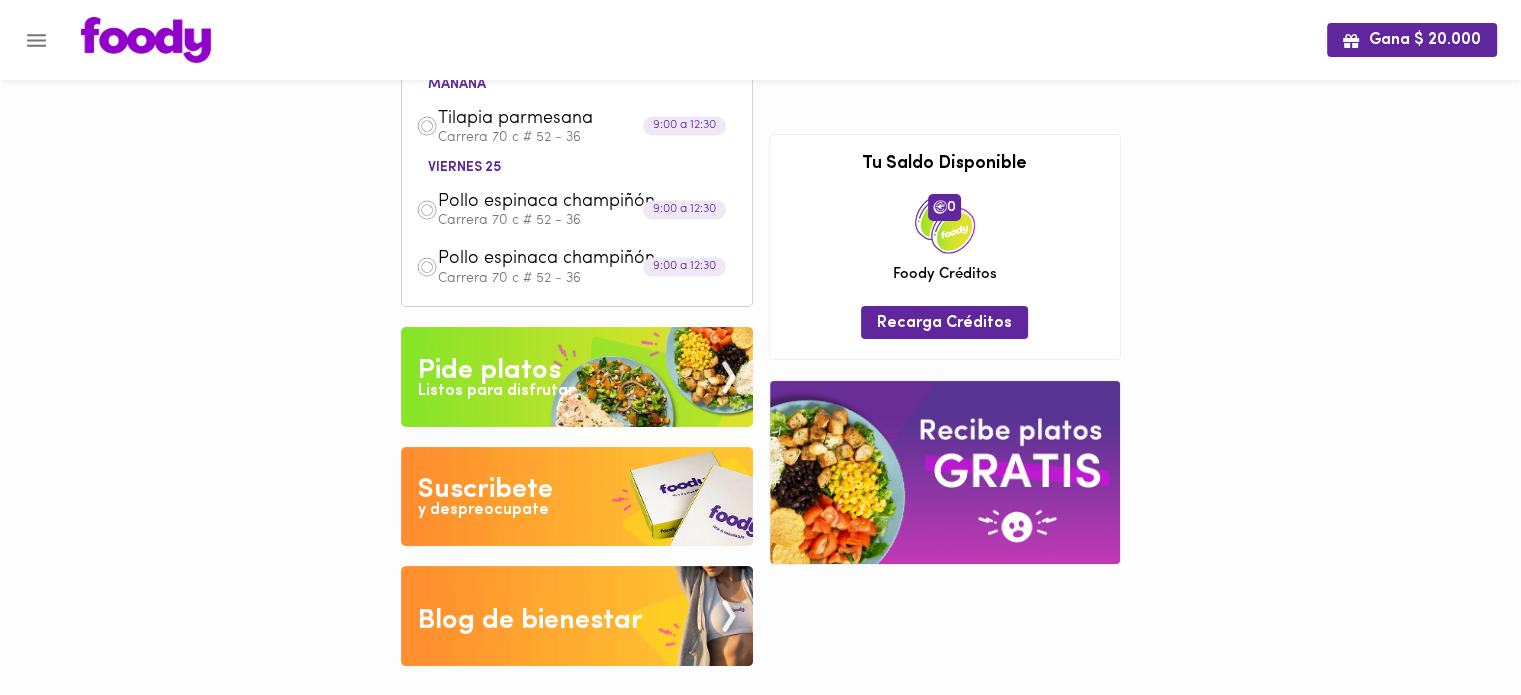 click on "0" at bounding box center [944, 207] 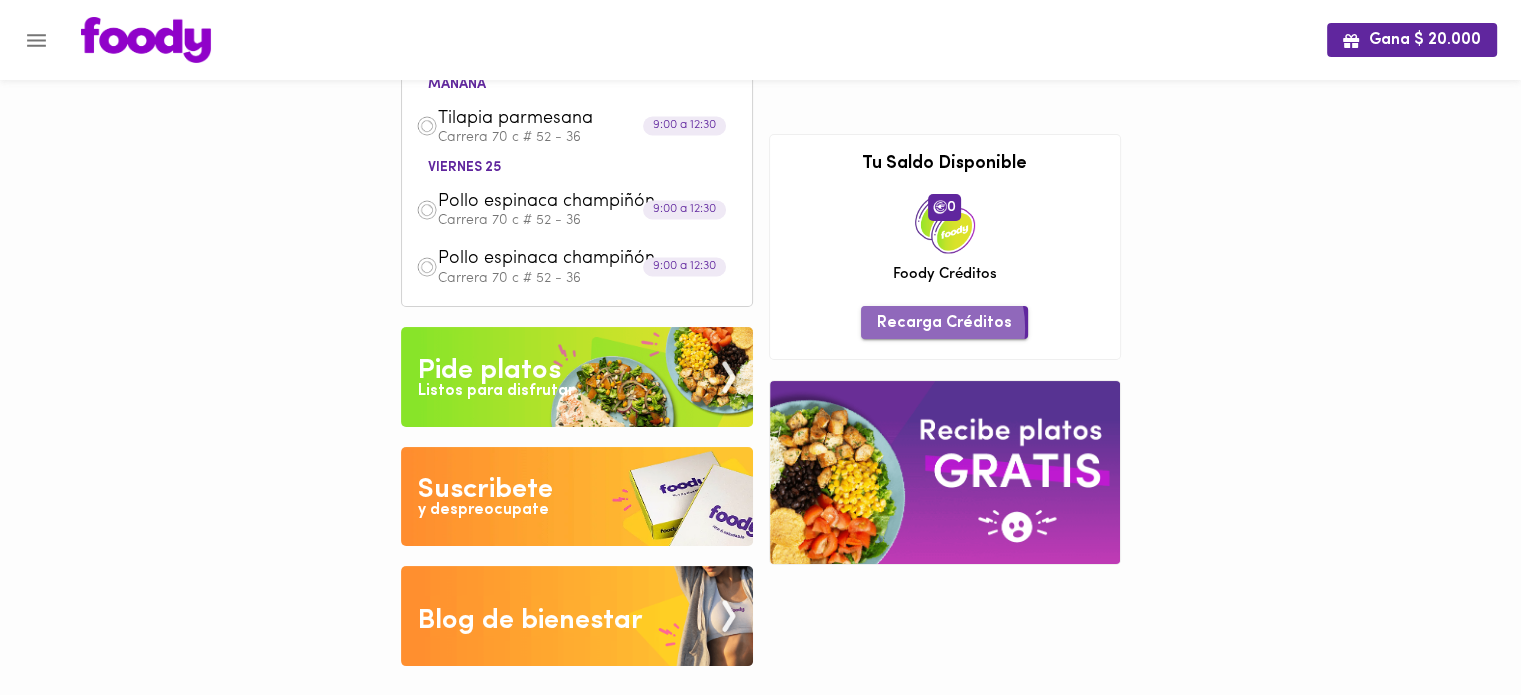 click on "Recarga Créditos" at bounding box center [944, 323] 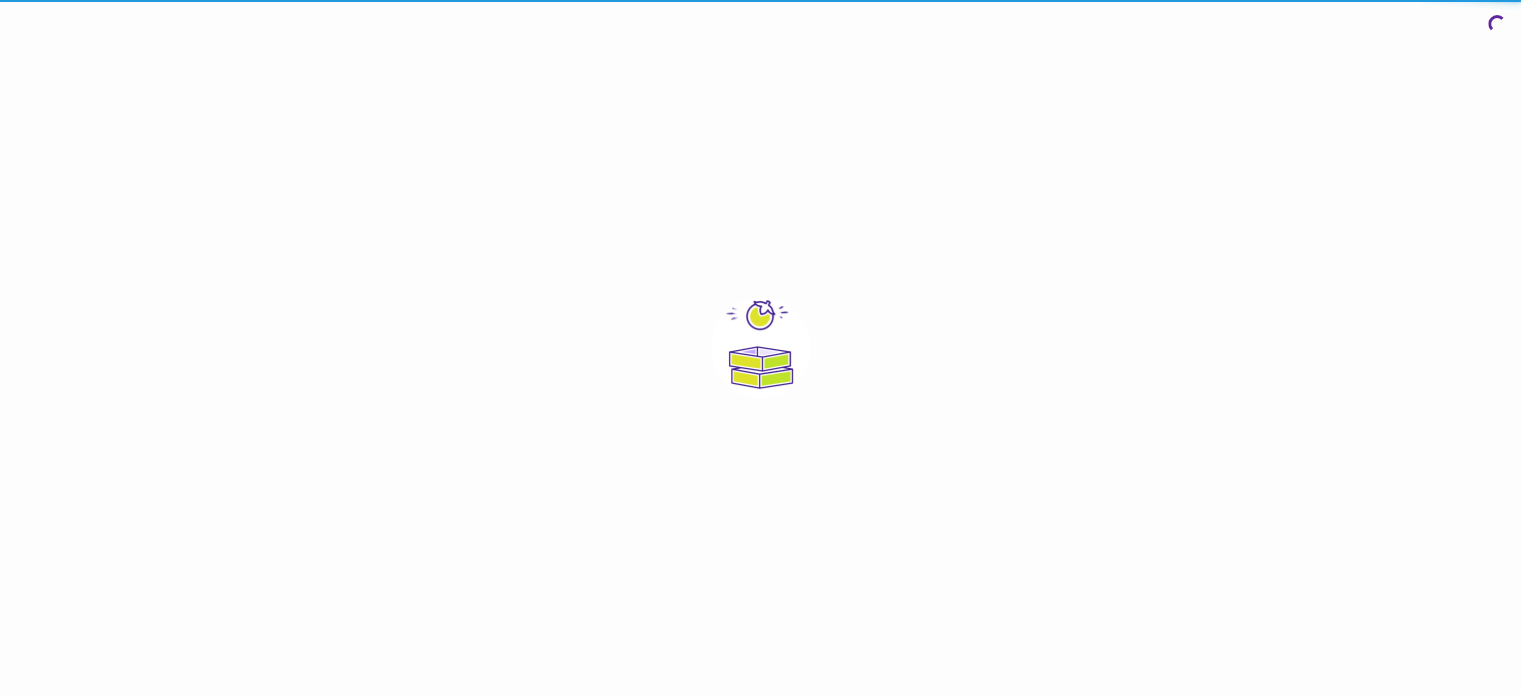 scroll, scrollTop: 0, scrollLeft: 0, axis: both 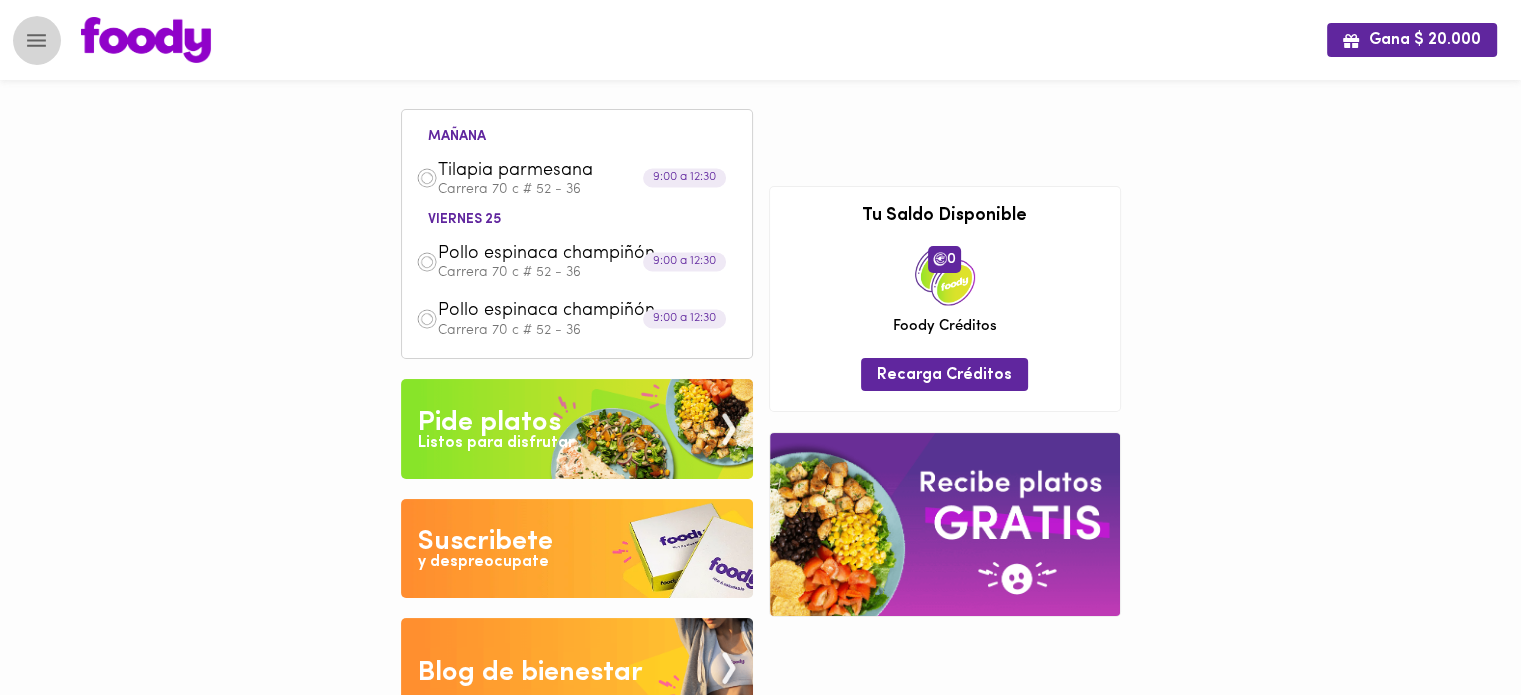 click 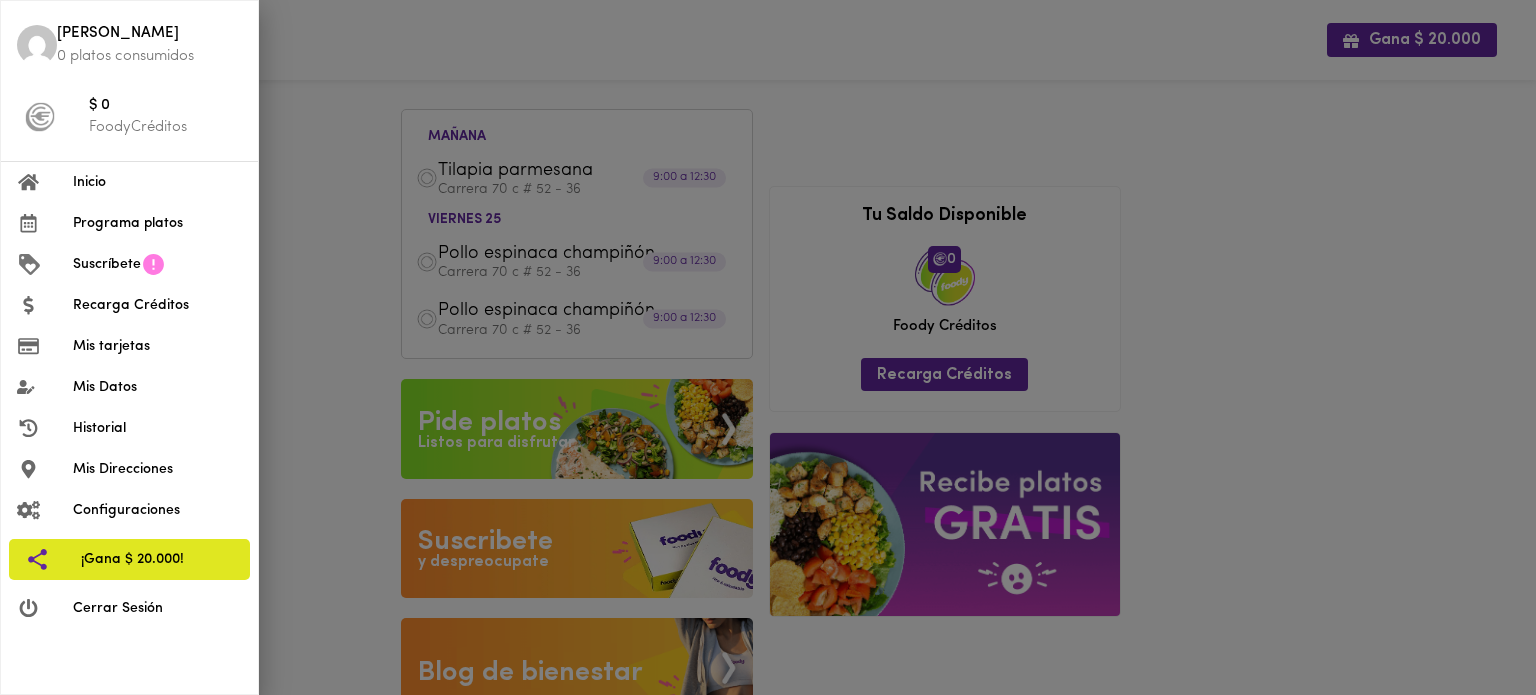 click on "Mis Datos" at bounding box center [157, 387] 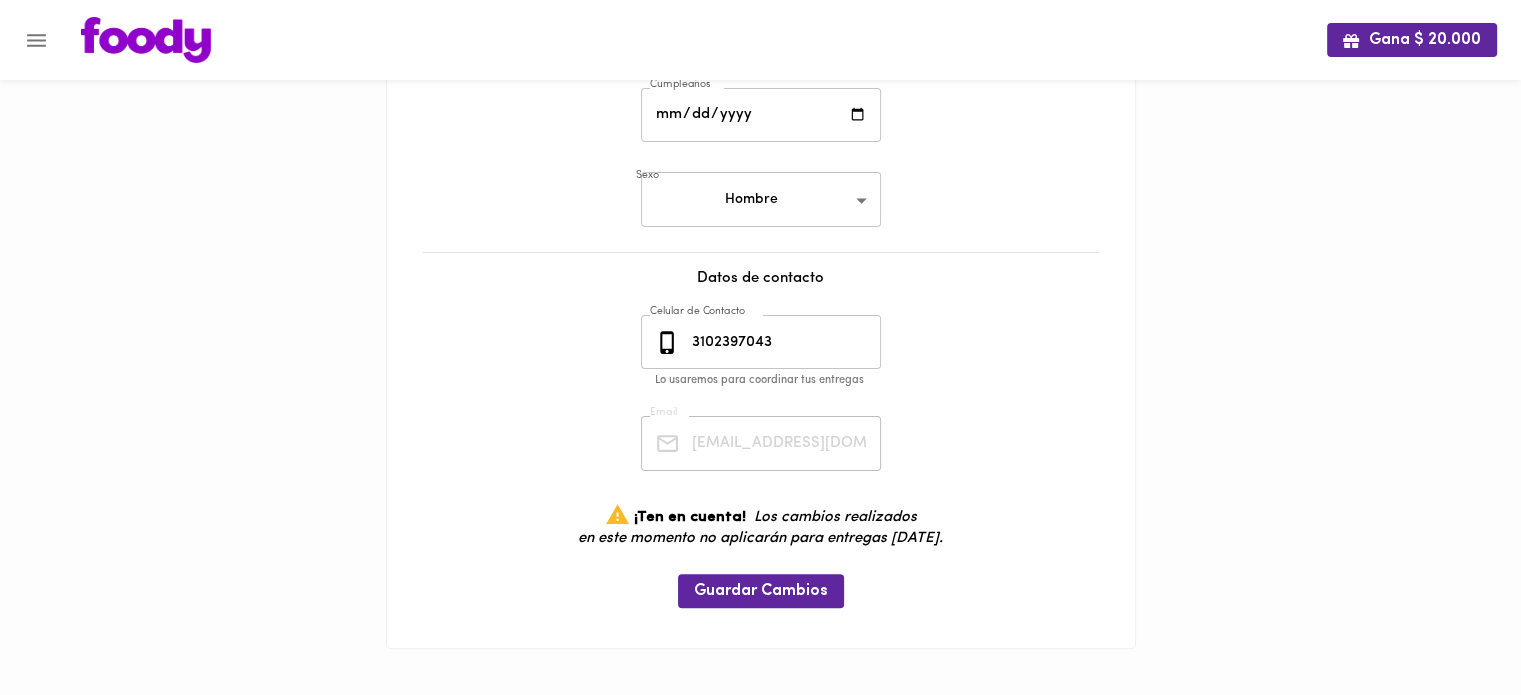 scroll, scrollTop: 436, scrollLeft: 0, axis: vertical 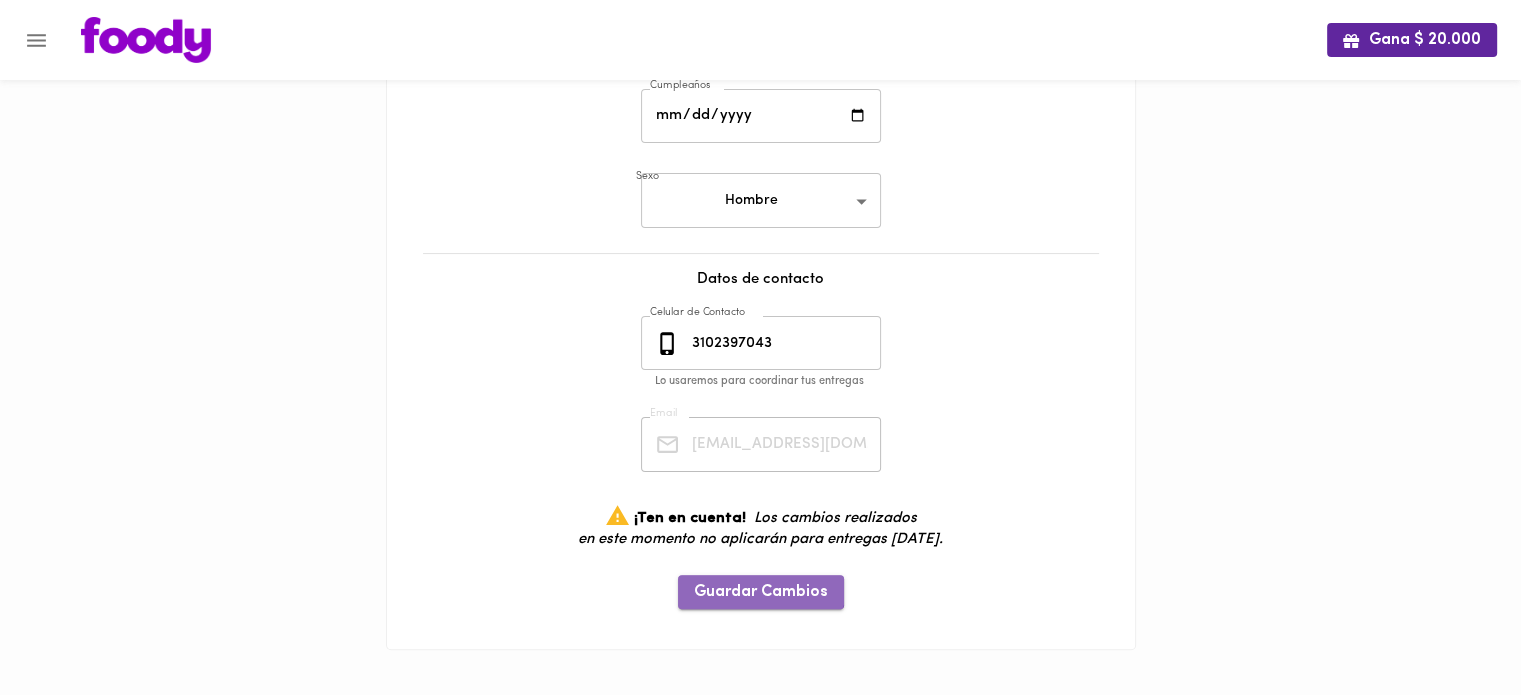 click on "Guardar Cambios" at bounding box center [761, 592] 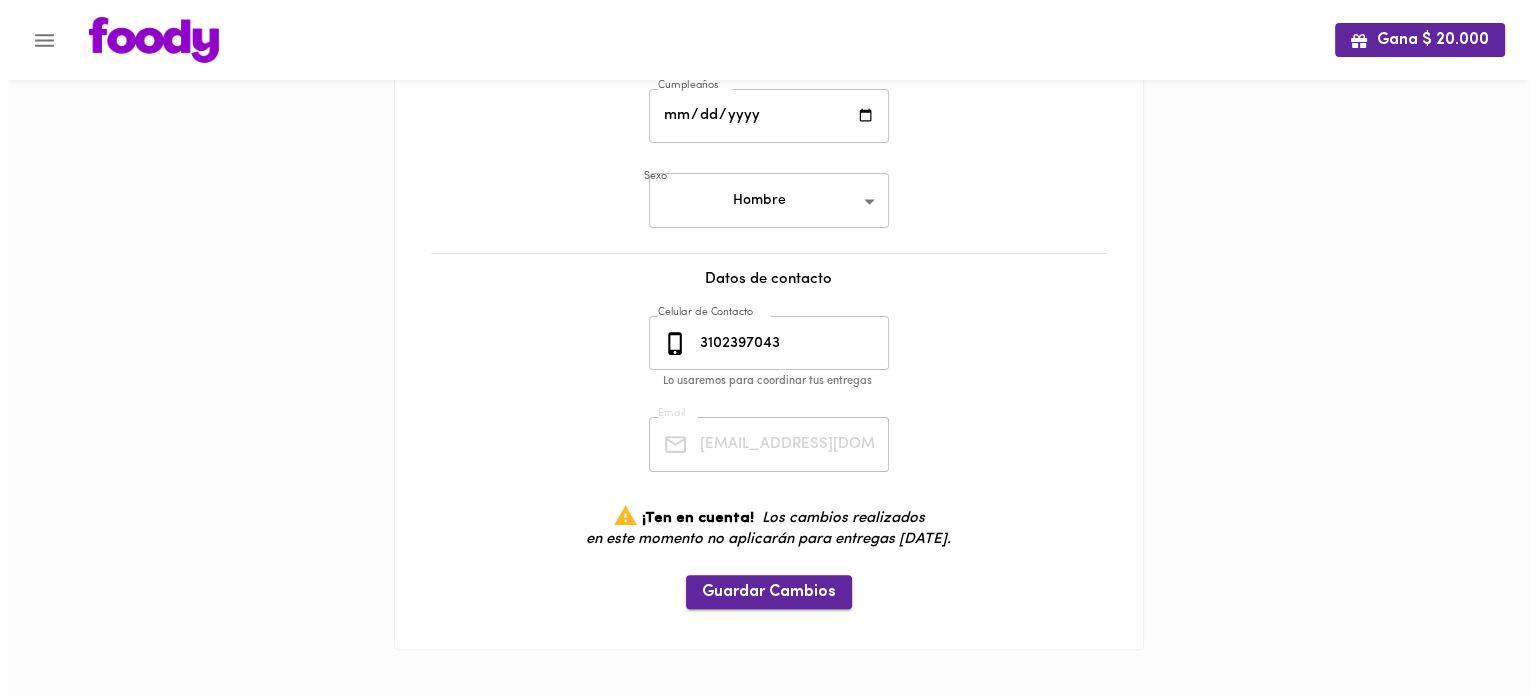 scroll, scrollTop: 0, scrollLeft: 0, axis: both 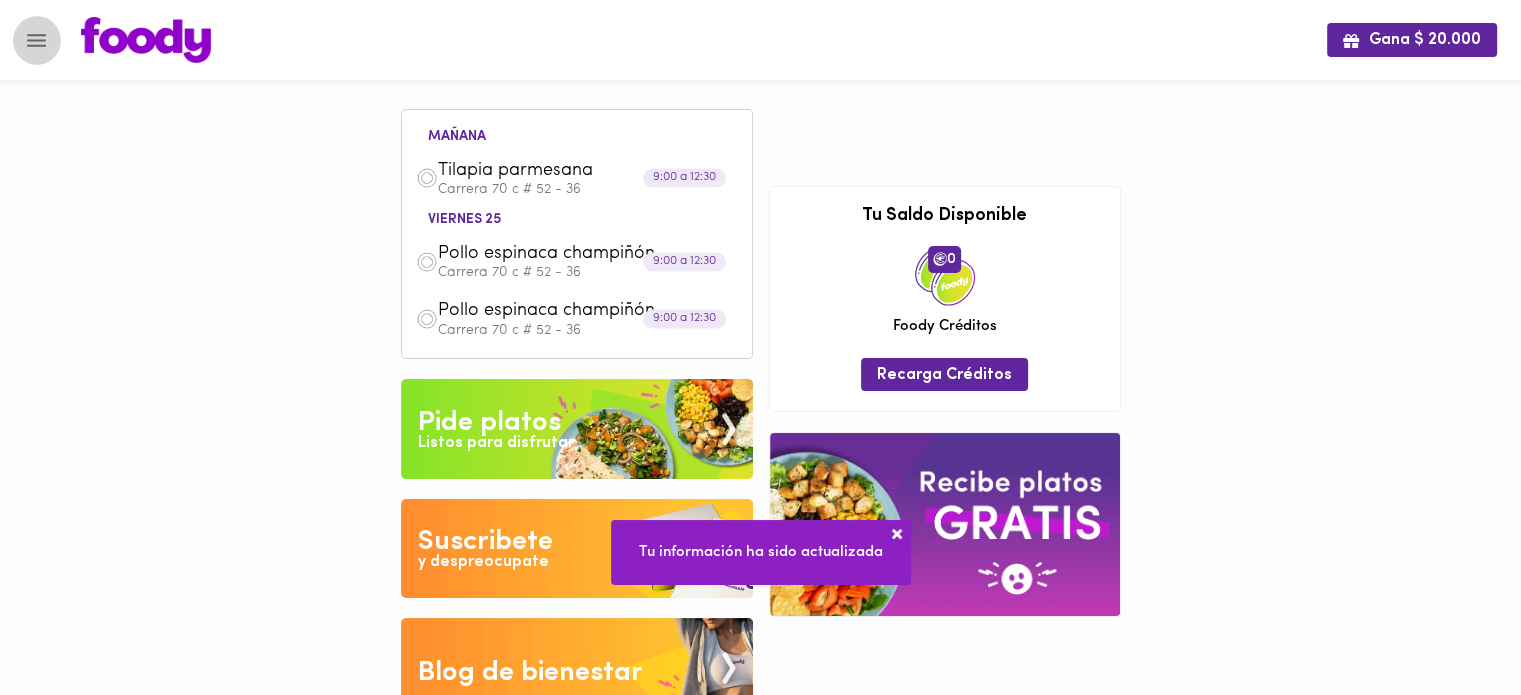 click 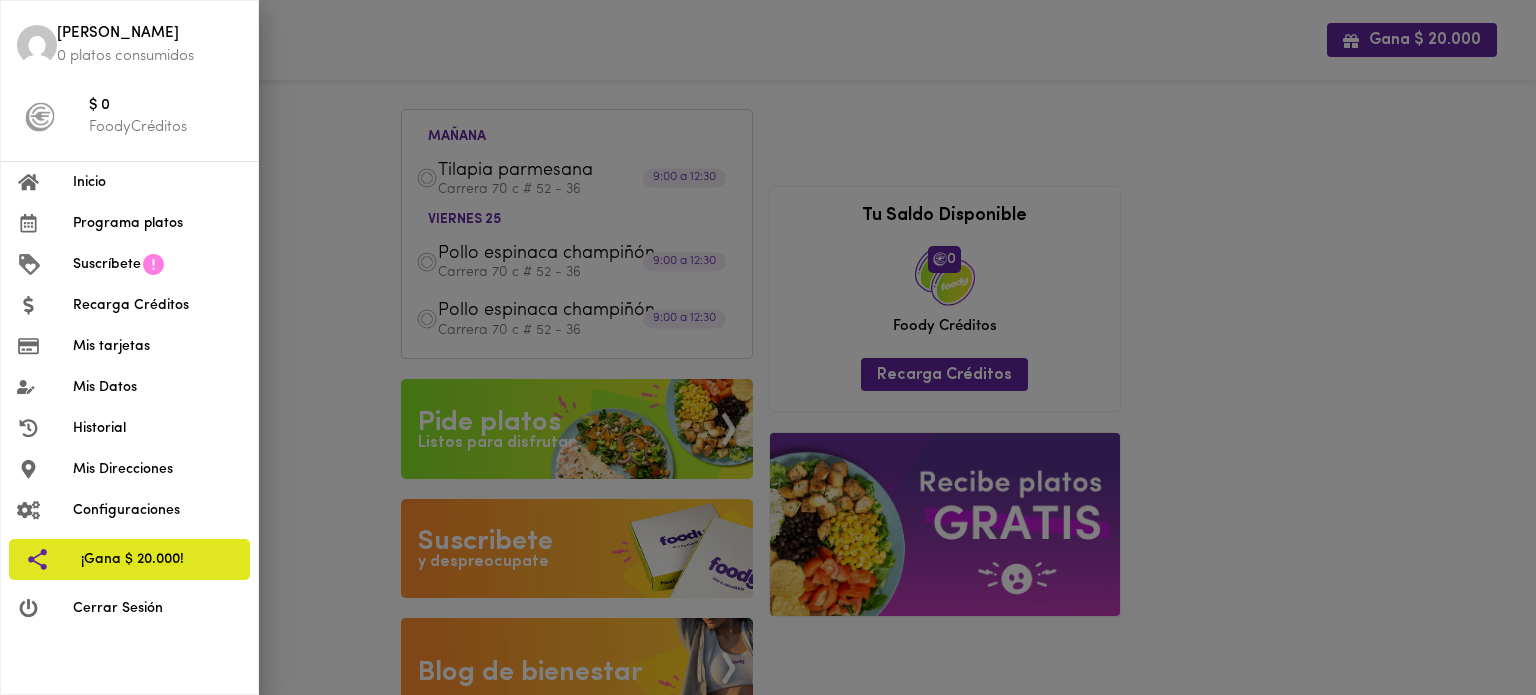 click at bounding box center [40, 117] 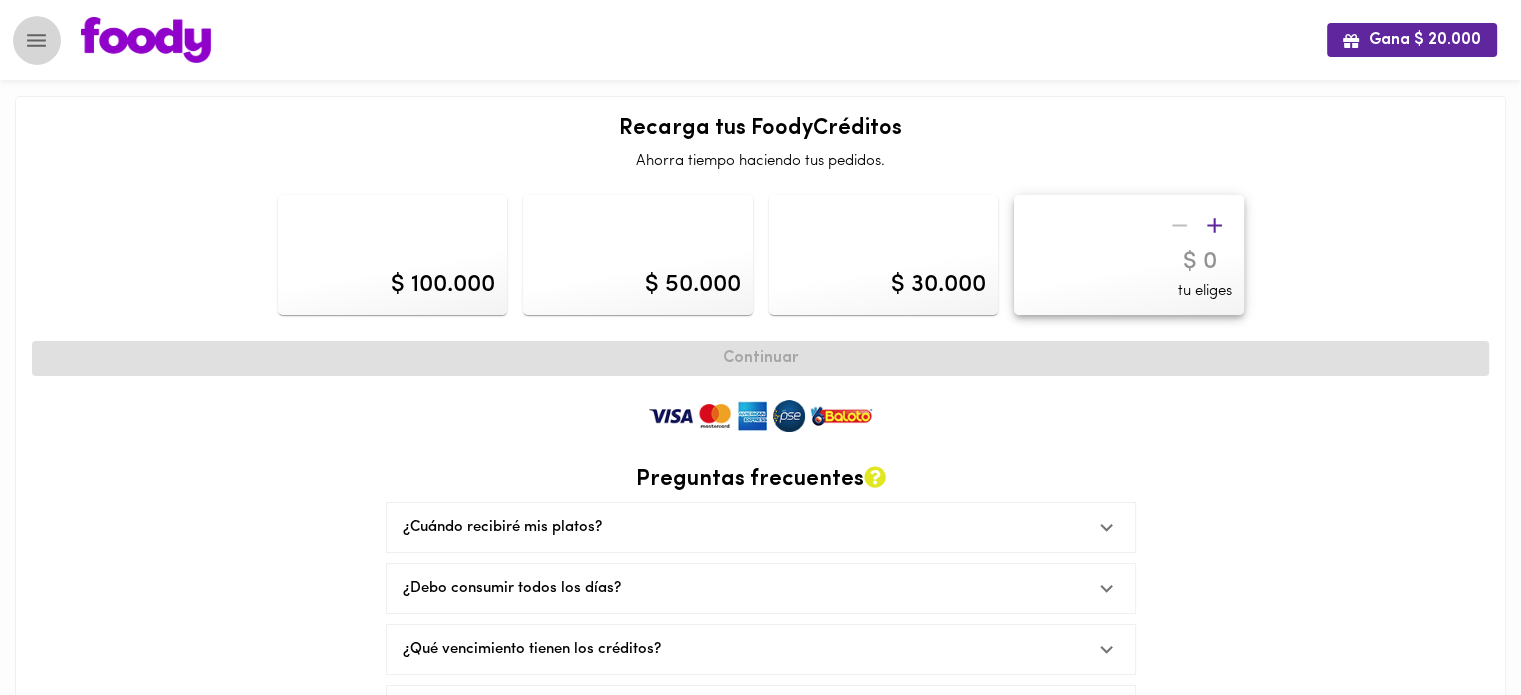 click 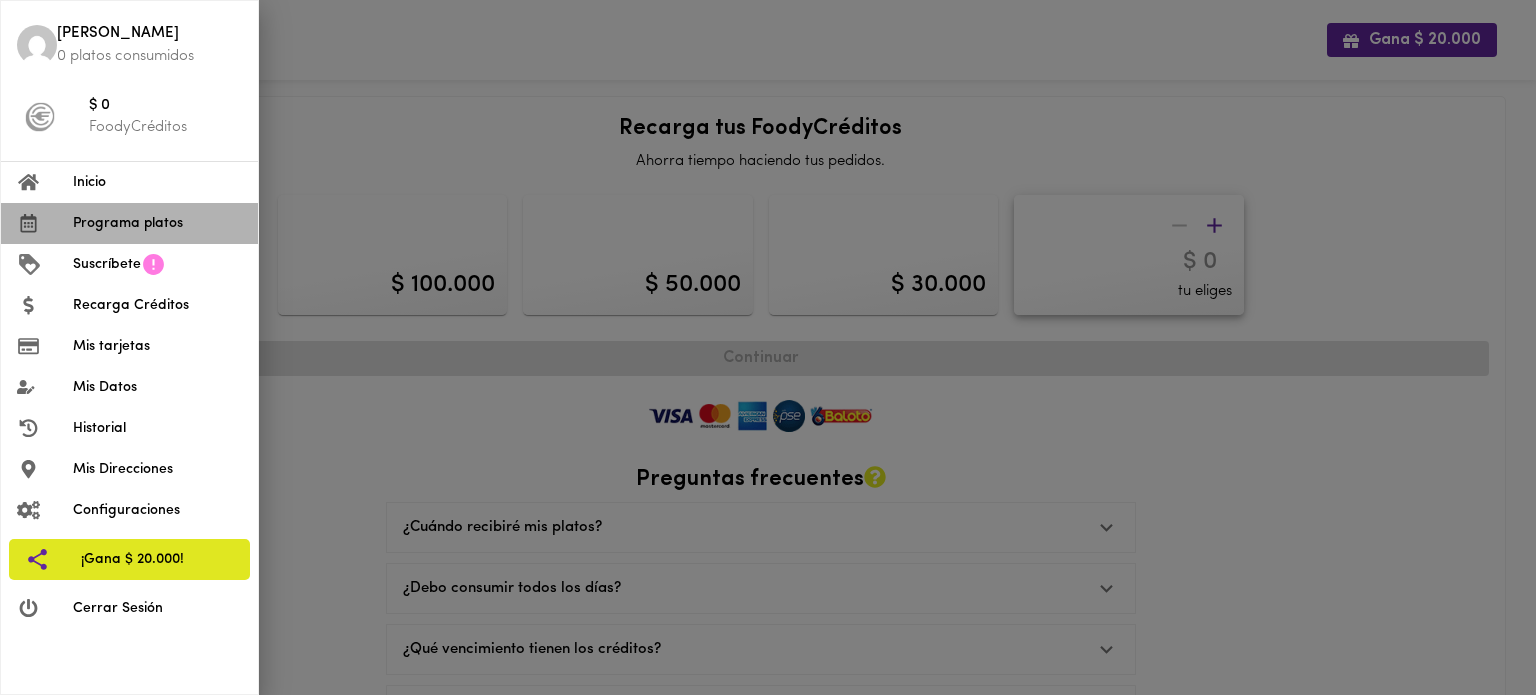 click on "Programa platos" at bounding box center (157, 223) 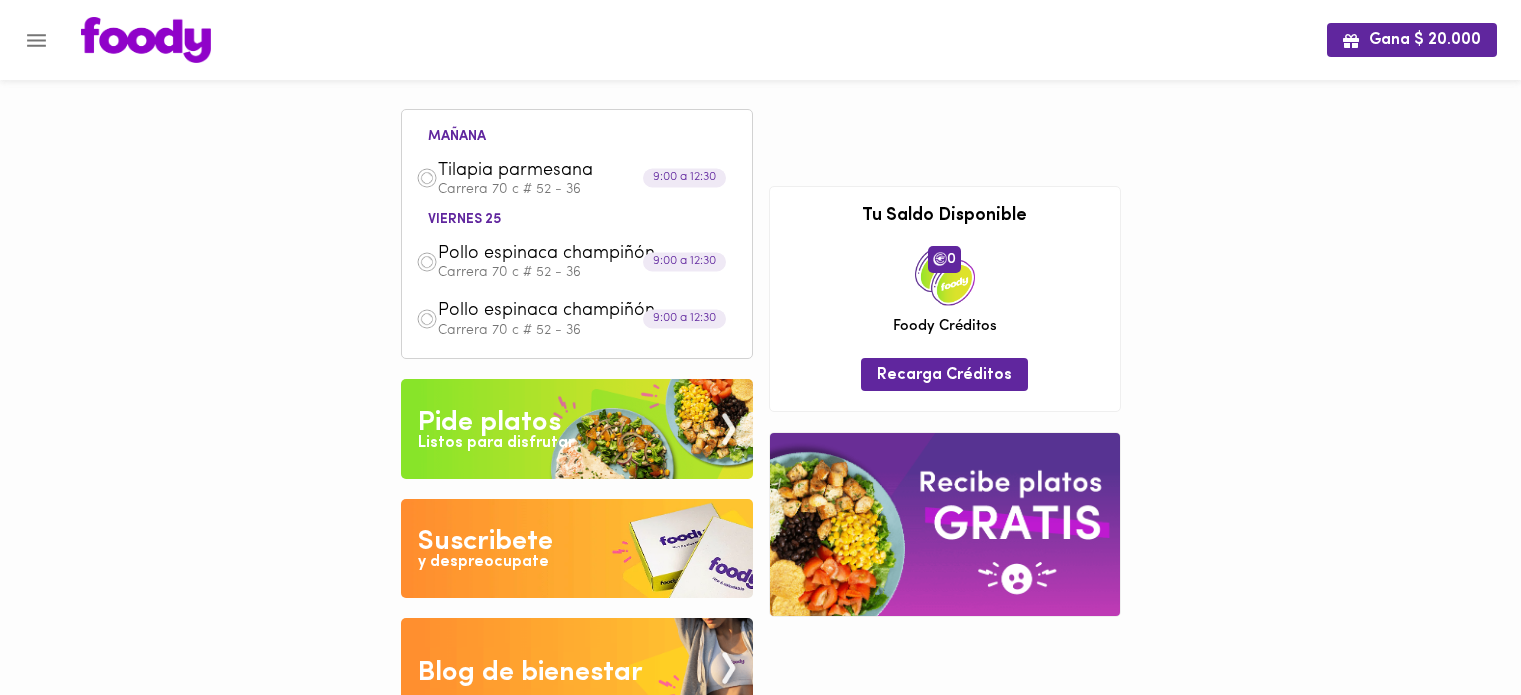 scroll, scrollTop: 0, scrollLeft: 0, axis: both 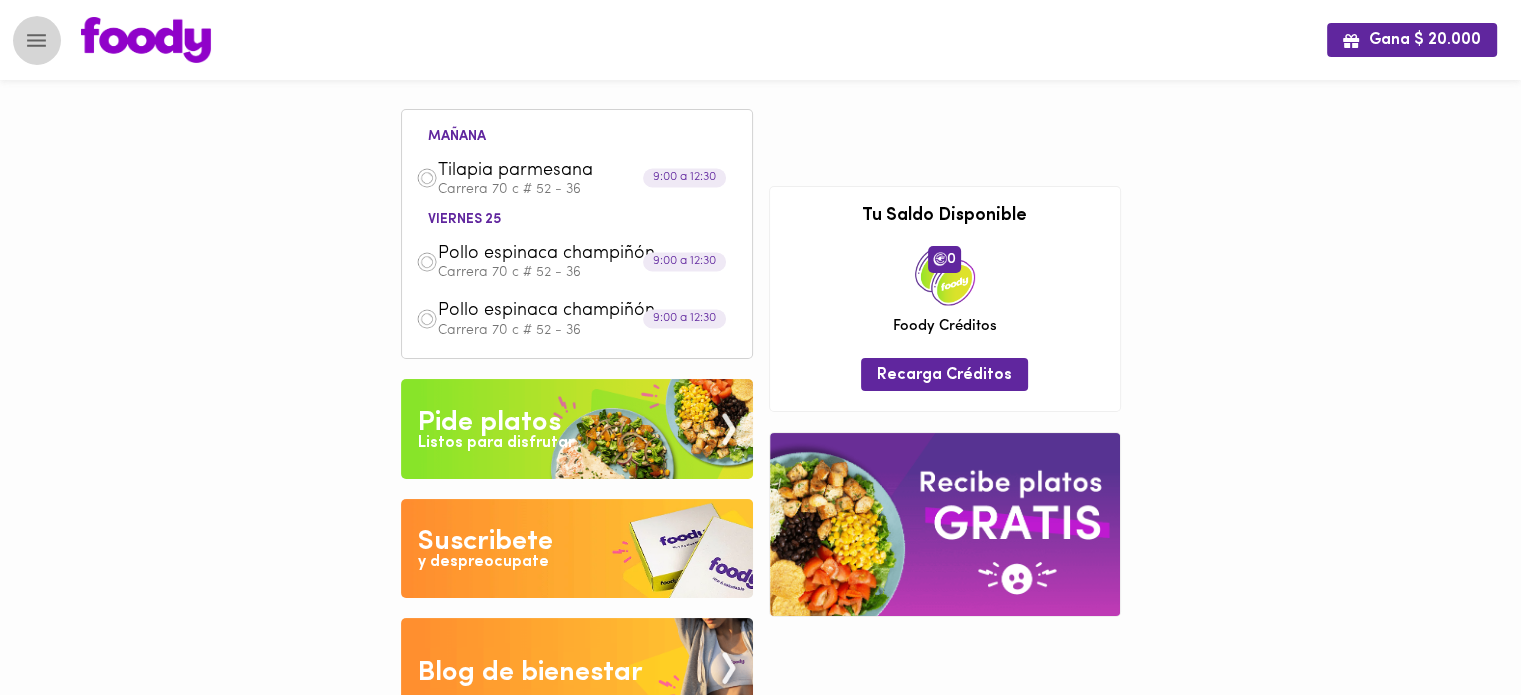 click 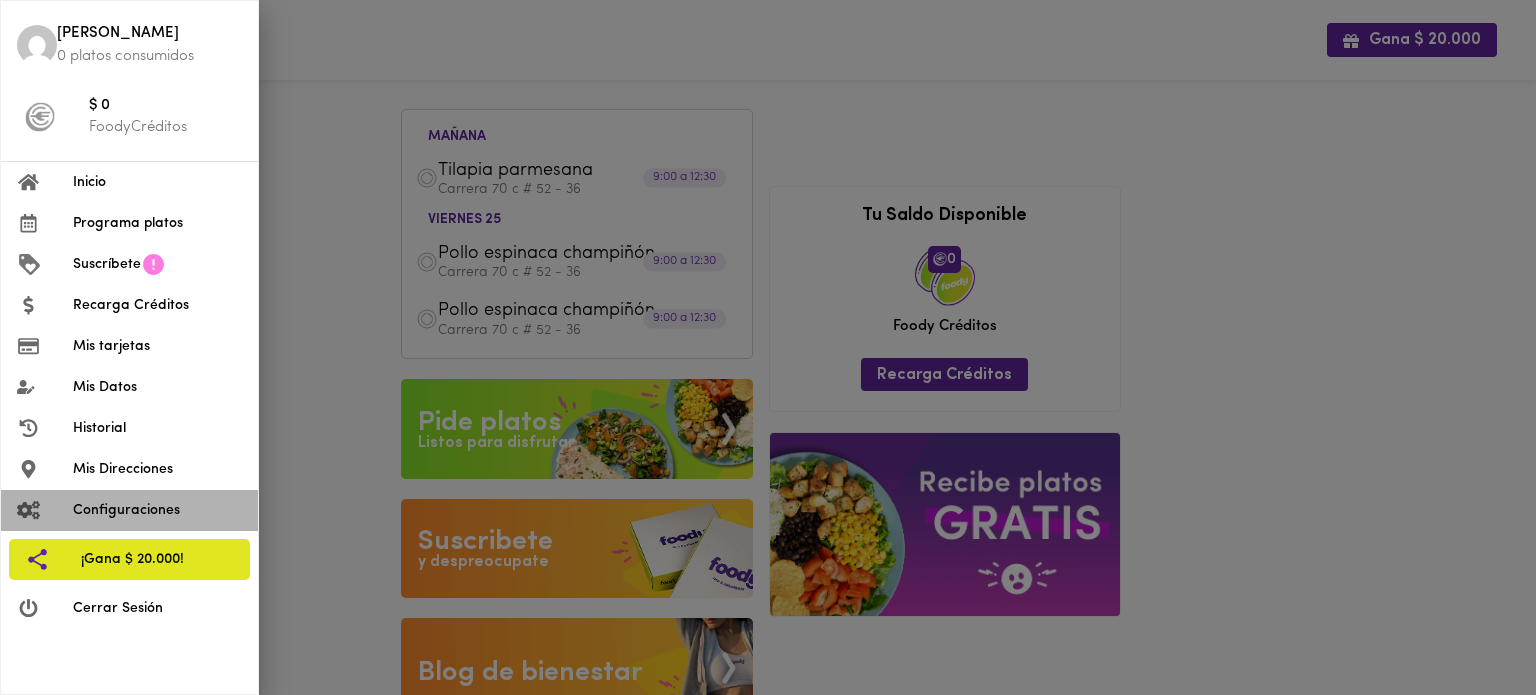 click on "Configuraciones" at bounding box center [157, 510] 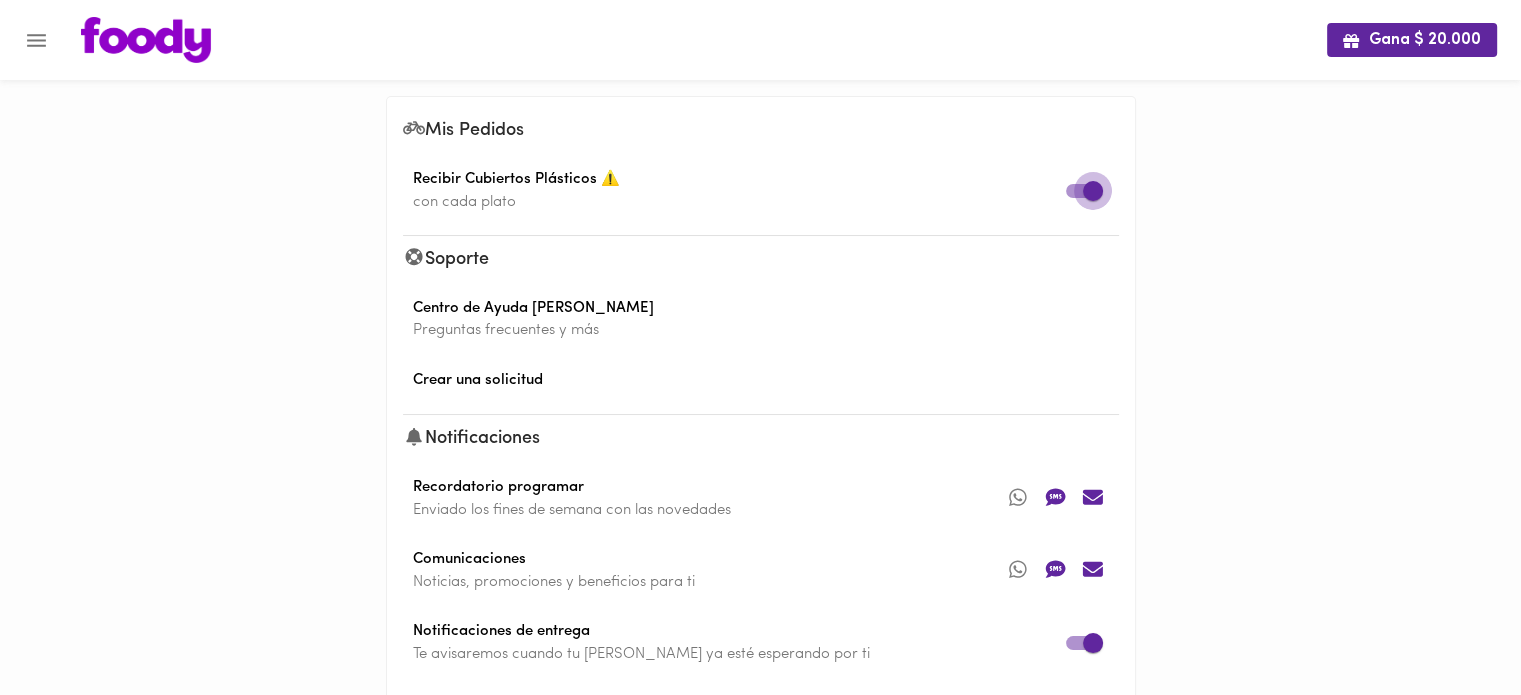 click at bounding box center [1093, 191] 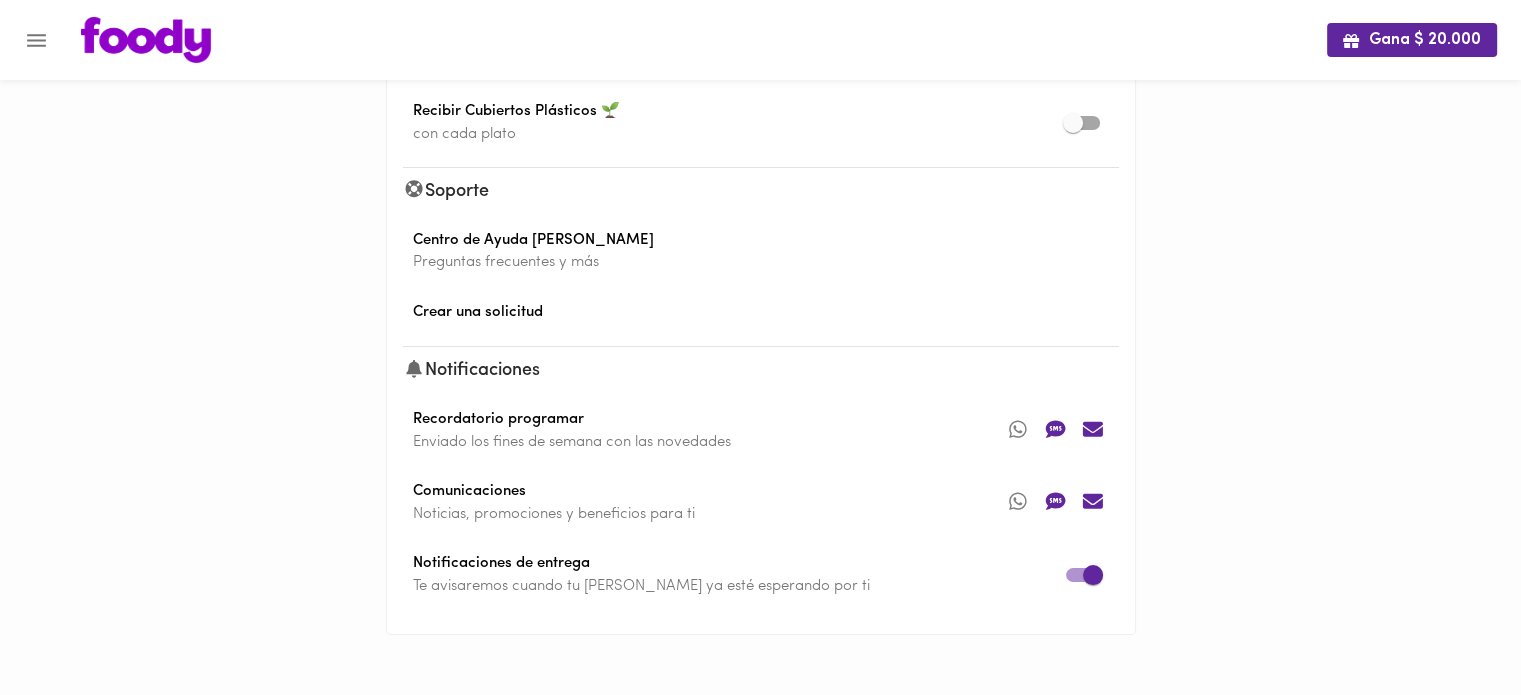 scroll, scrollTop: 0, scrollLeft: 0, axis: both 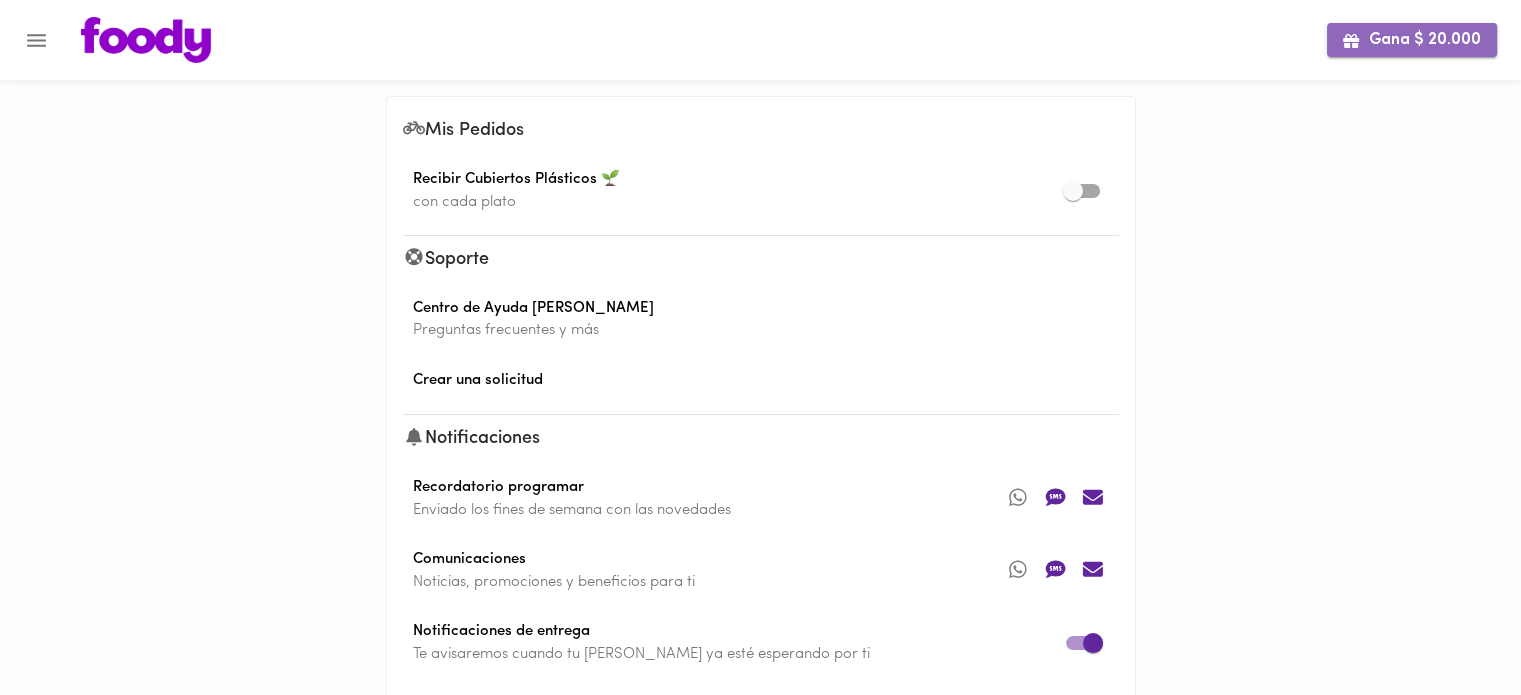 click on "Gana $ 20.000" at bounding box center (1412, 40) 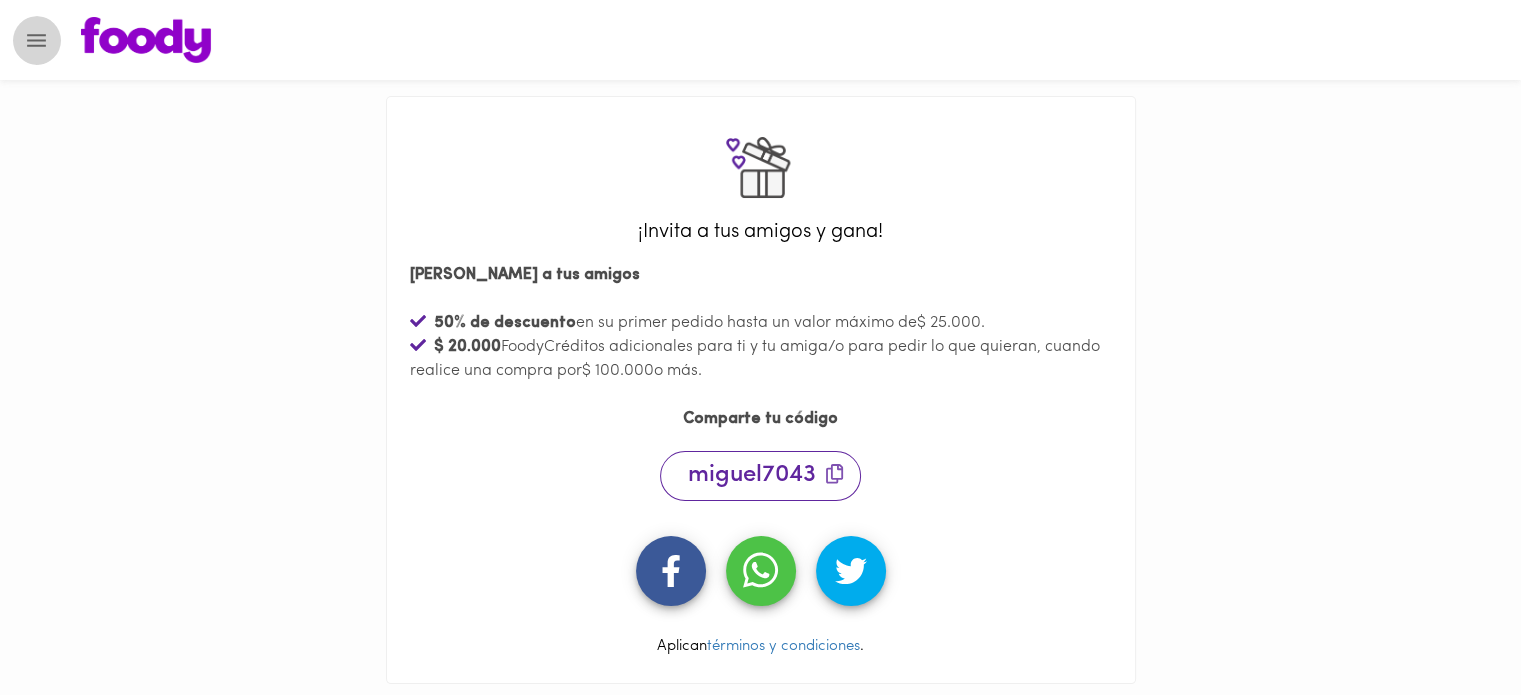 click 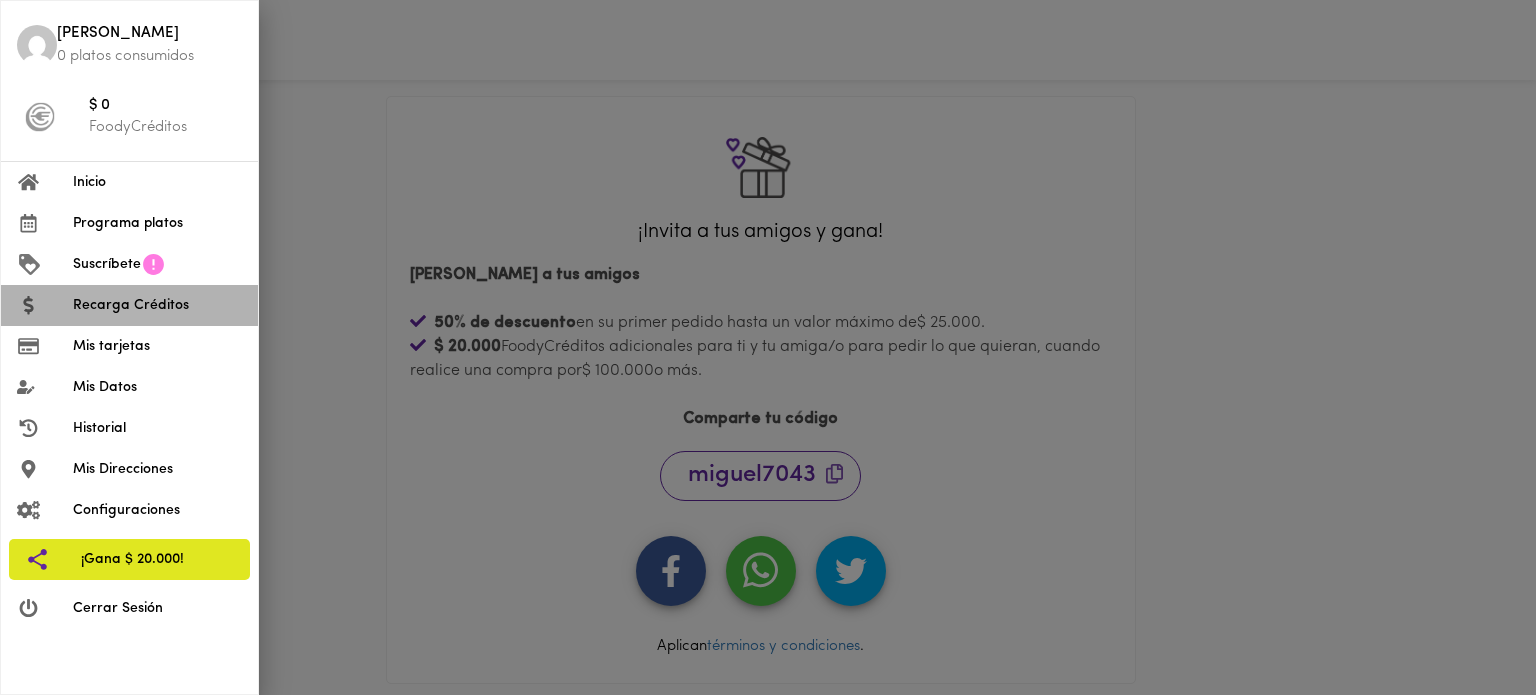 click on "Recarga Créditos" at bounding box center [157, 305] 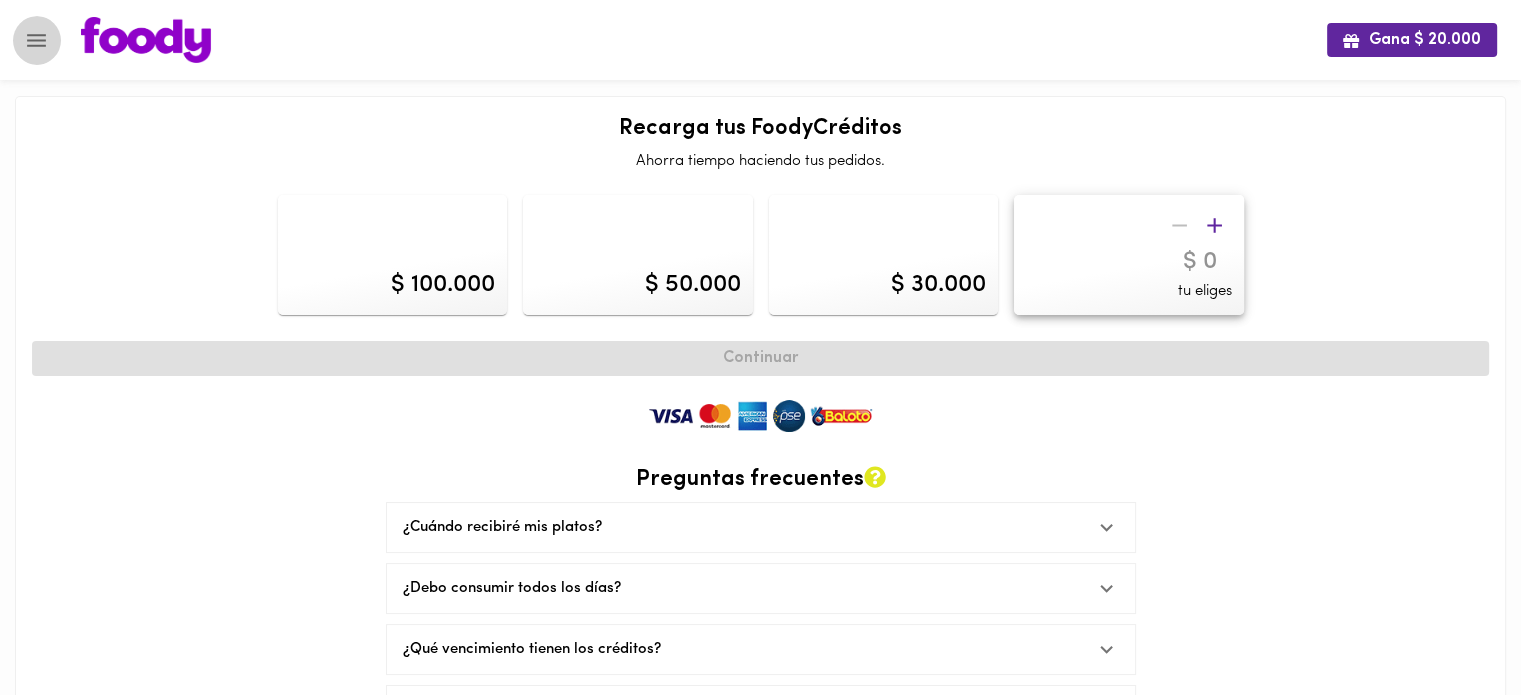 click 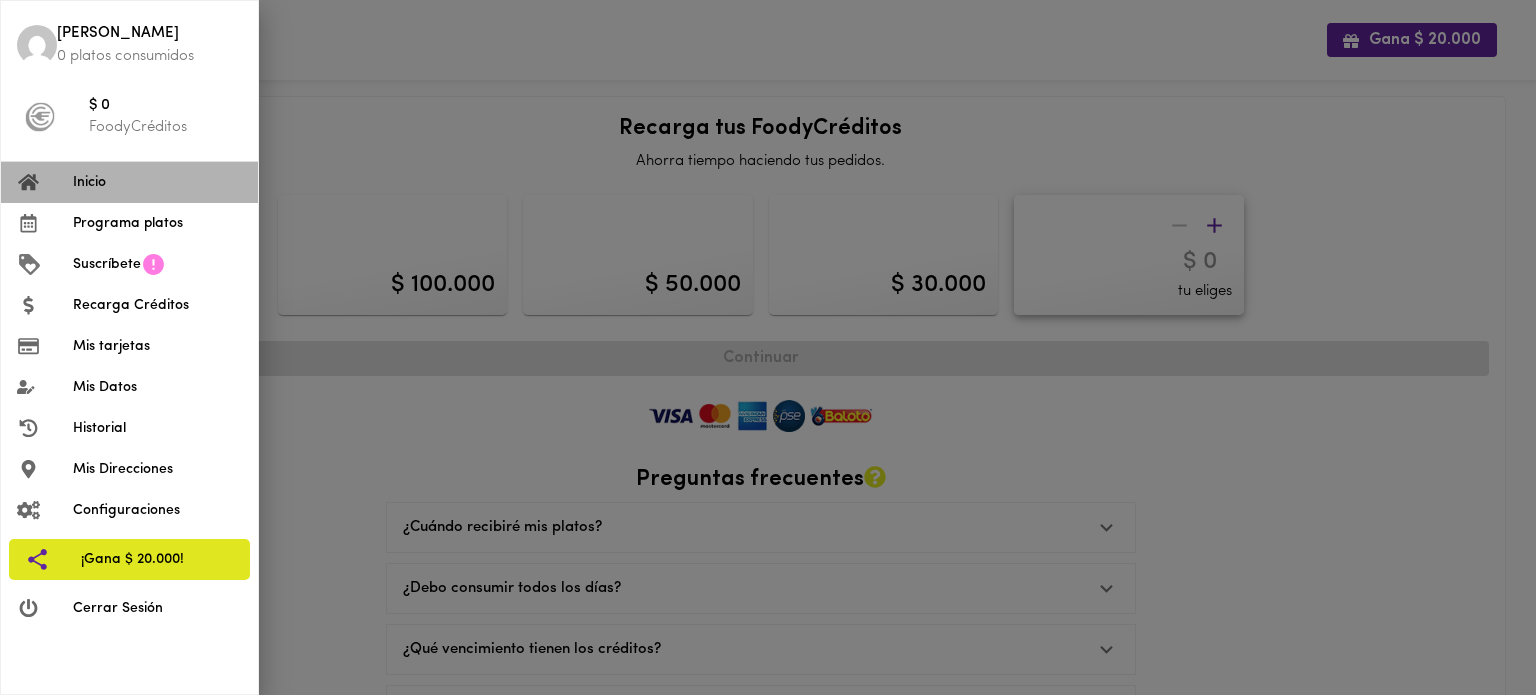 click at bounding box center [45, 182] 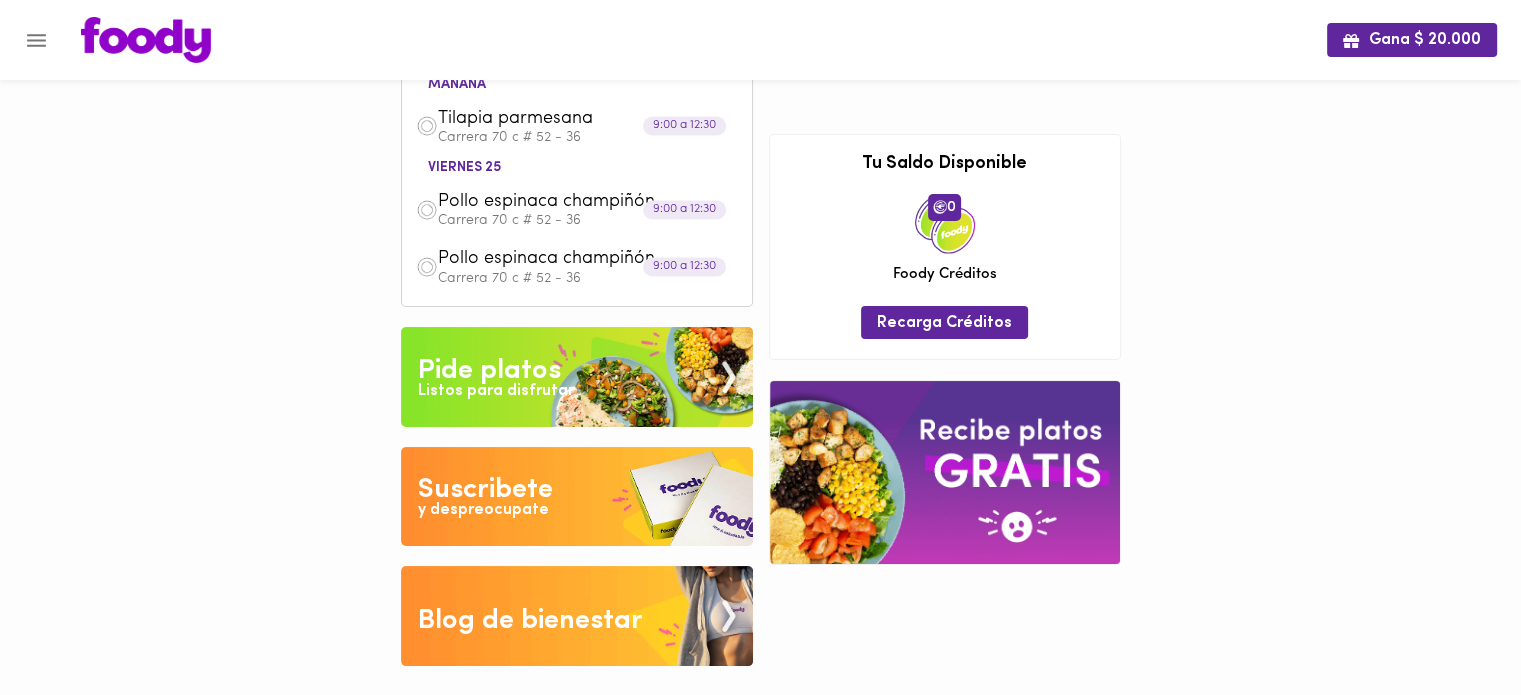 scroll, scrollTop: 0, scrollLeft: 0, axis: both 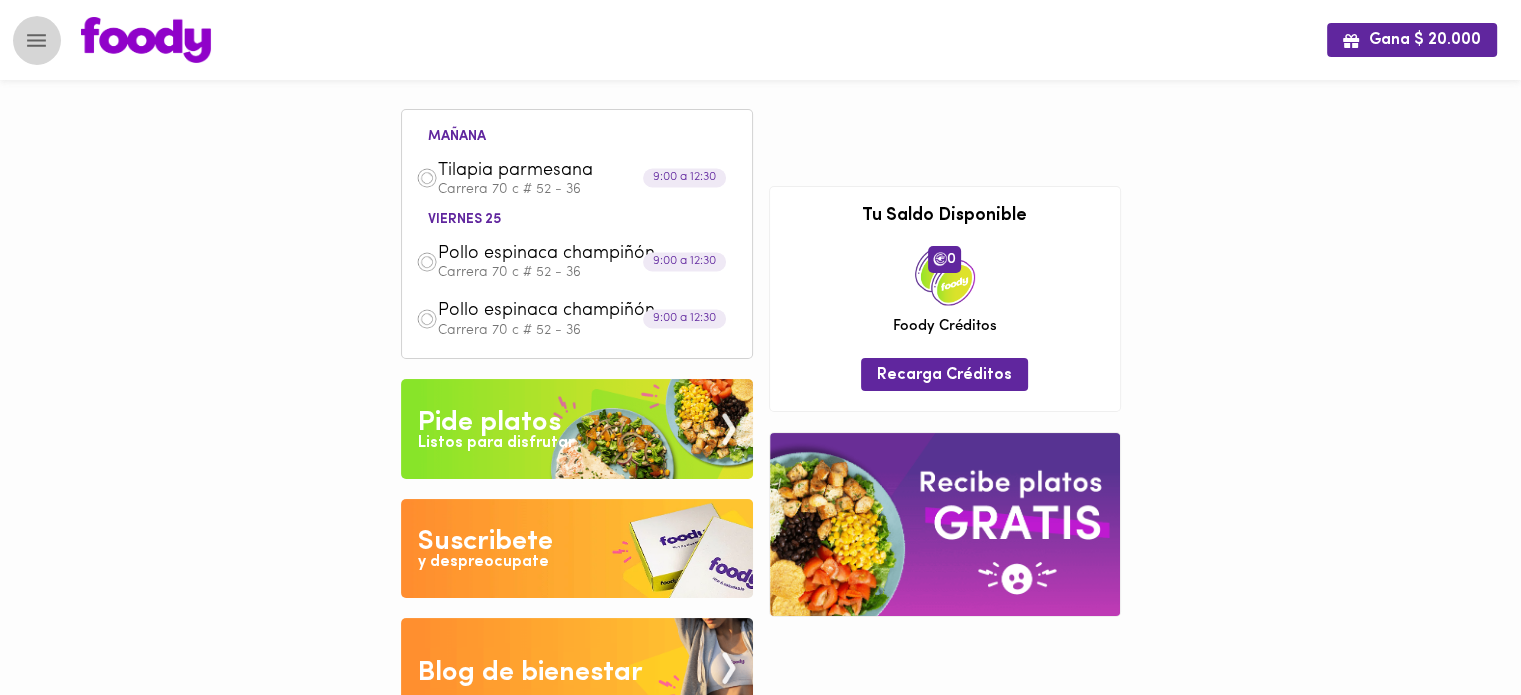click 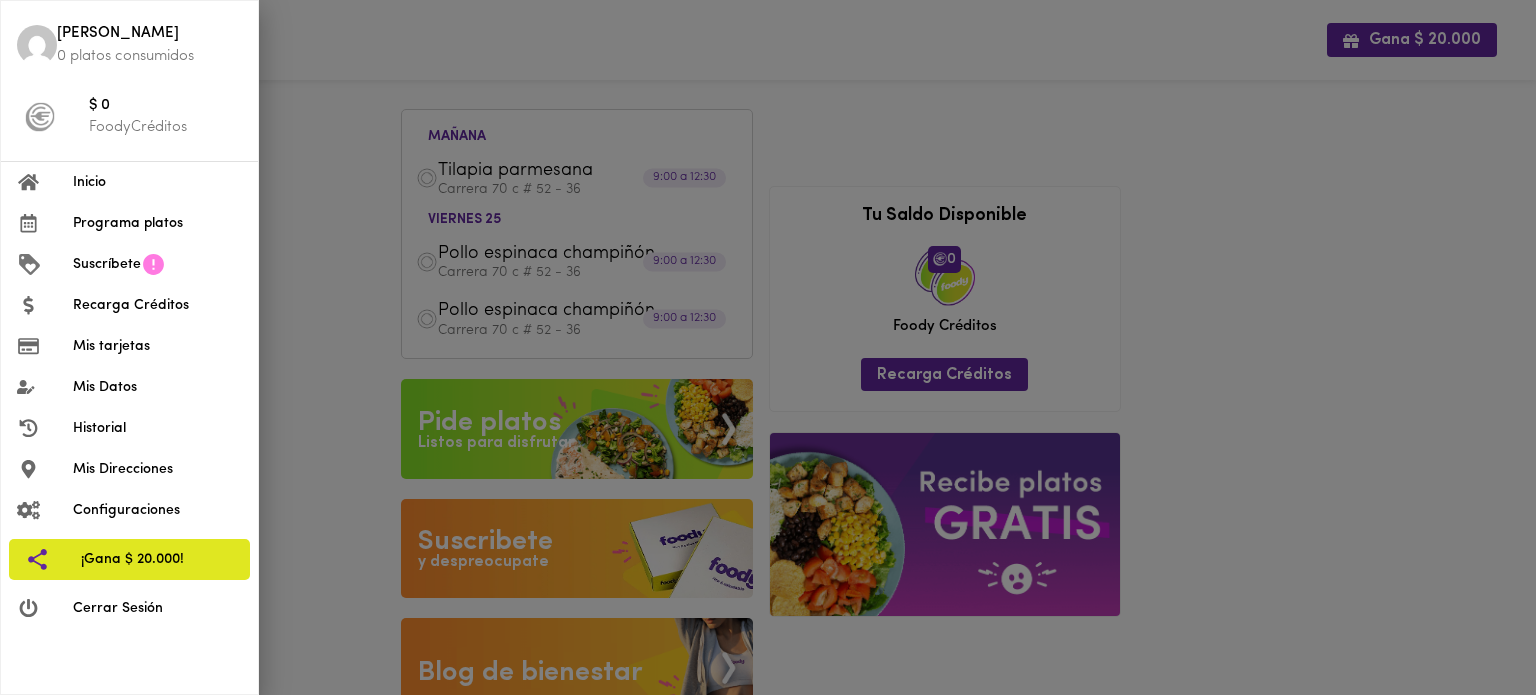 click on "Cerrar Sesión" at bounding box center (157, 608) 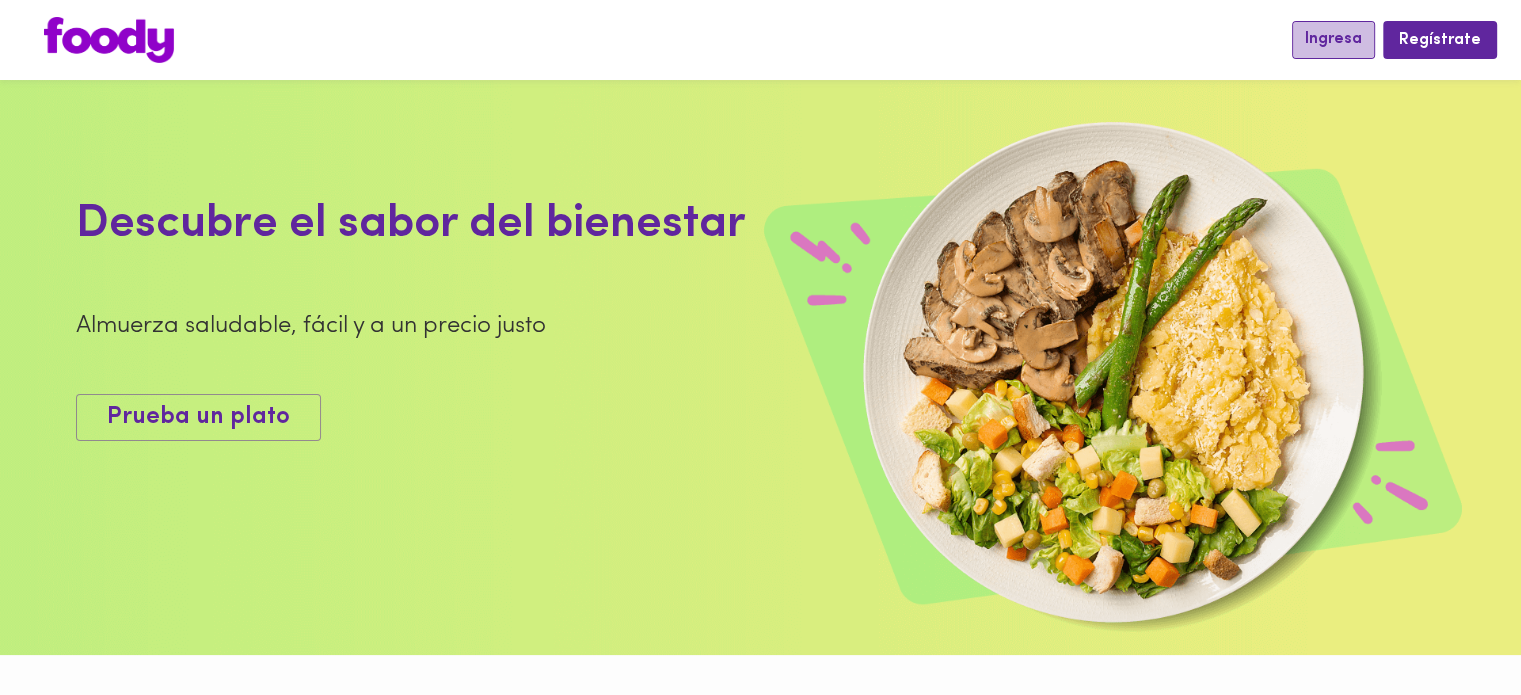 click on "Ingresa" at bounding box center (1333, 39) 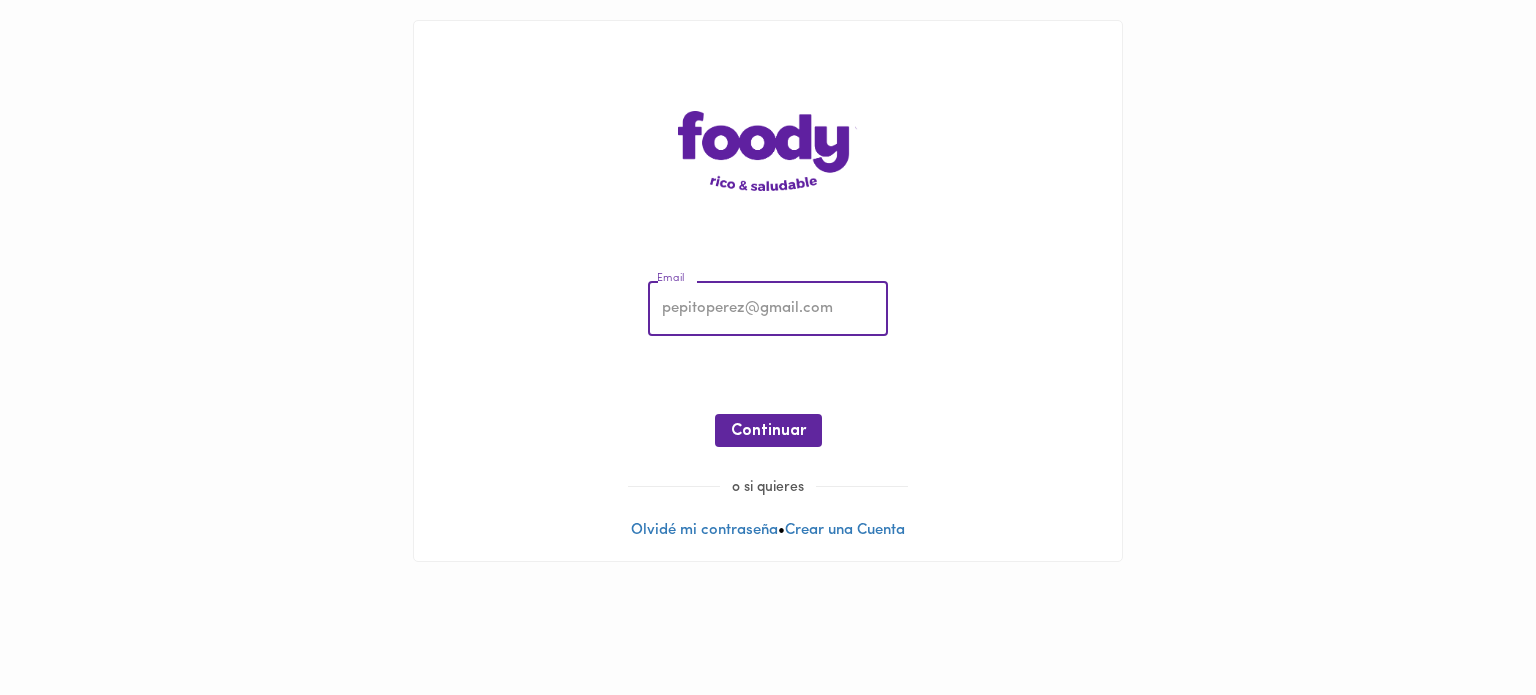 click at bounding box center (768, 309) 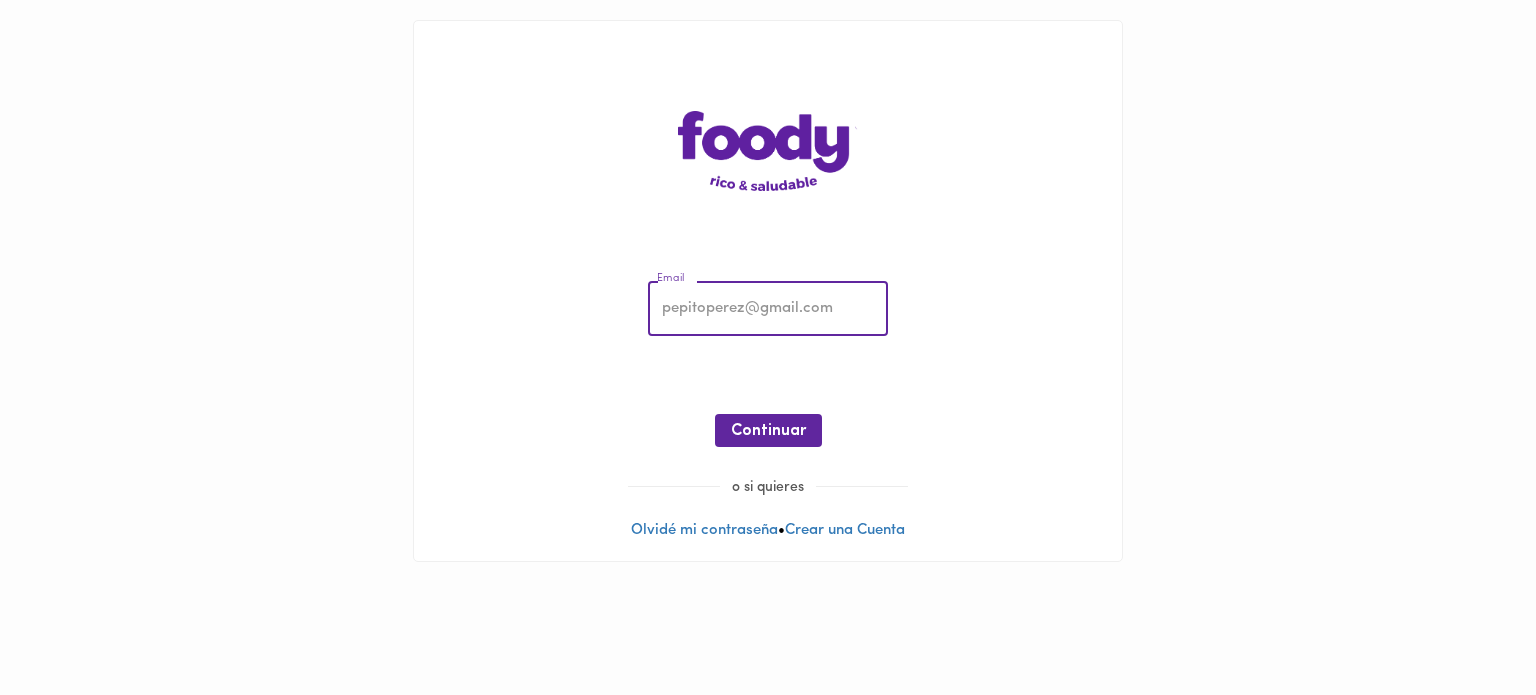 type on "camilafor93@gmail.com" 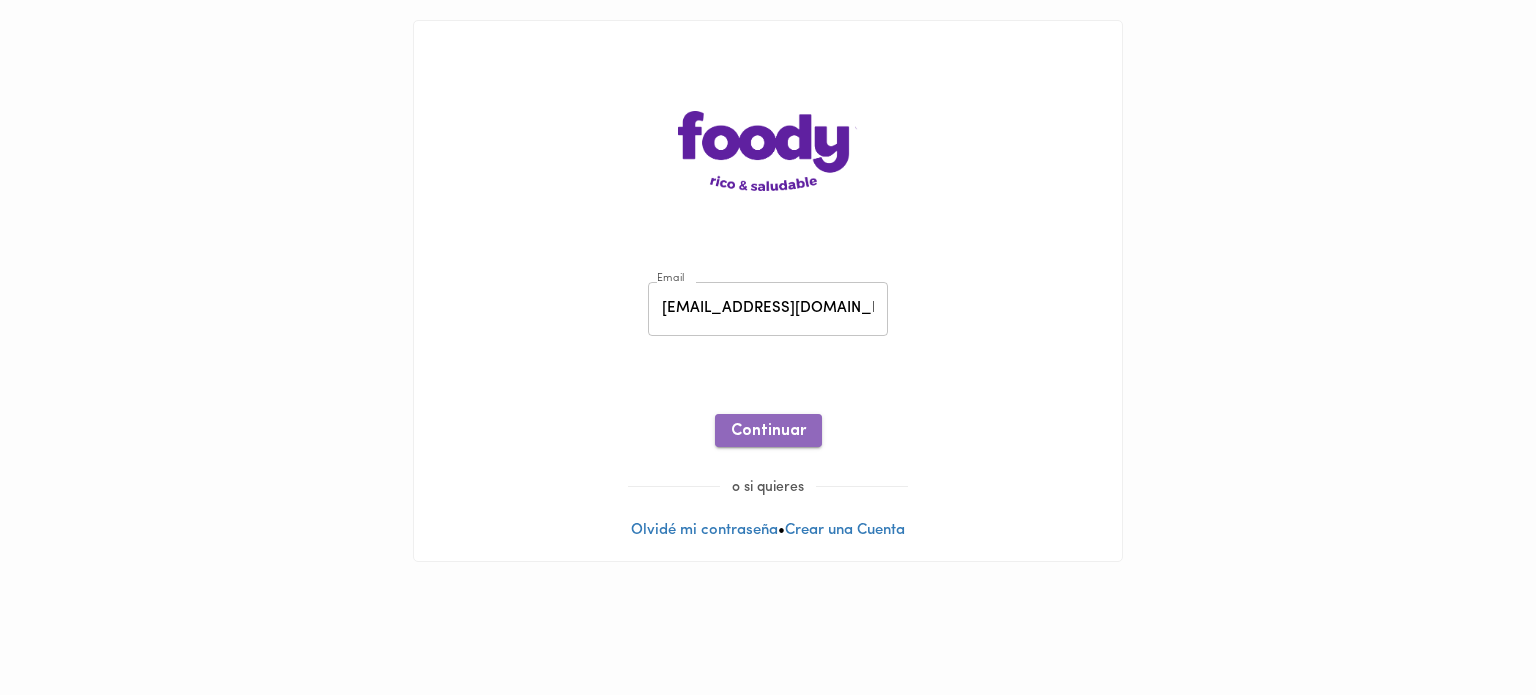 click on "Continuar" at bounding box center [768, 431] 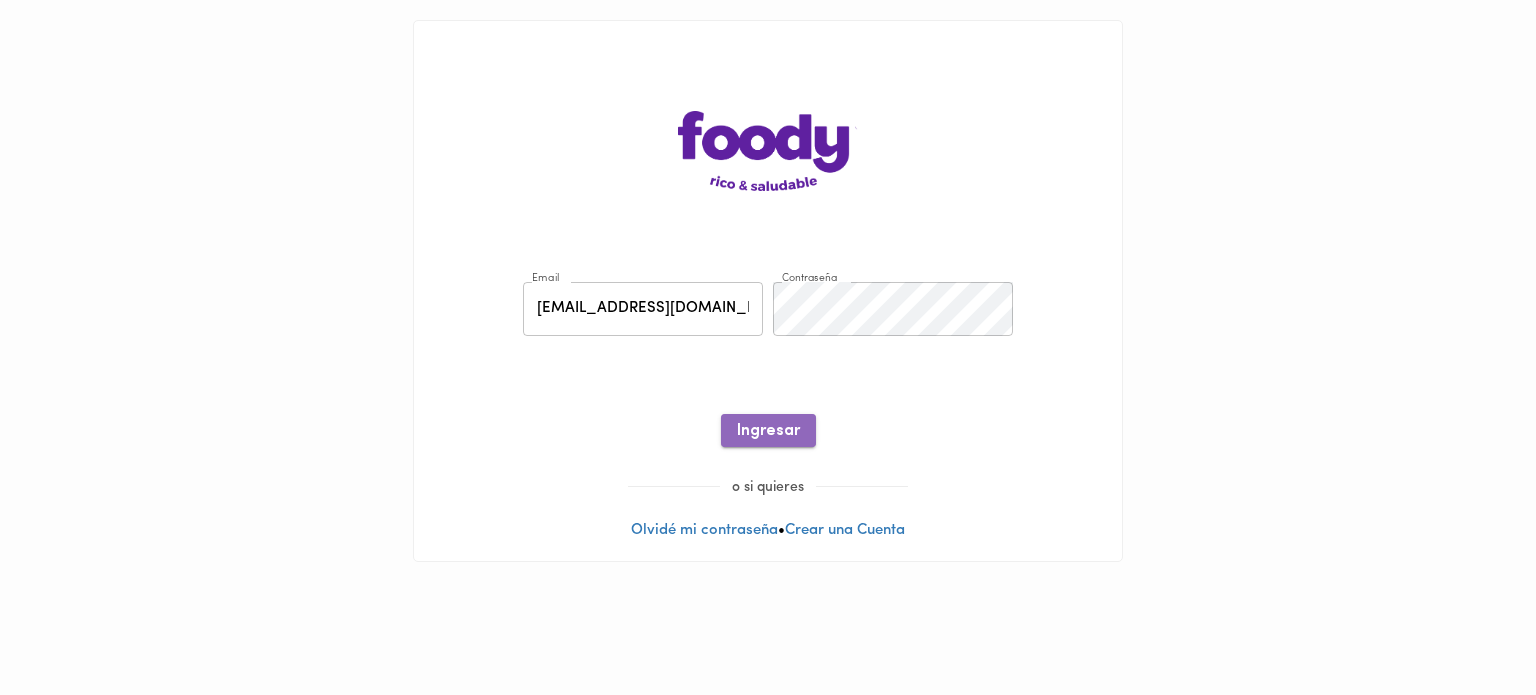 click on "Ingresar" at bounding box center (768, 431) 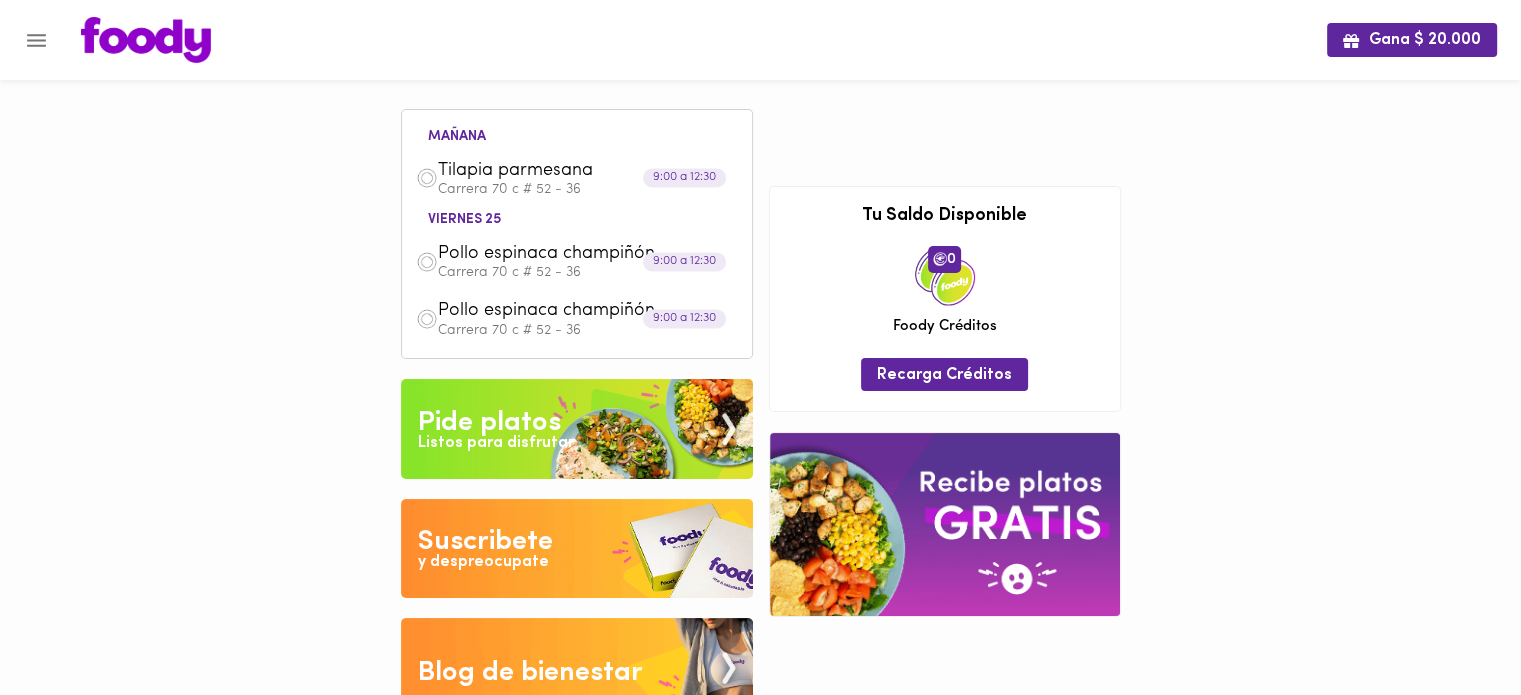 scroll, scrollTop: 52, scrollLeft: 0, axis: vertical 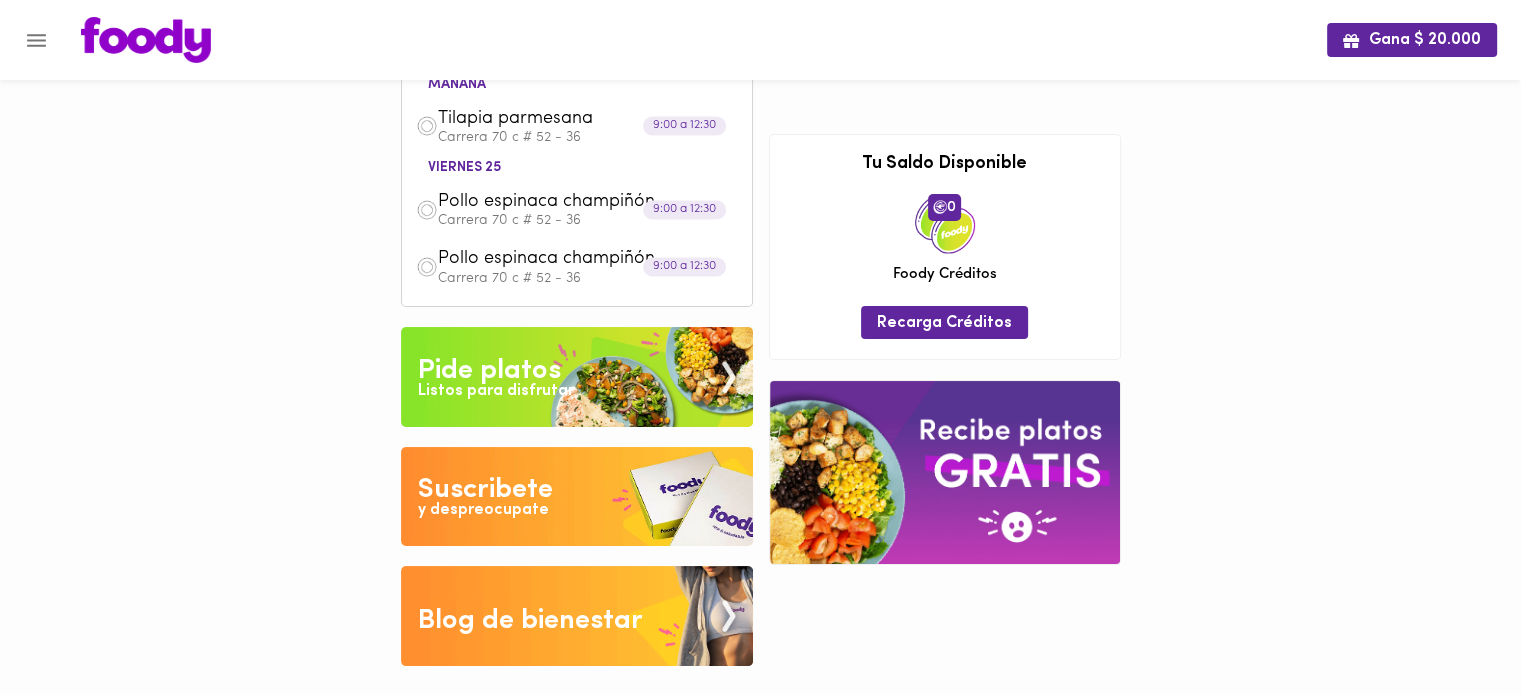 click at bounding box center (694, 40) 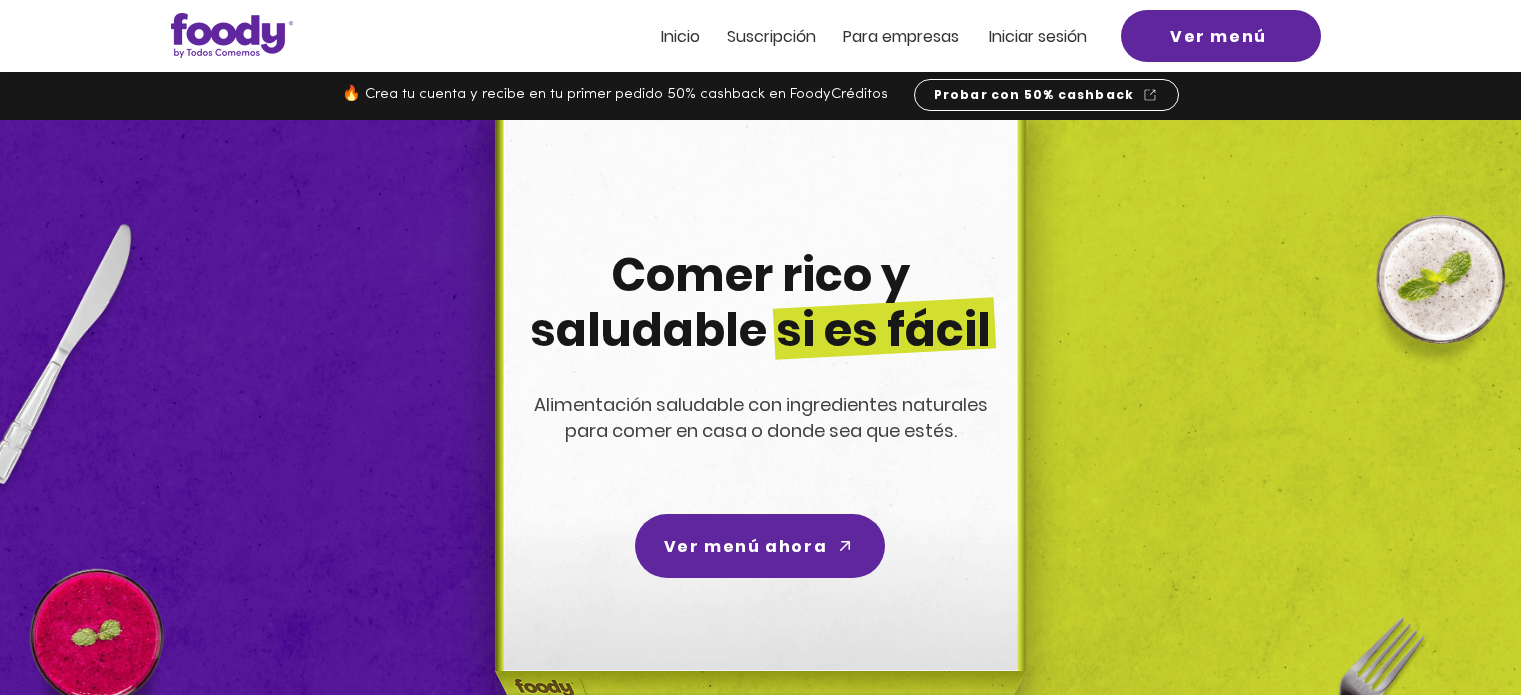 scroll, scrollTop: 0, scrollLeft: 0, axis: both 